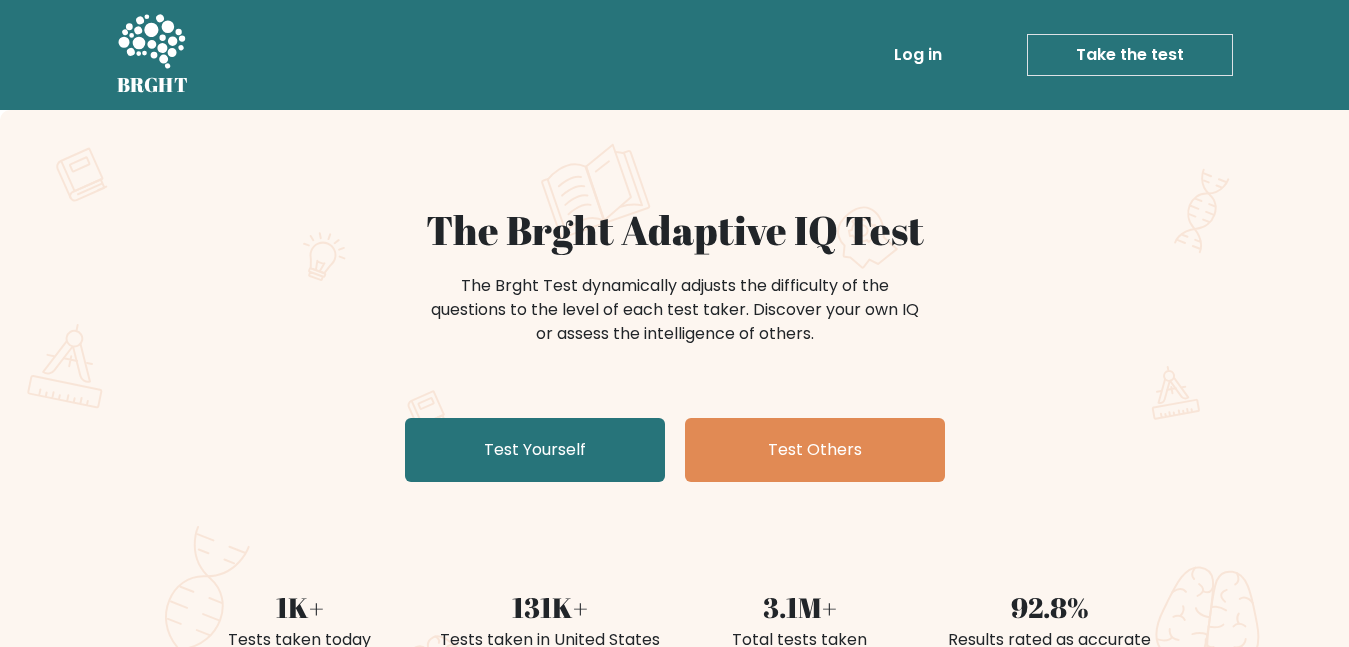 scroll, scrollTop: 0, scrollLeft: 0, axis: both 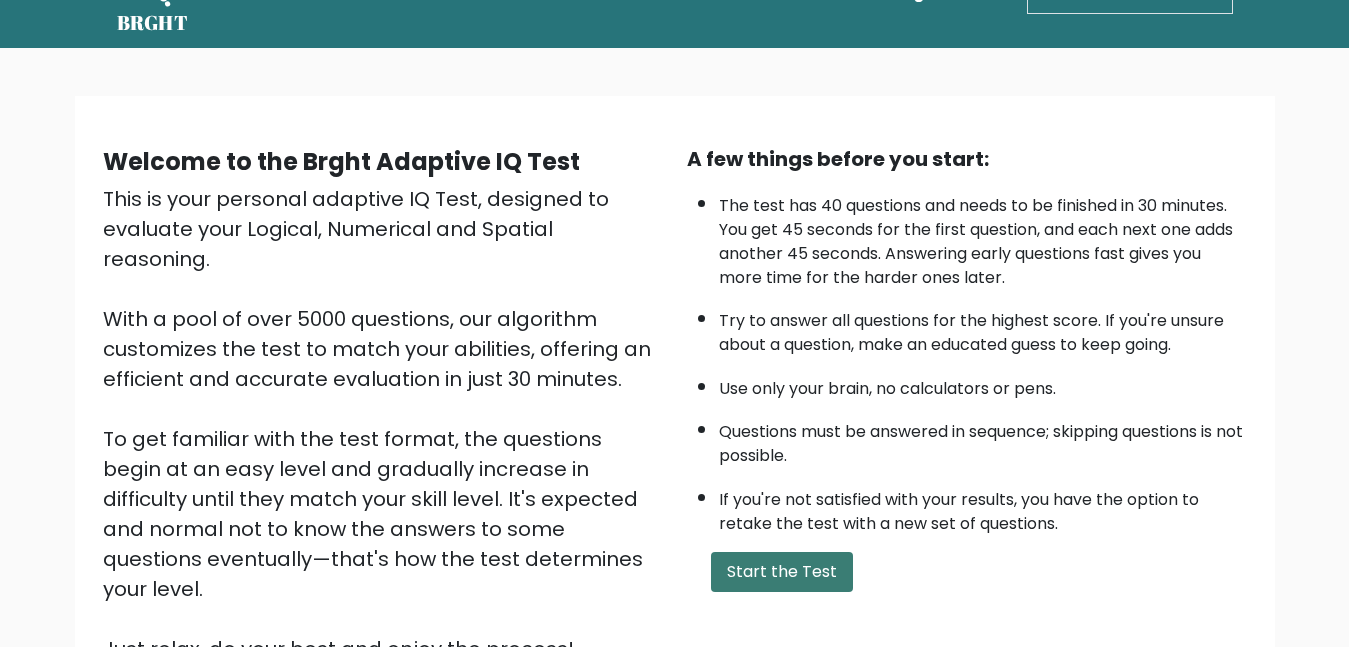 click on "Start the Test" at bounding box center [782, 572] 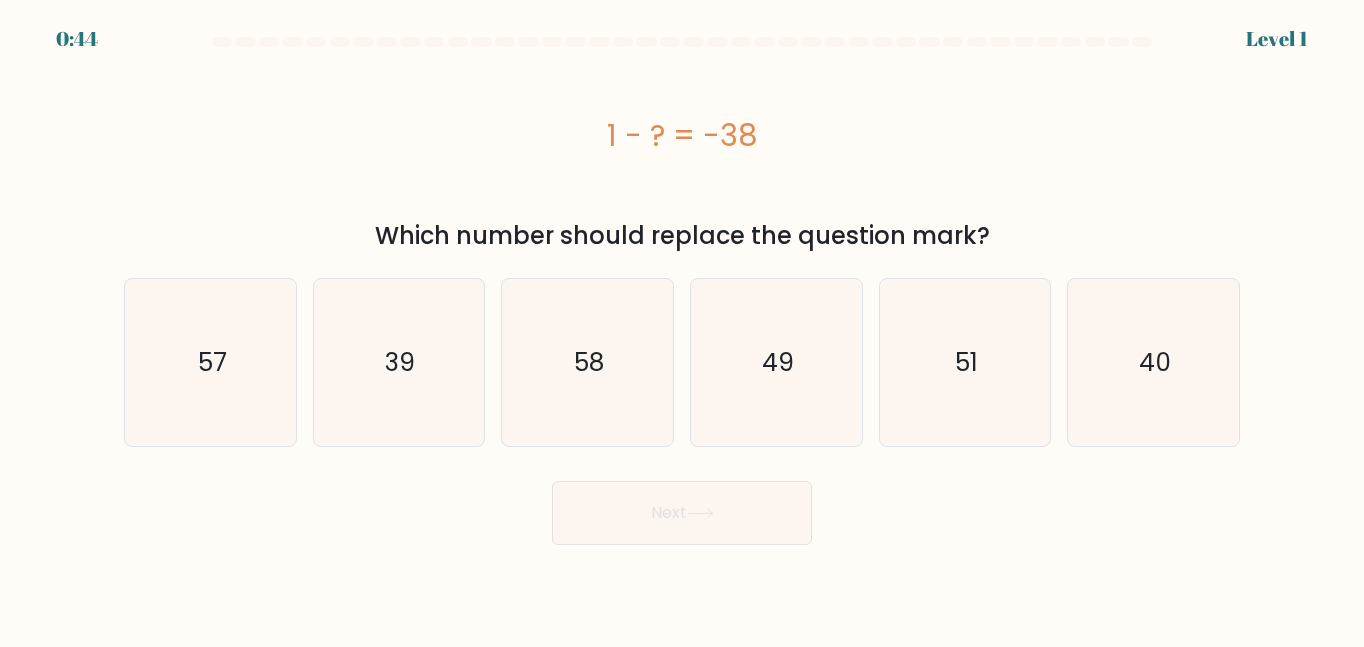 scroll, scrollTop: 0, scrollLeft: 0, axis: both 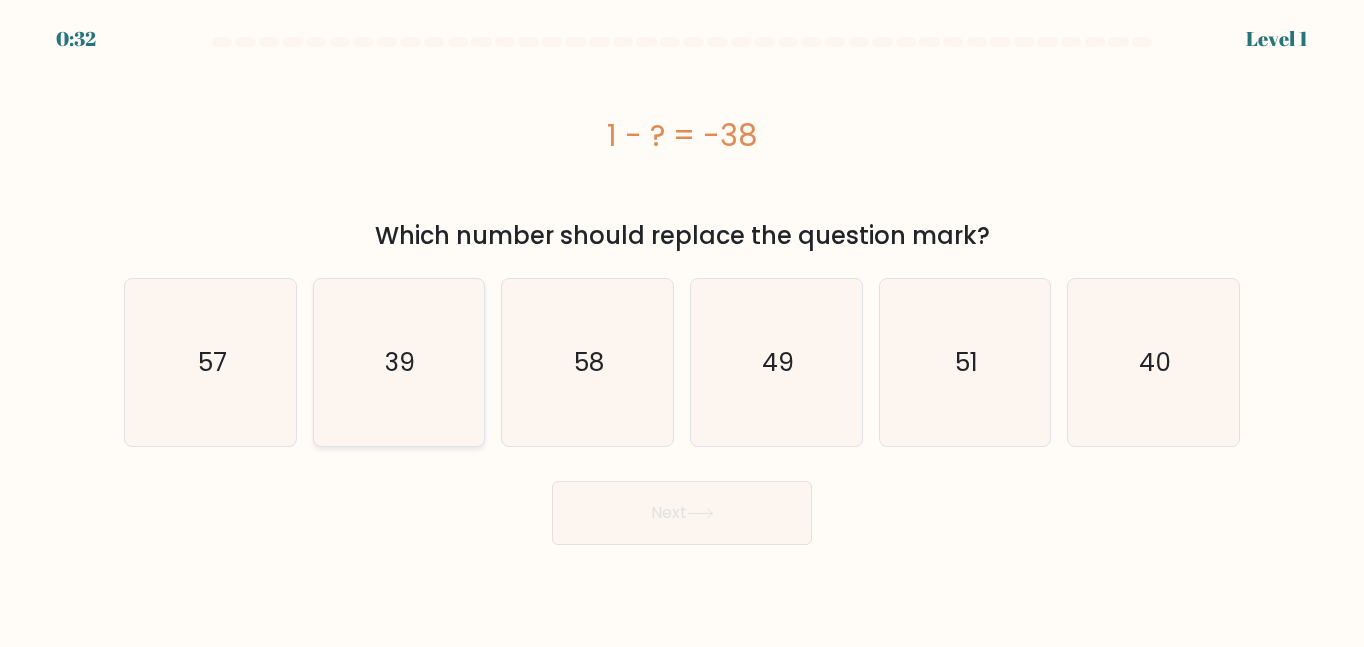 click on "39" at bounding box center (398, 362) 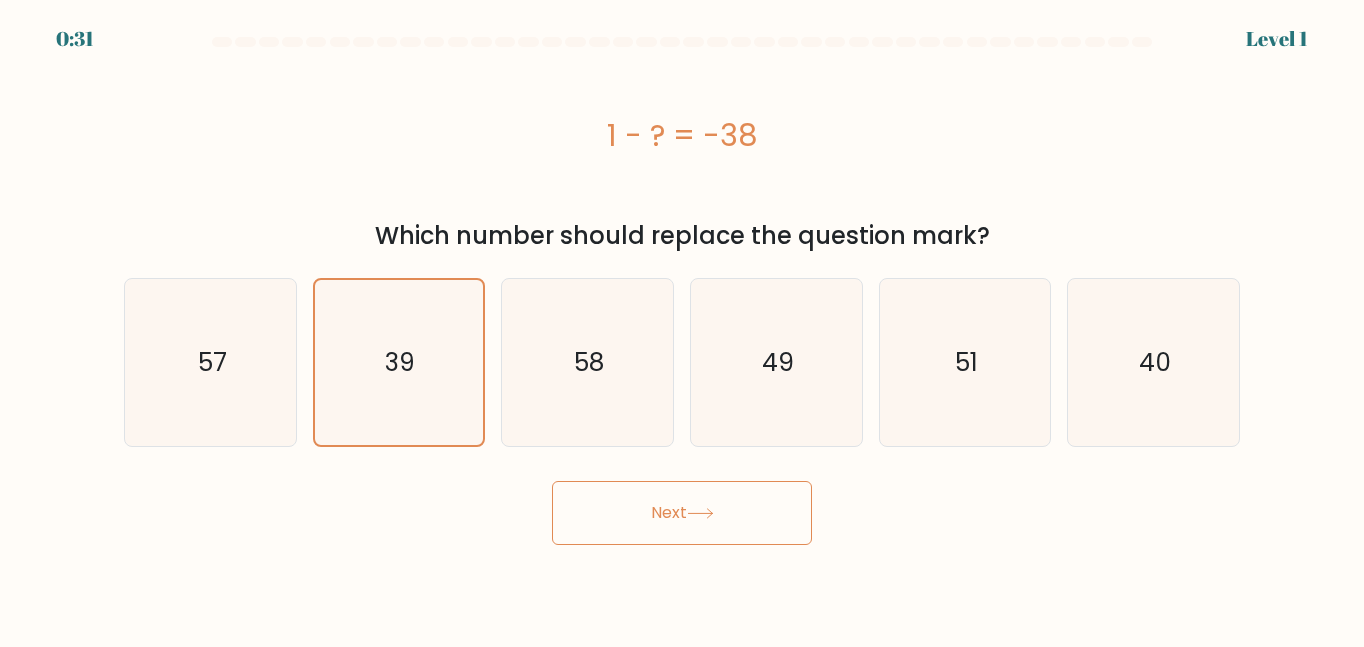 click on "Next" at bounding box center (682, 513) 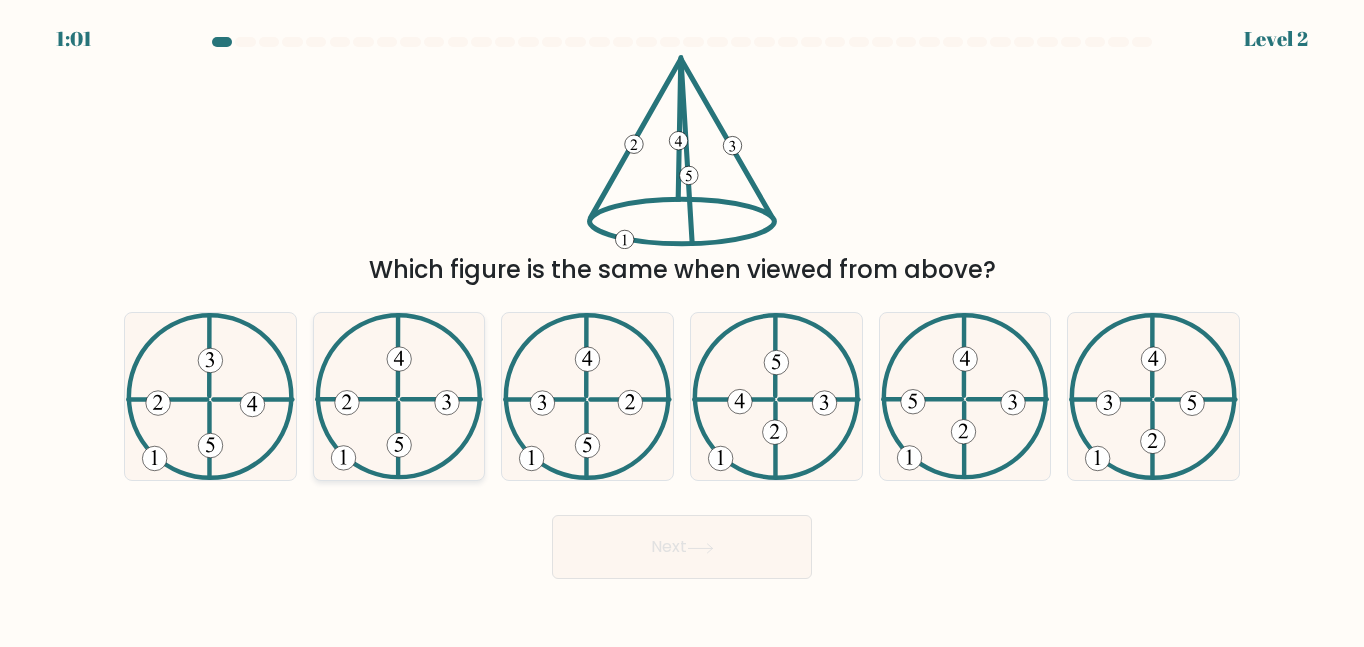 click at bounding box center (399, 396) 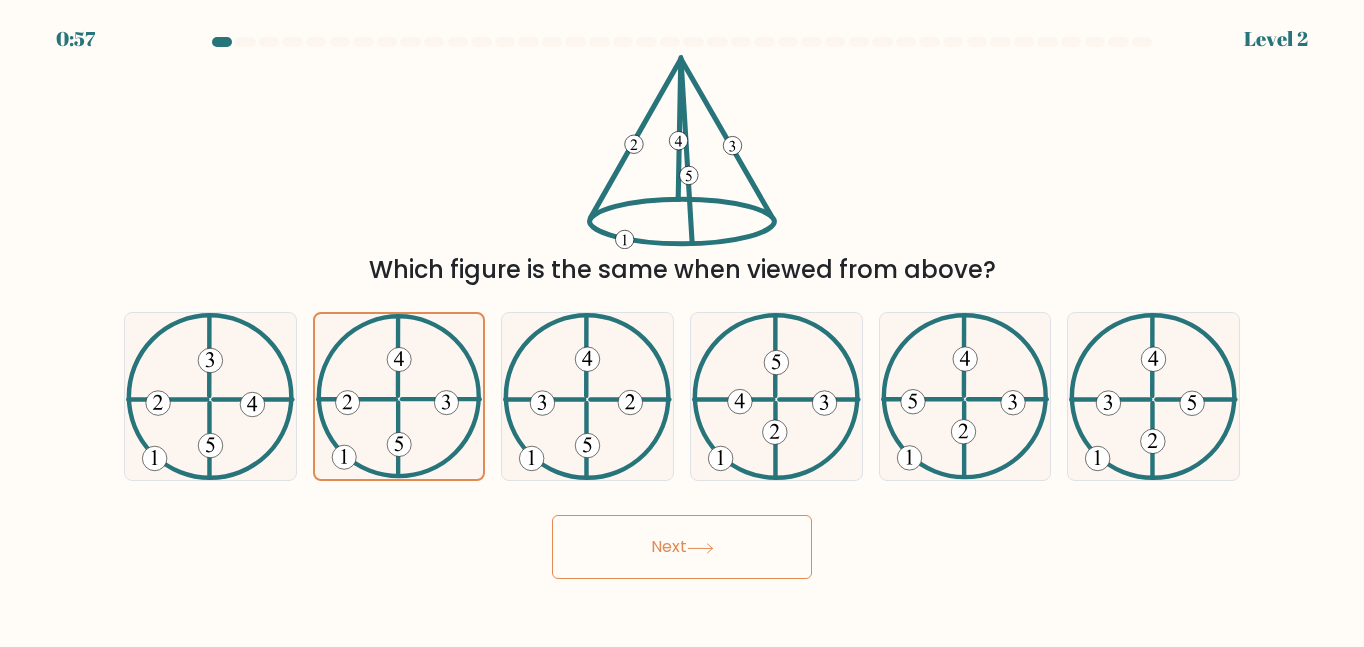 click on "Next" at bounding box center (682, 547) 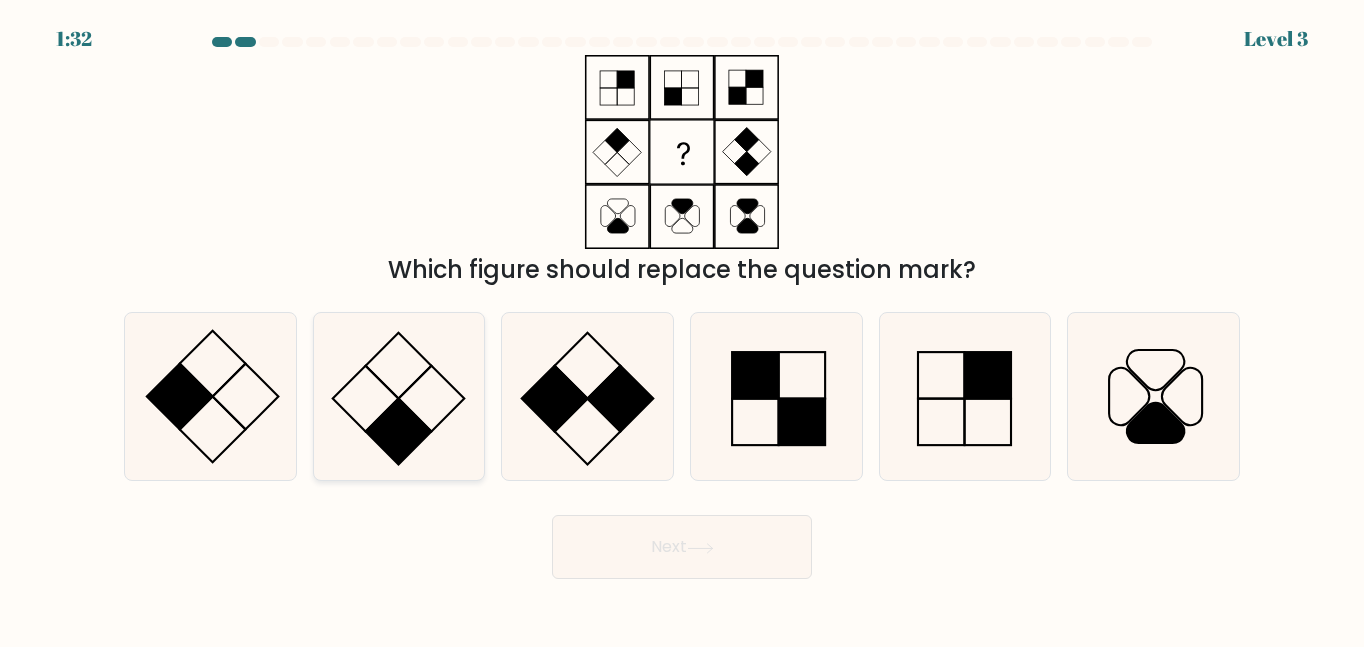 click at bounding box center (398, 396) 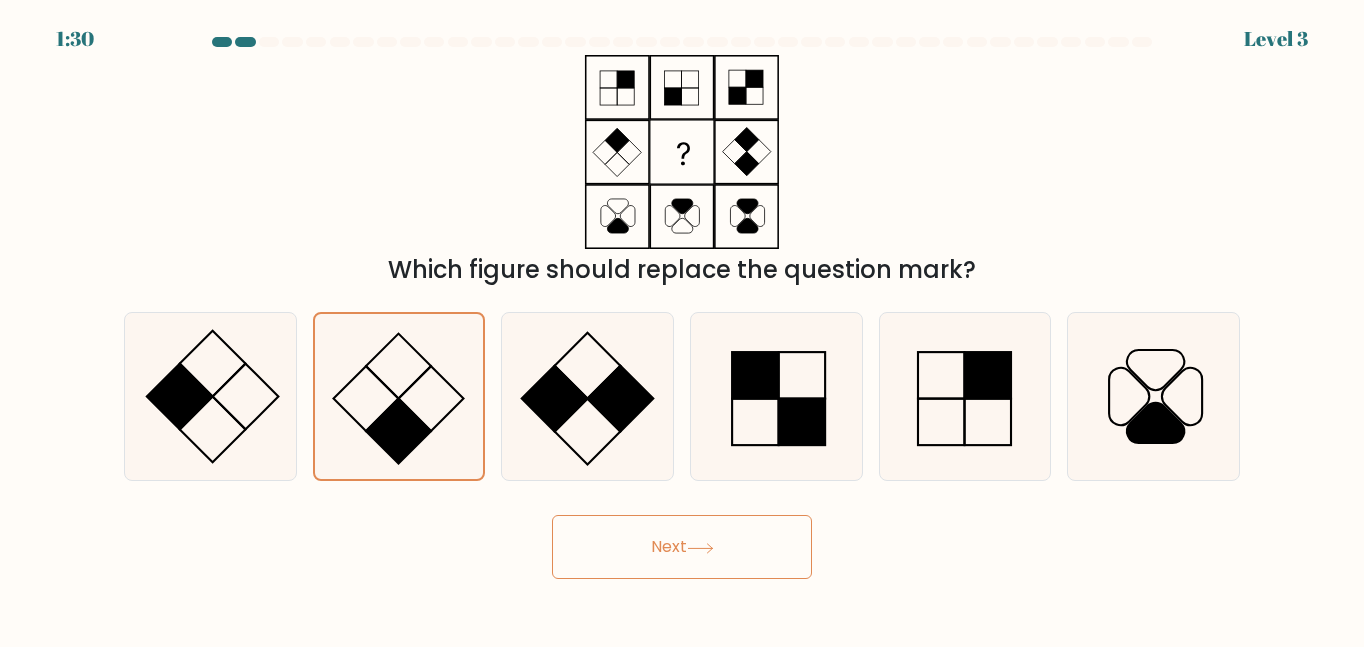 click on "Next" at bounding box center (682, 547) 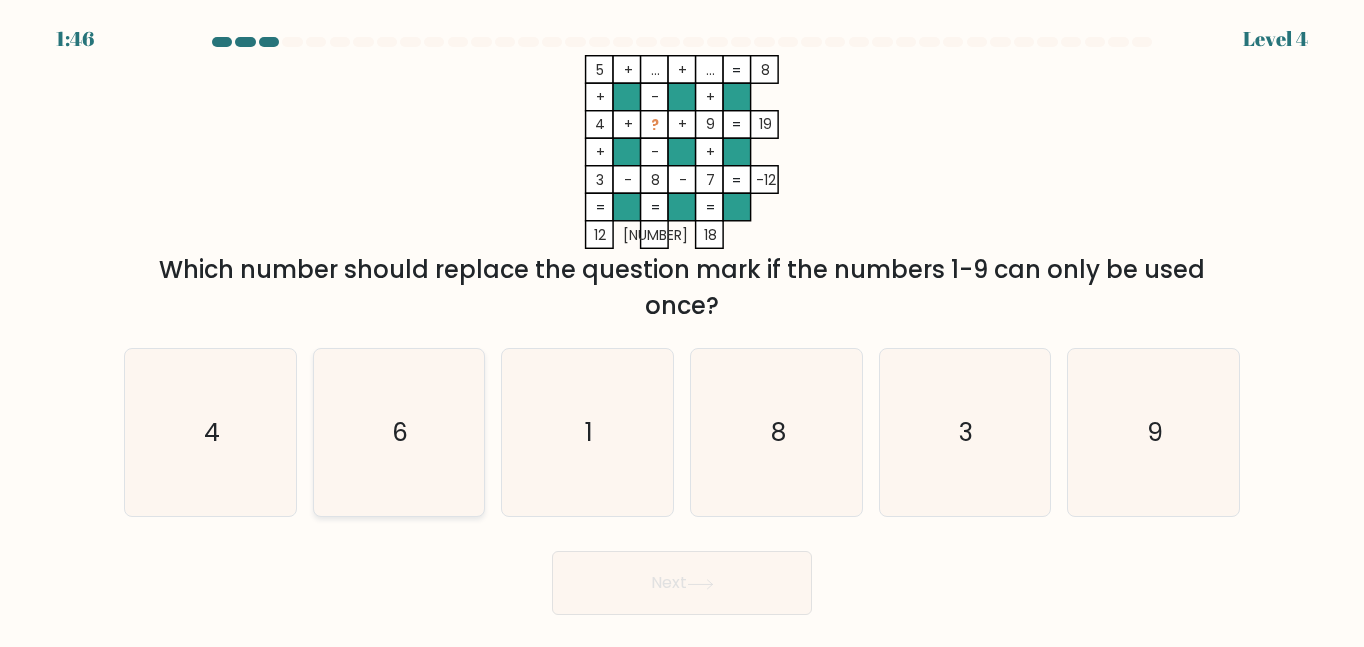 click on "6" at bounding box center [398, 432] 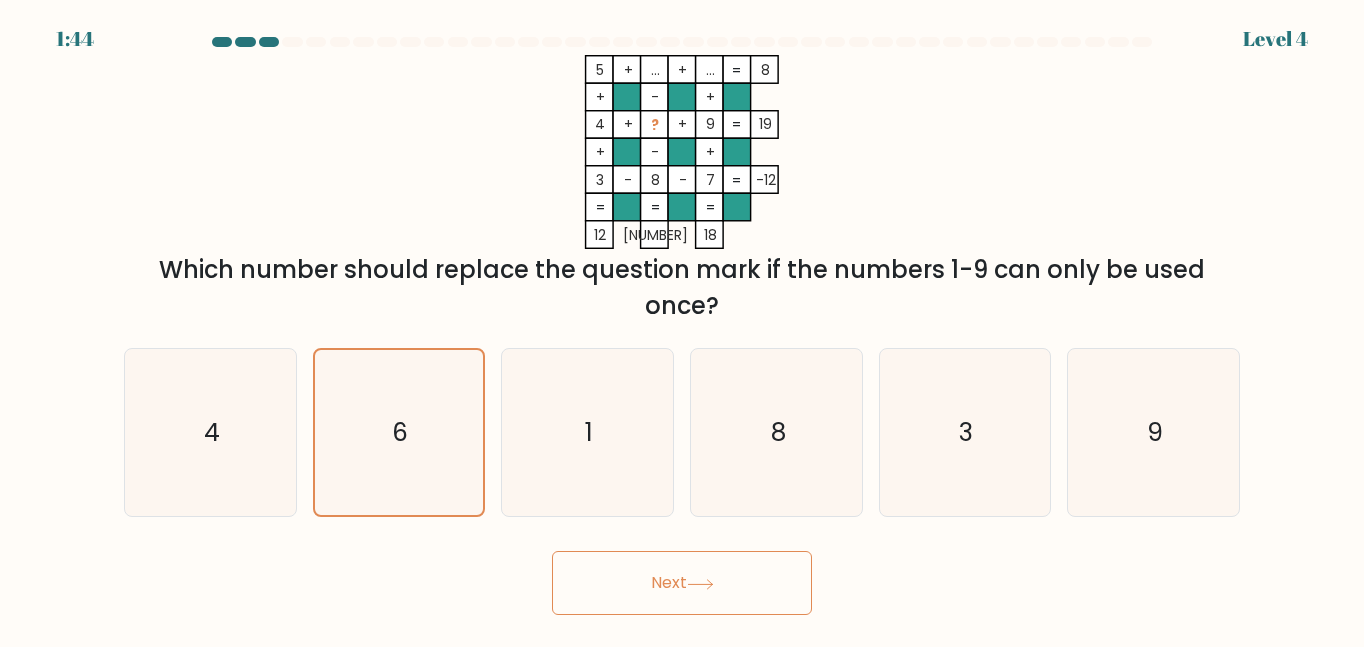 click on "Next" at bounding box center (682, 583) 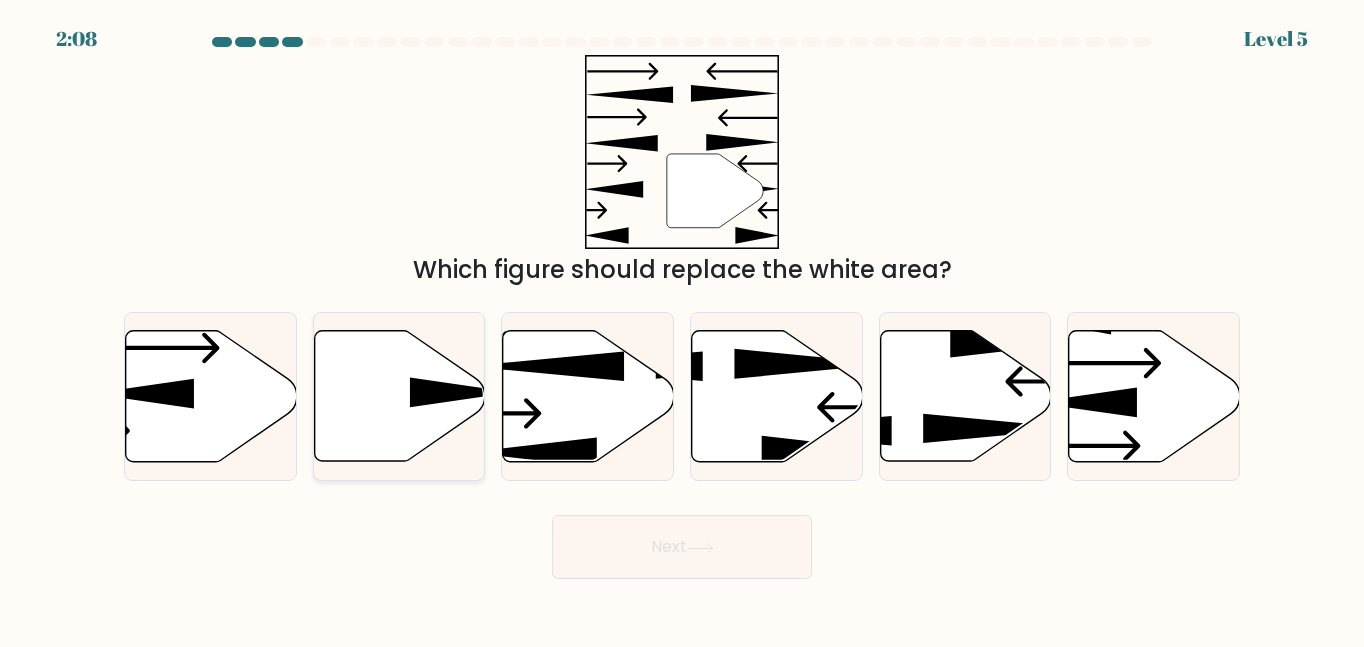 click at bounding box center [399, 396] 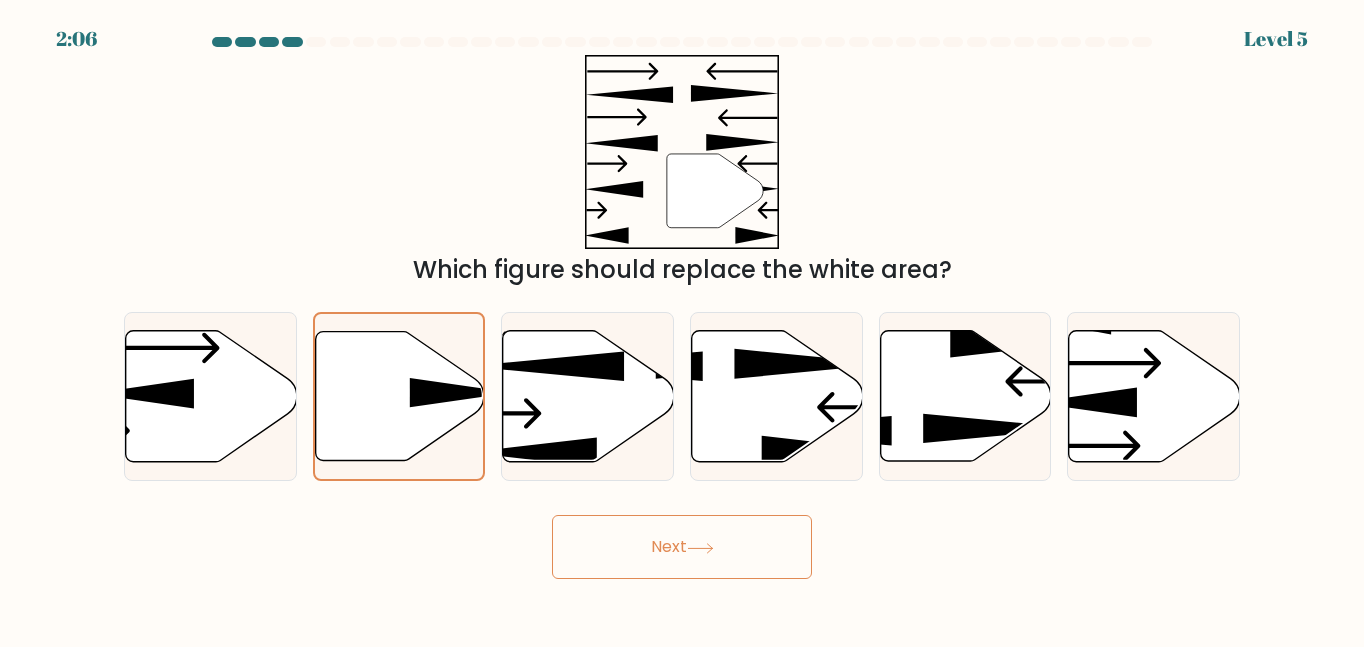 click on "Next" at bounding box center [682, 547] 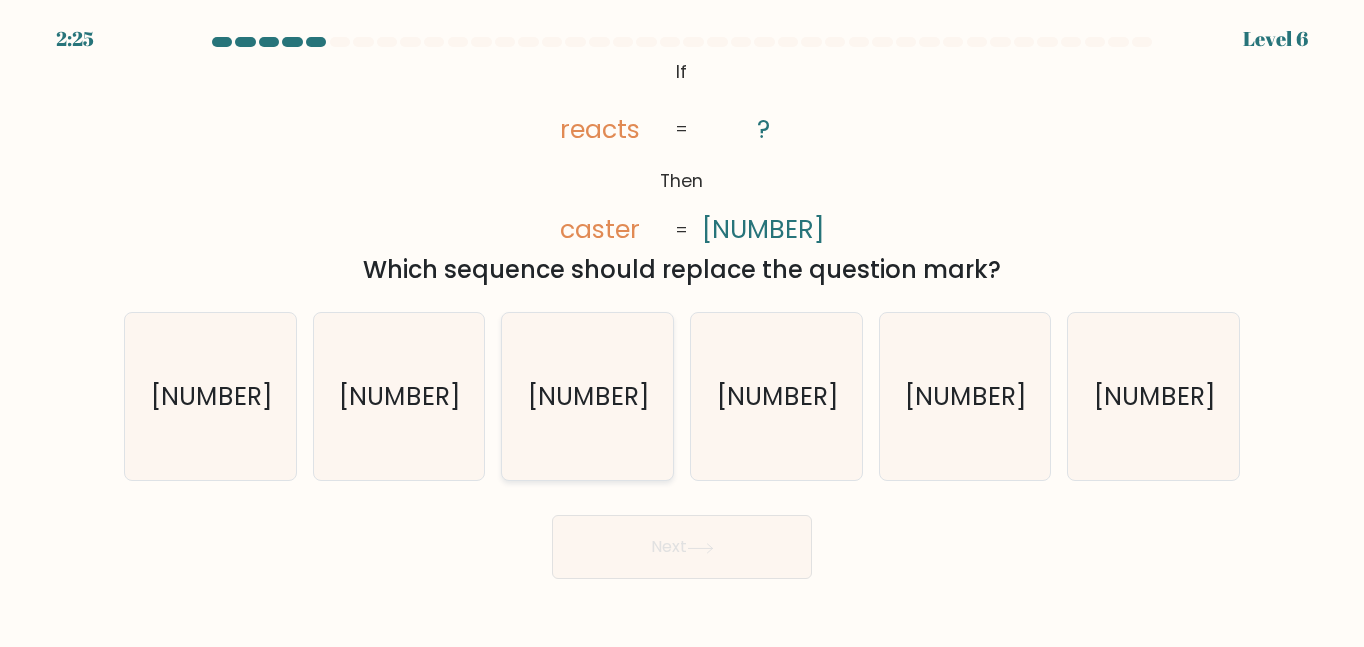 click on "859146" at bounding box center [587, 396] 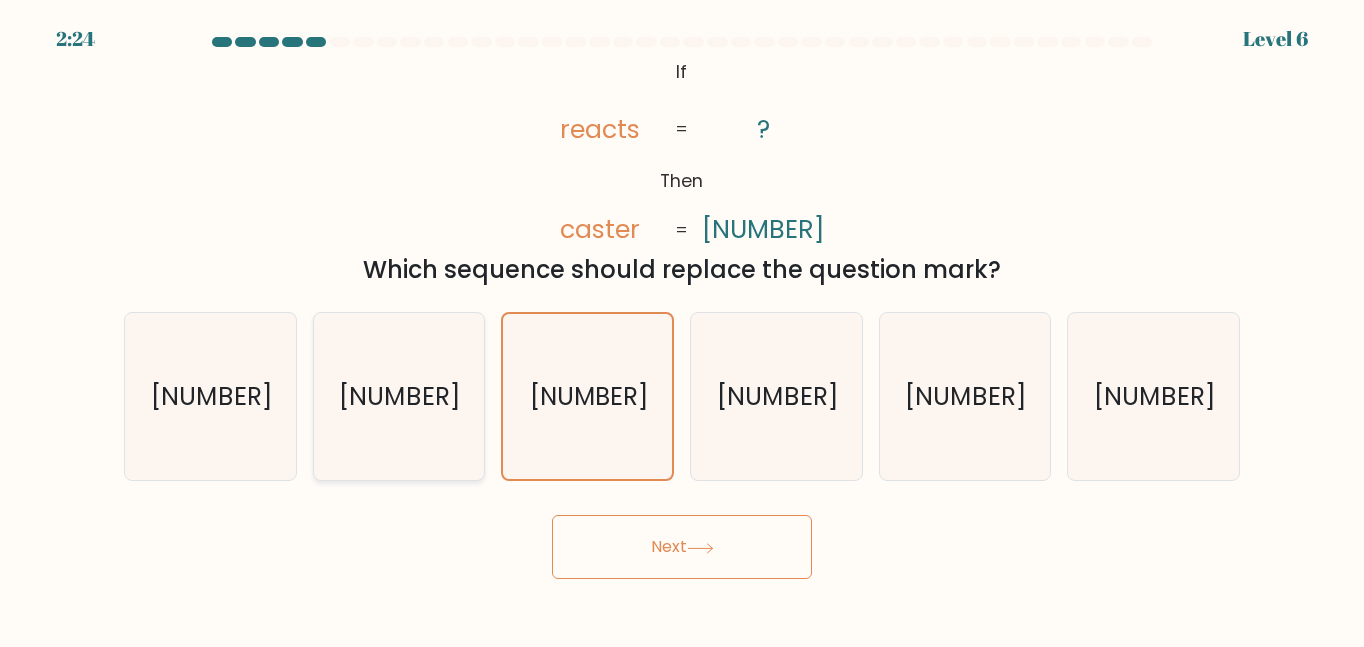 click on "698514" at bounding box center (398, 396) 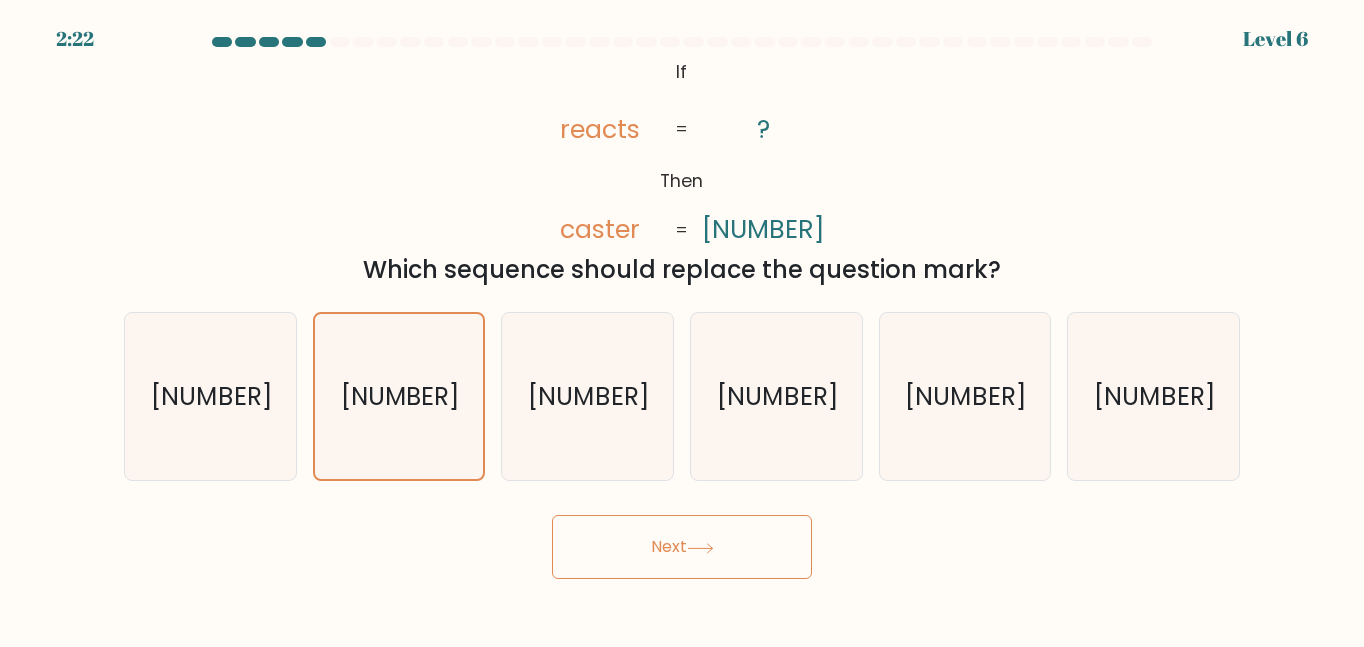 click on "Next" at bounding box center [682, 547] 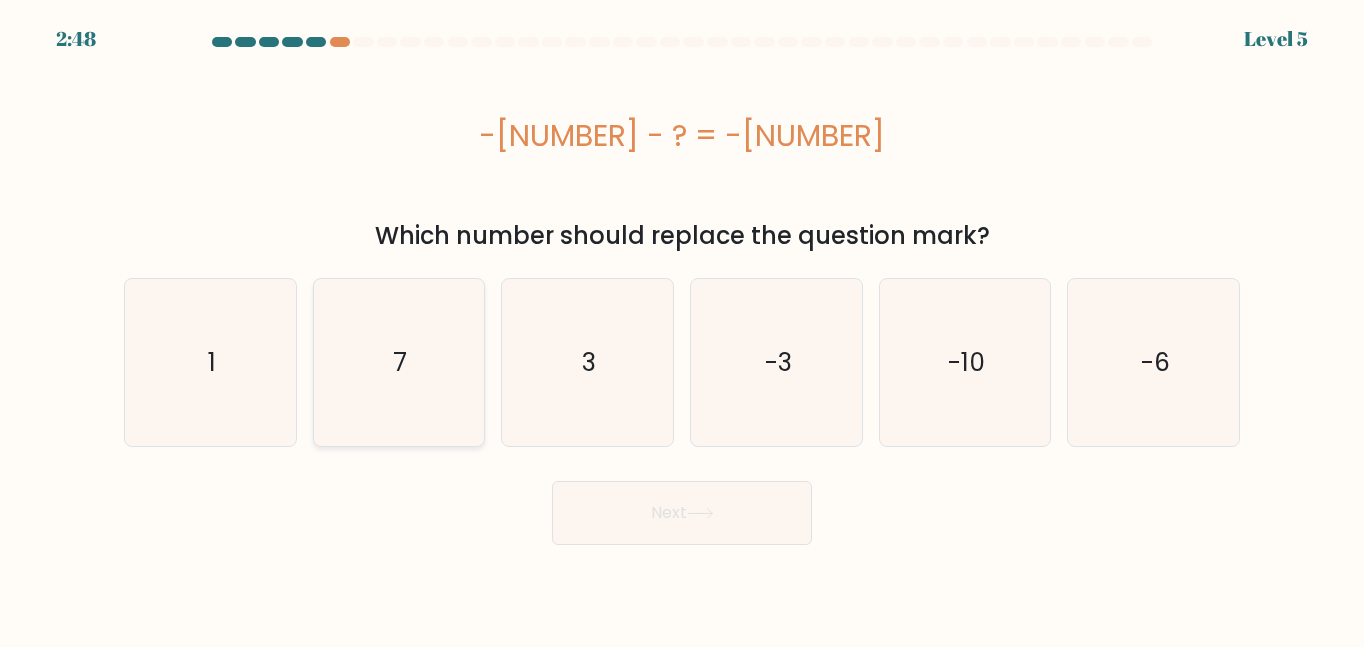 click on "7" at bounding box center [398, 362] 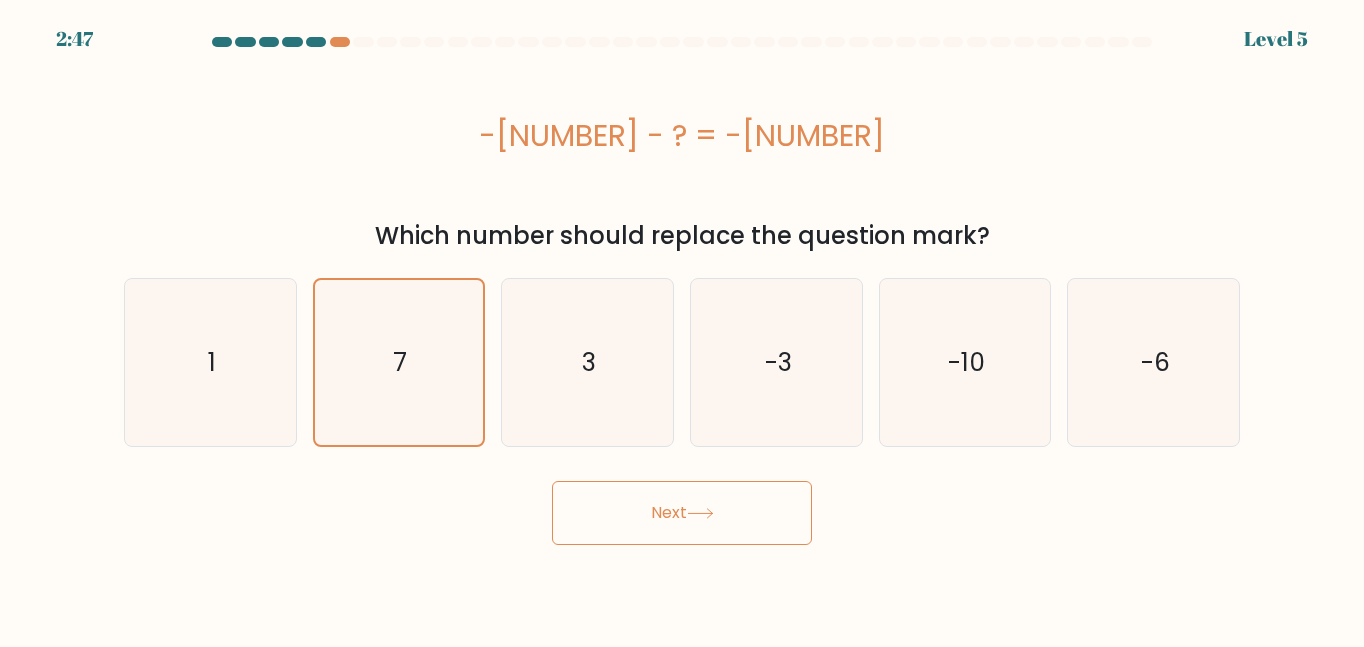 click on "Next" at bounding box center (682, 513) 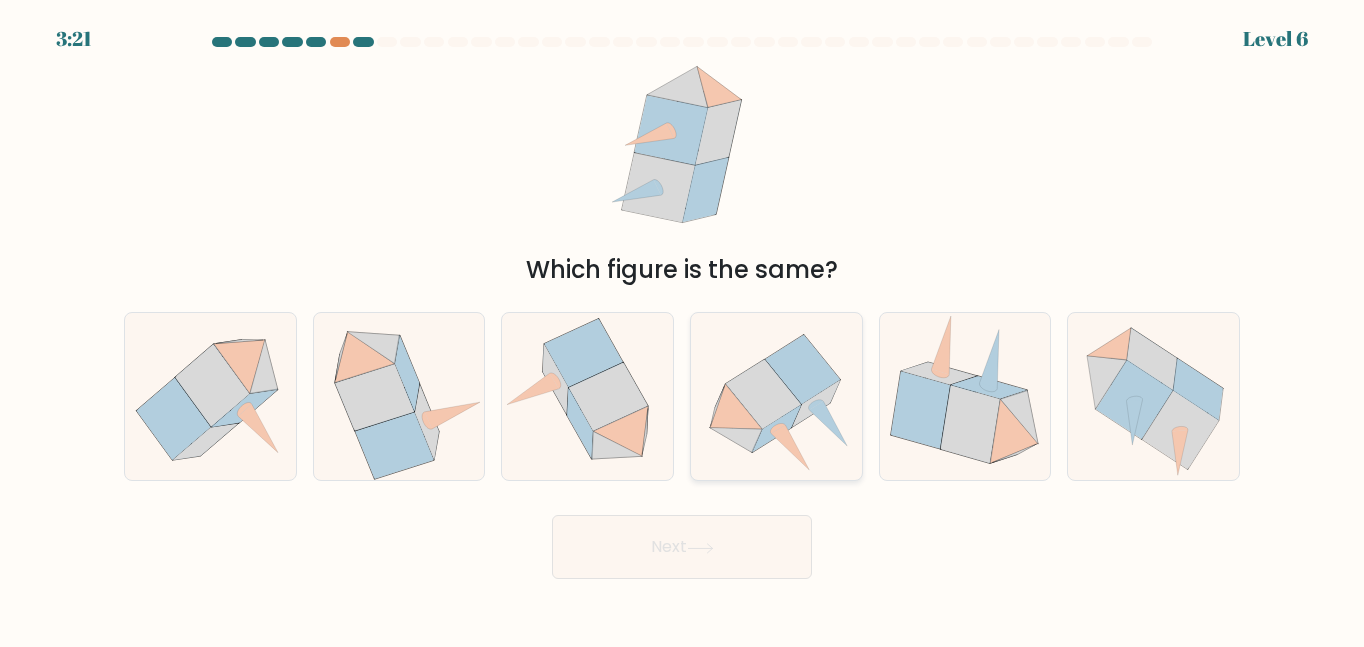 click at bounding box center (776, 396) 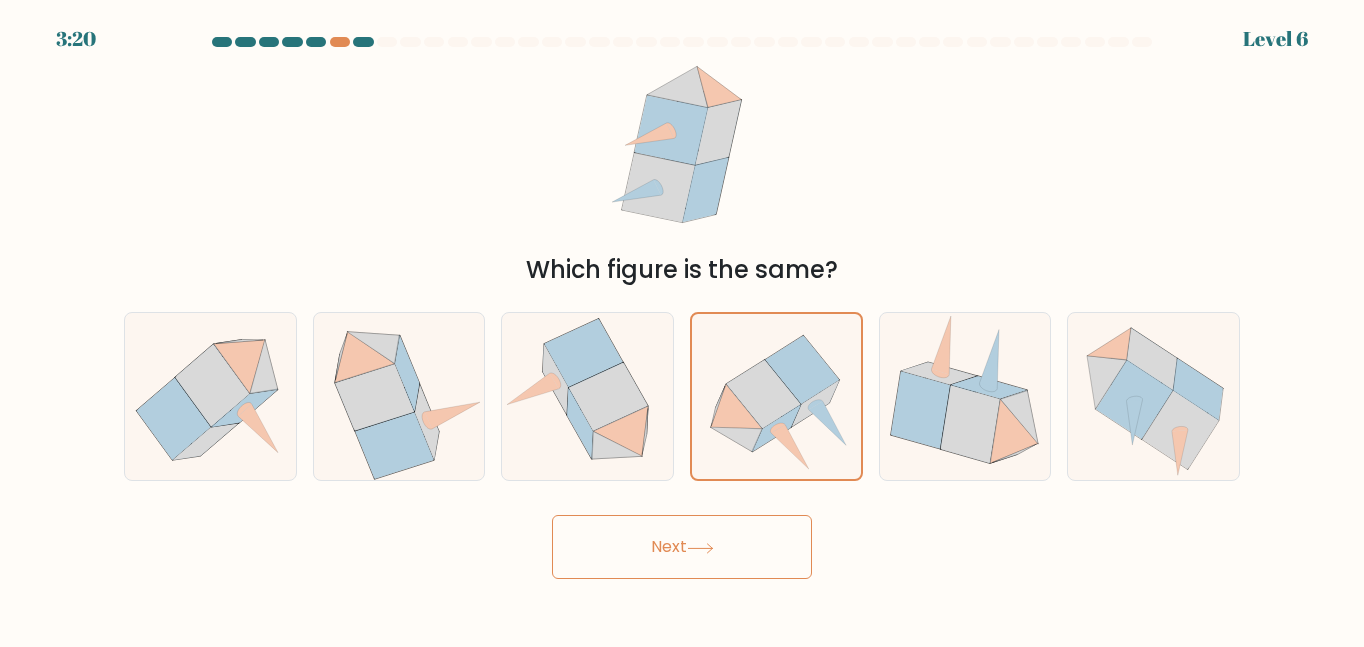 click on "Next" at bounding box center (682, 547) 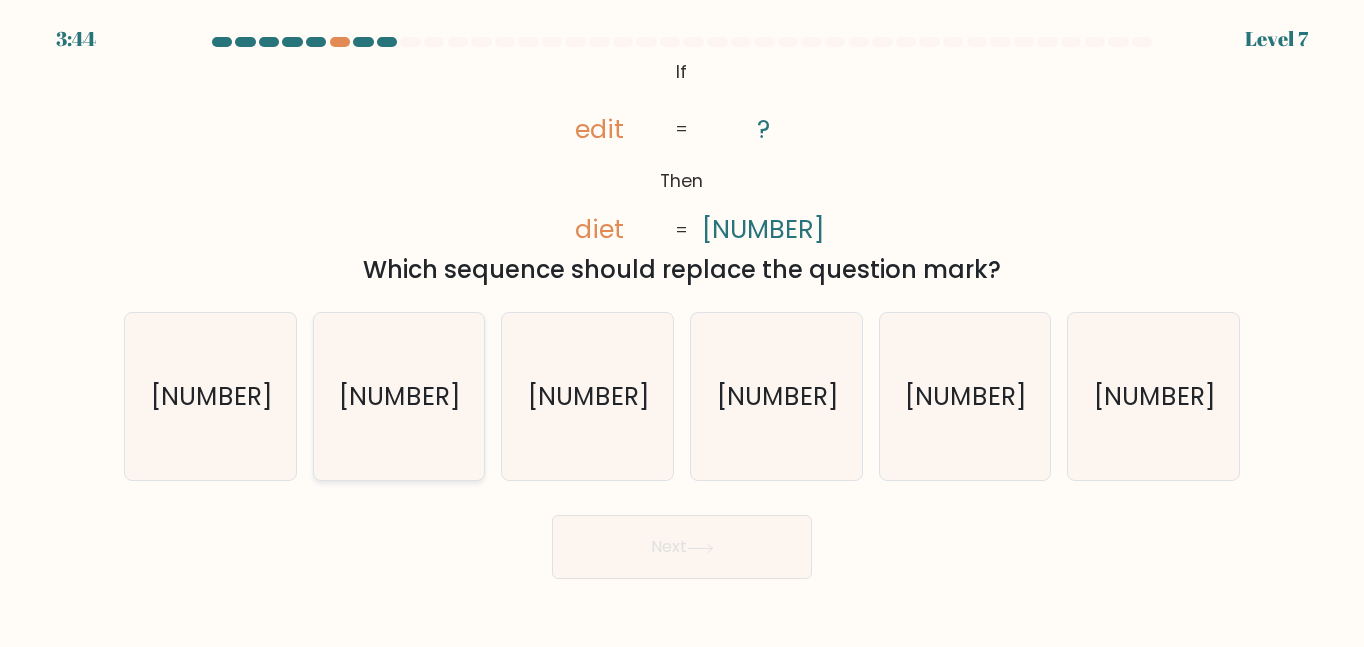 click on "9580" at bounding box center (398, 396) 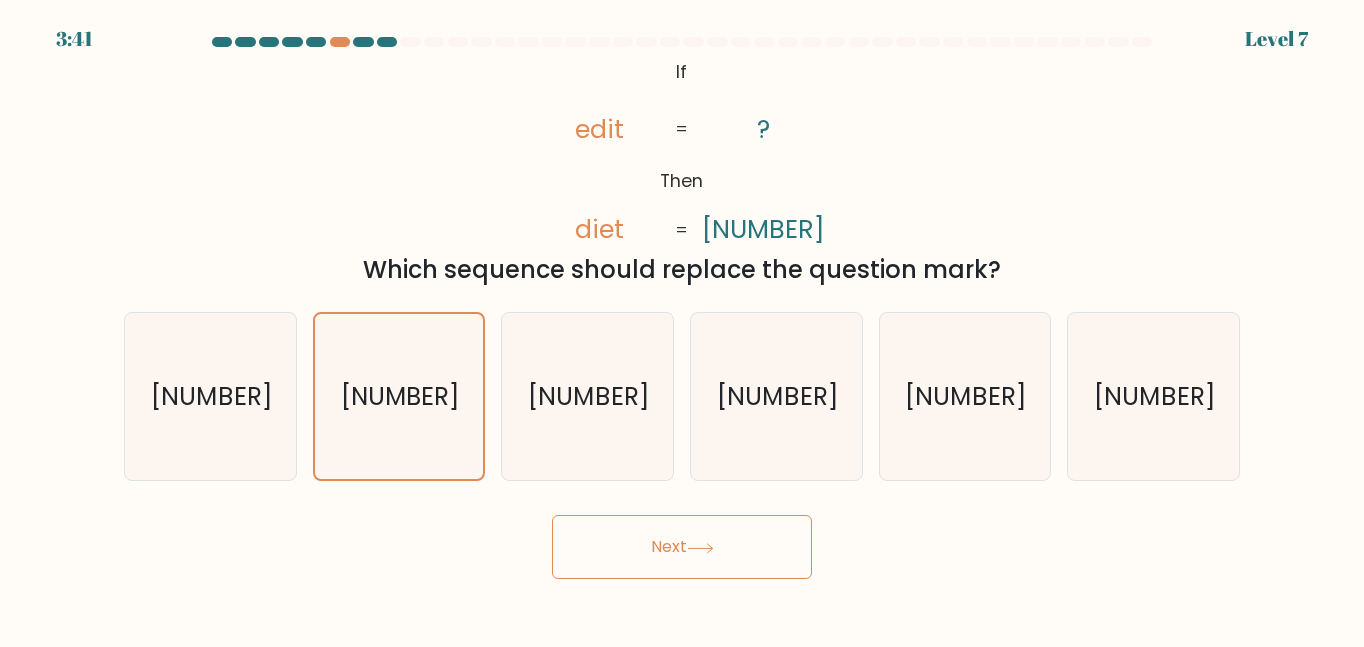click on "Next" at bounding box center (682, 547) 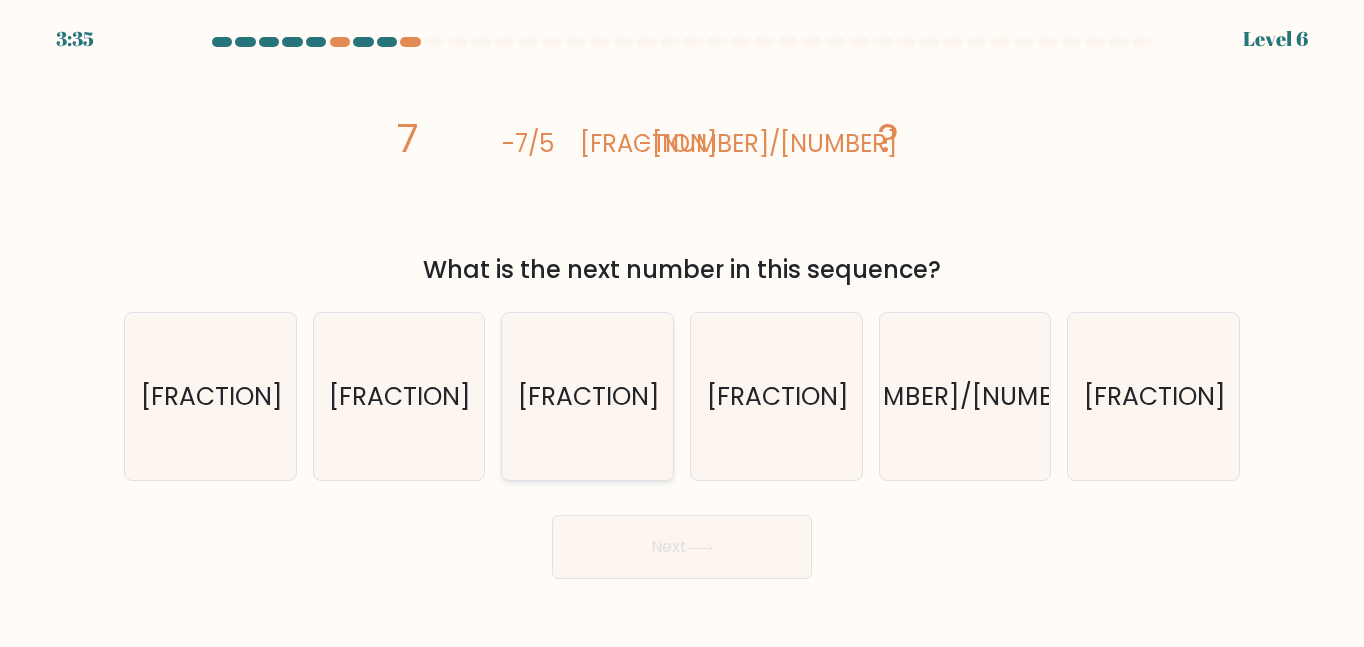 click on "7/625" at bounding box center [587, 396] 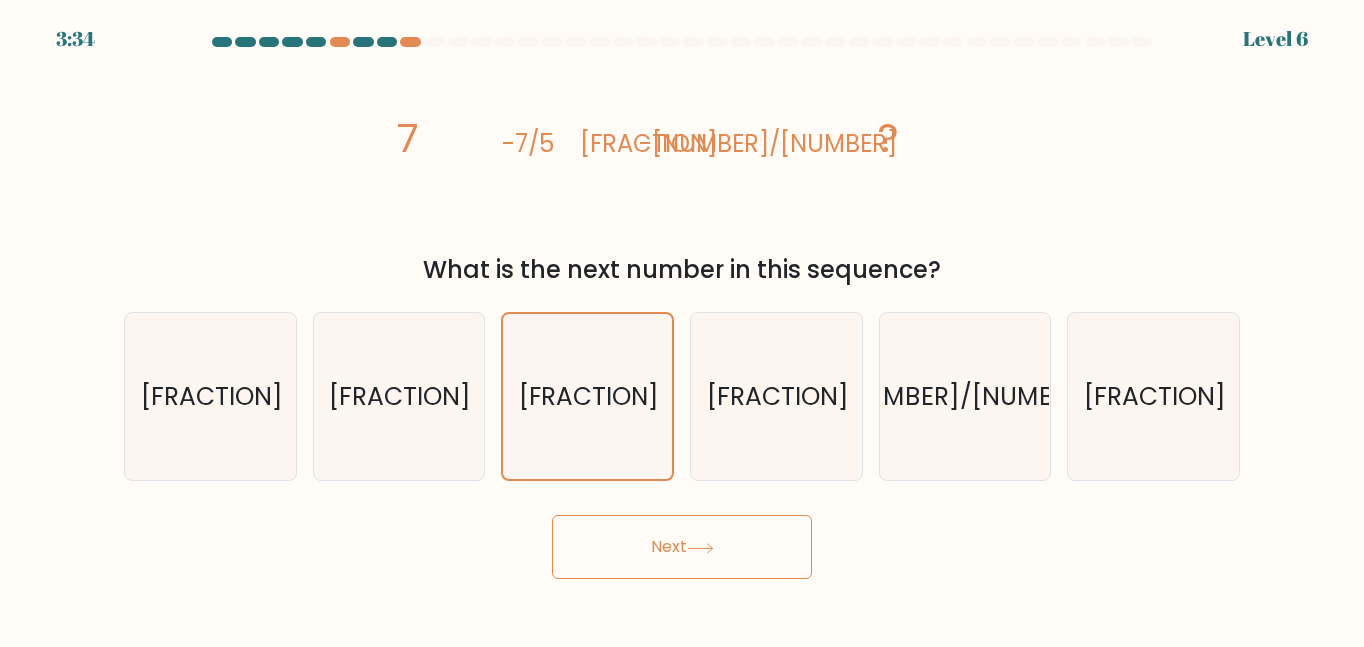 click on "Next" at bounding box center (682, 547) 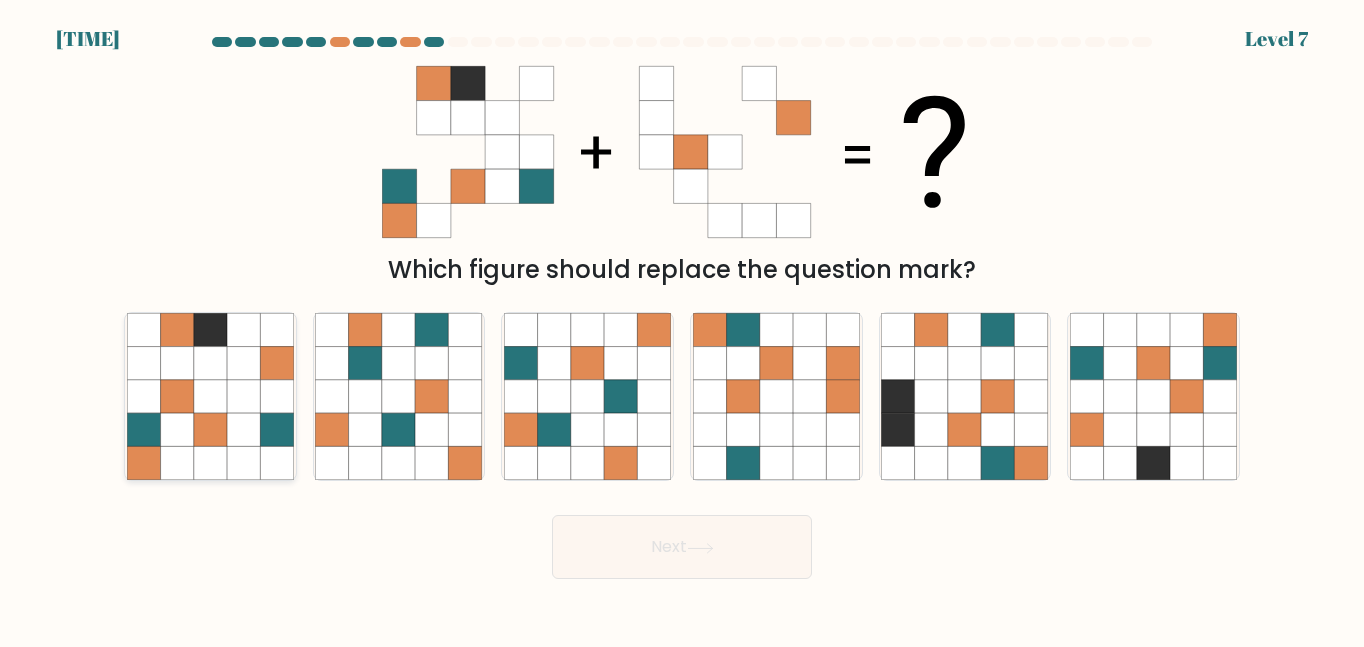 click at bounding box center (243, 363) 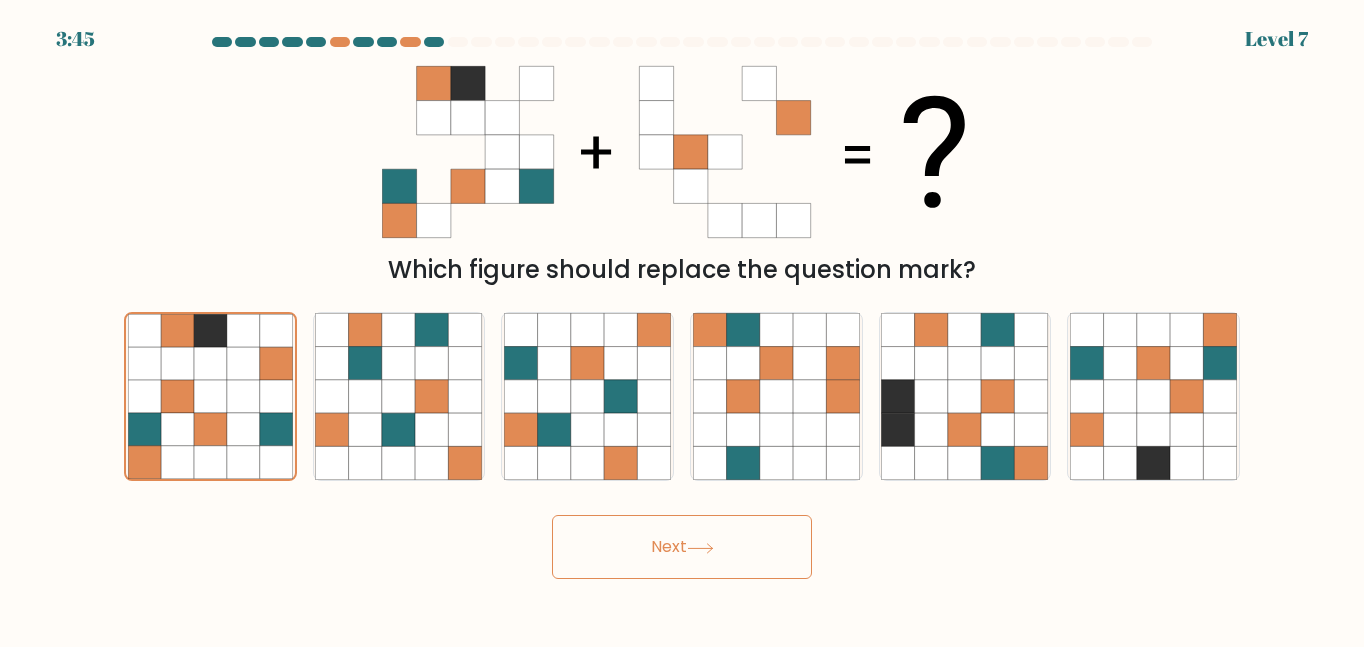 click on "Next" at bounding box center [682, 547] 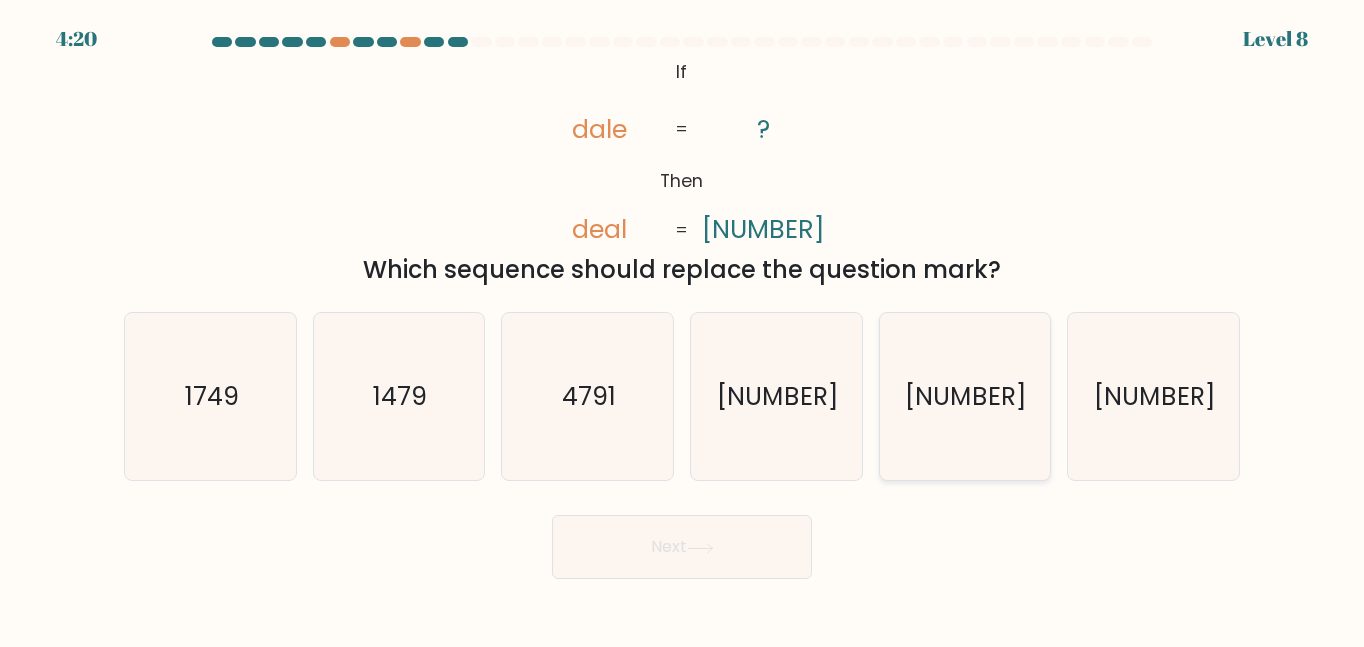 click on "4179" at bounding box center [964, 396] 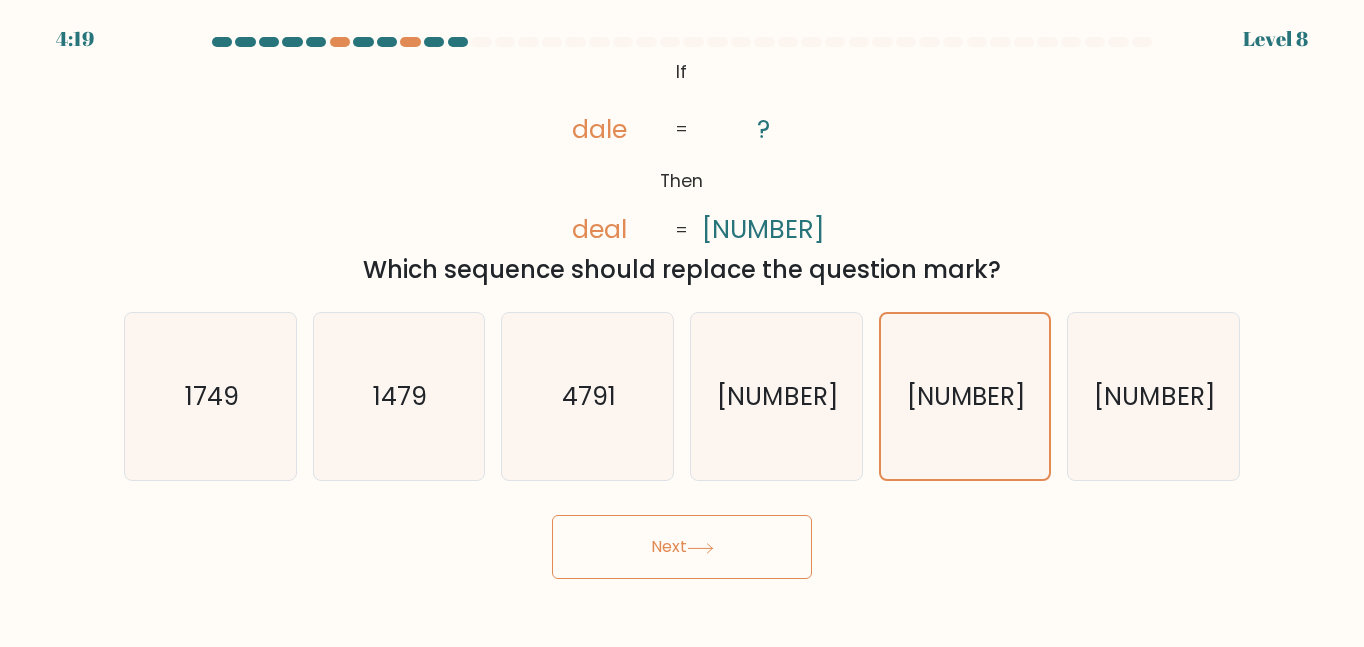 click on "Next" at bounding box center (682, 547) 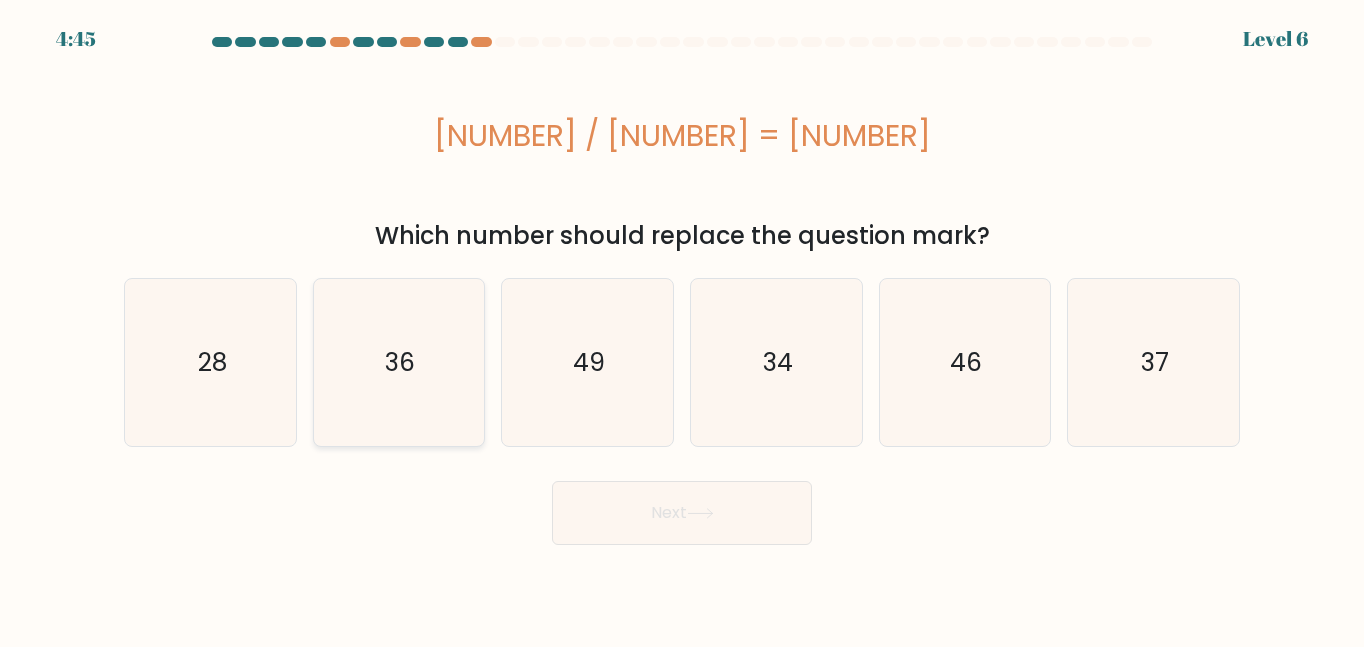 click on "36" at bounding box center [398, 362] 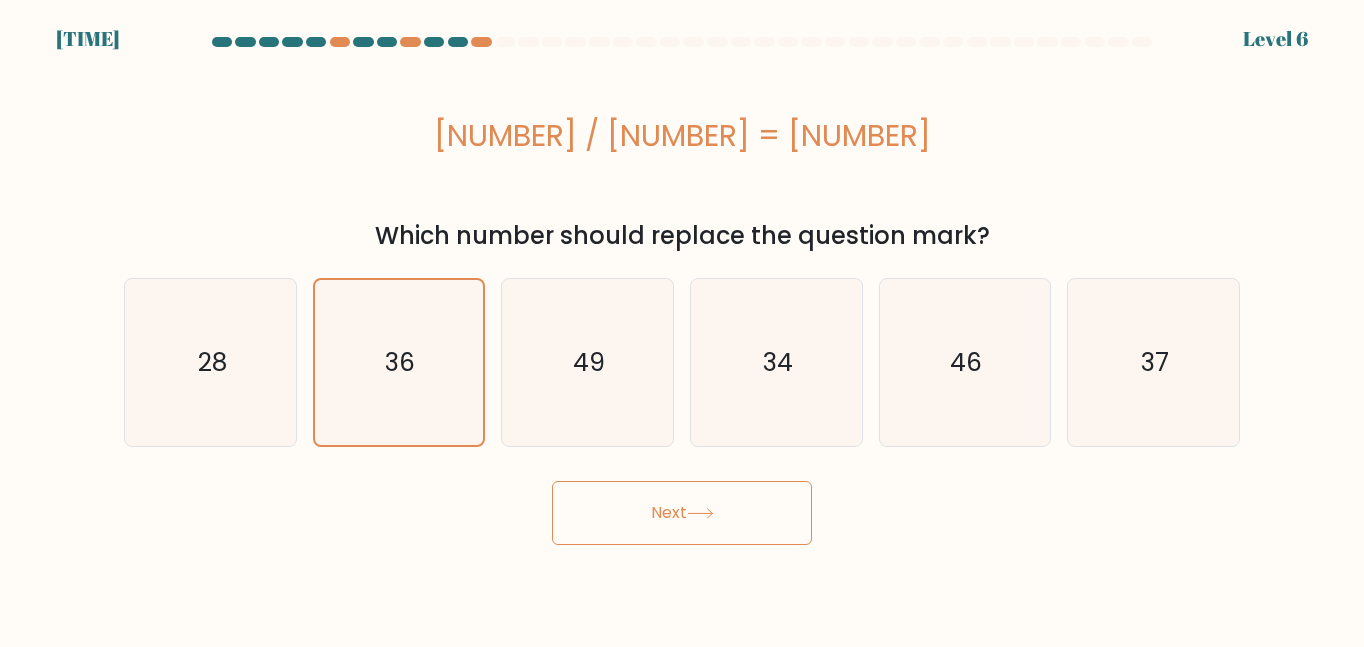 click on "Next" at bounding box center (682, 513) 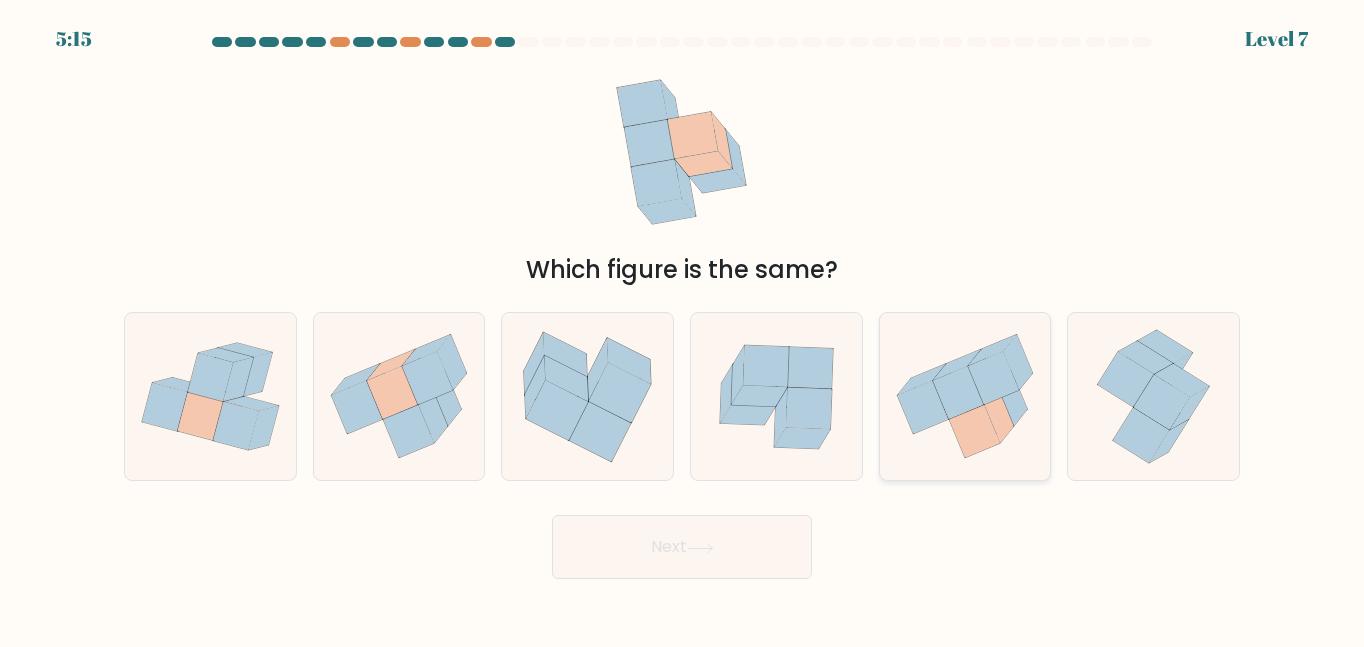 click at bounding box center (974, 431) 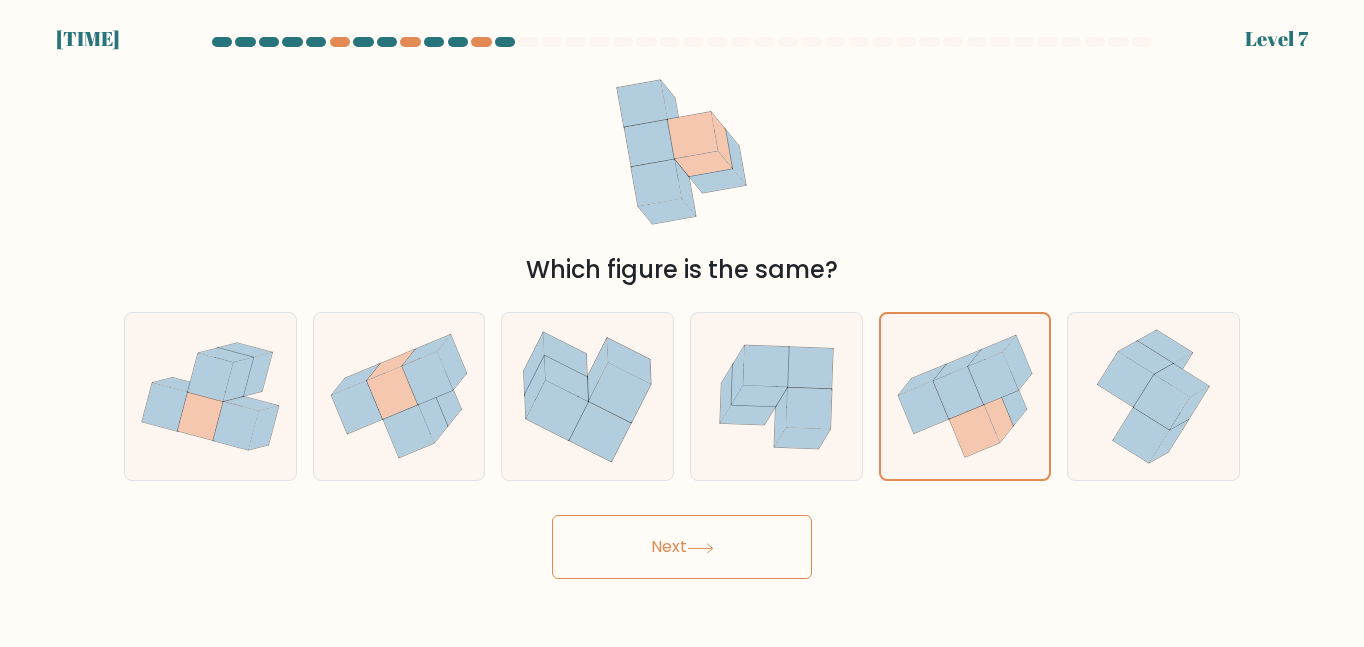 click on "Next" at bounding box center (682, 547) 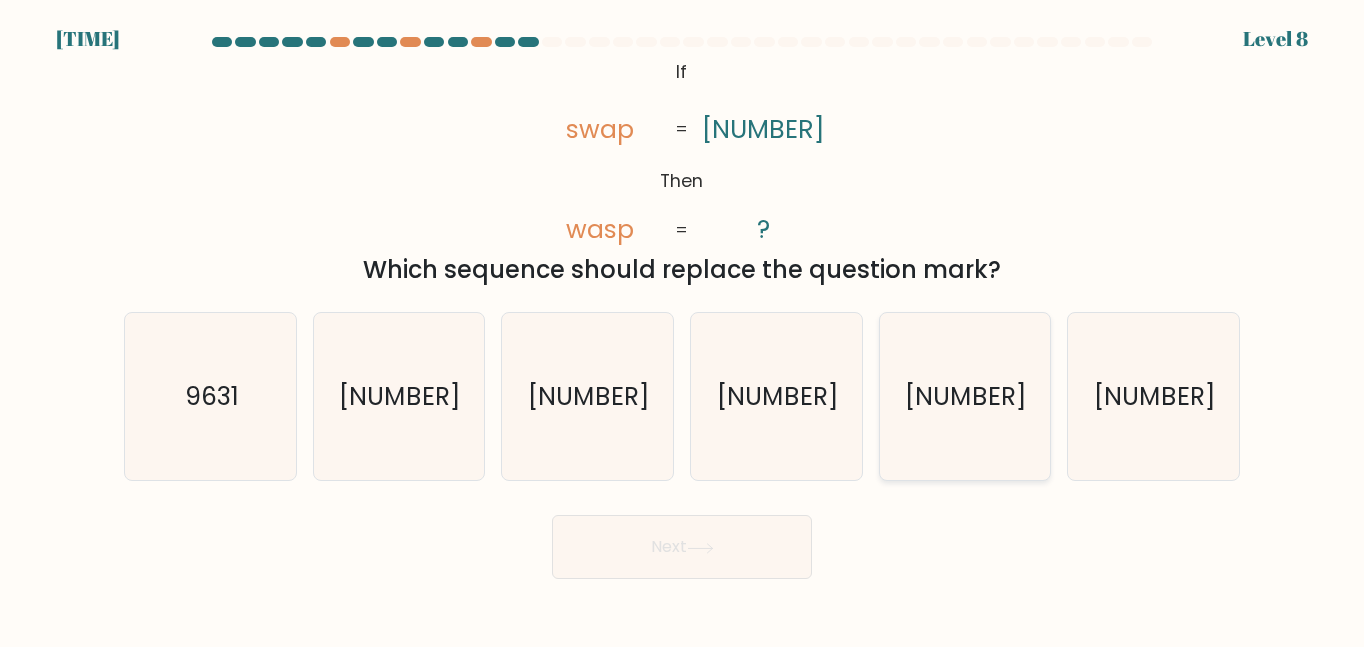 click on "1396" at bounding box center [964, 396] 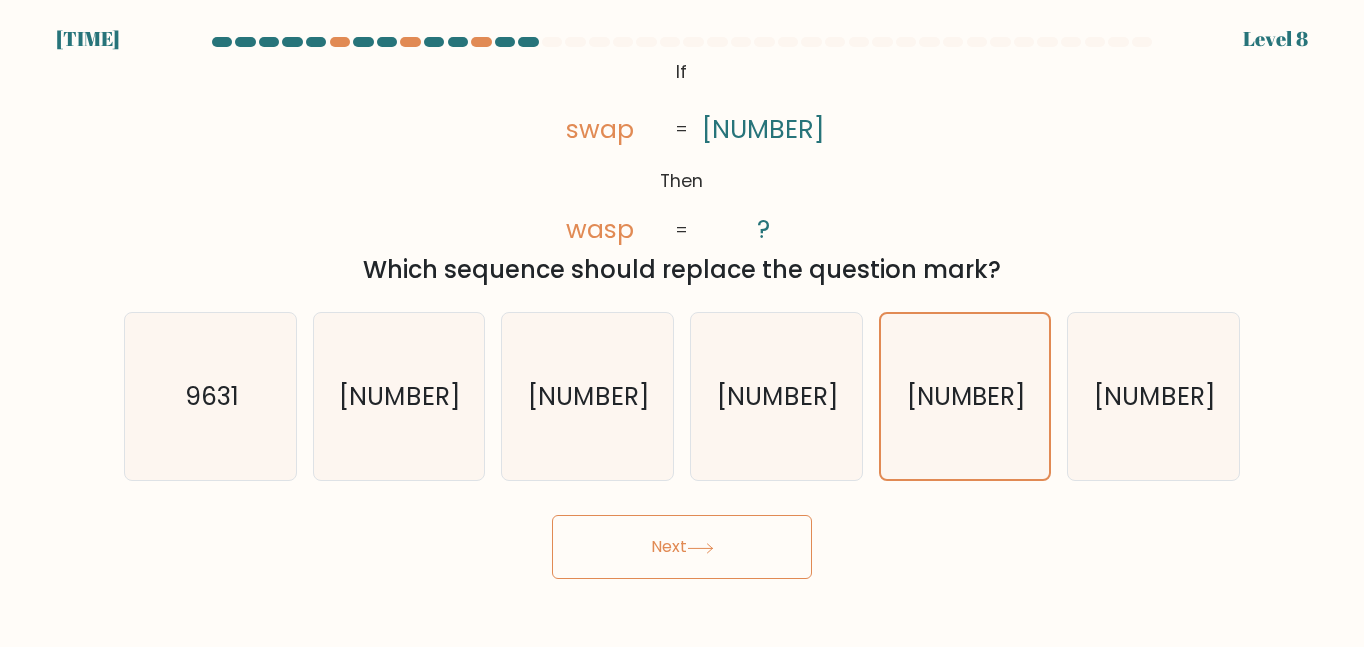 click on "Next" at bounding box center (682, 547) 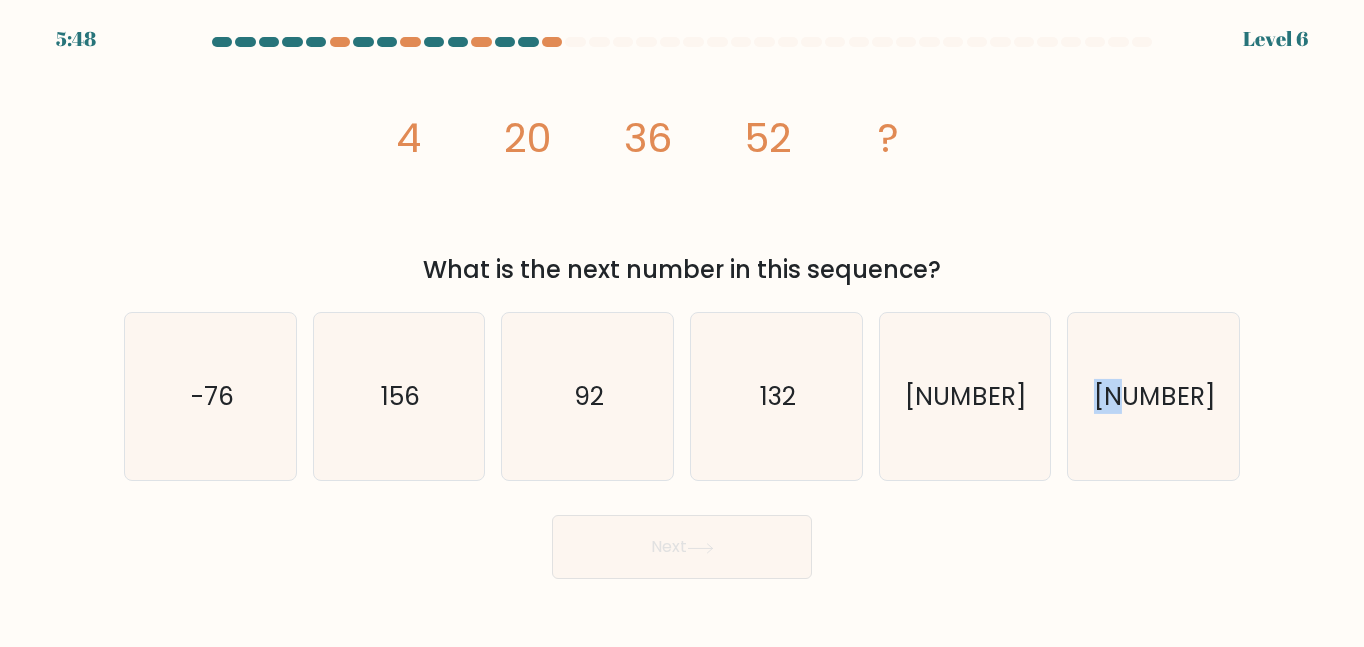 drag, startPoint x: 1114, startPoint y: 390, endPoint x: 1258, endPoint y: 376, distance: 144.67896 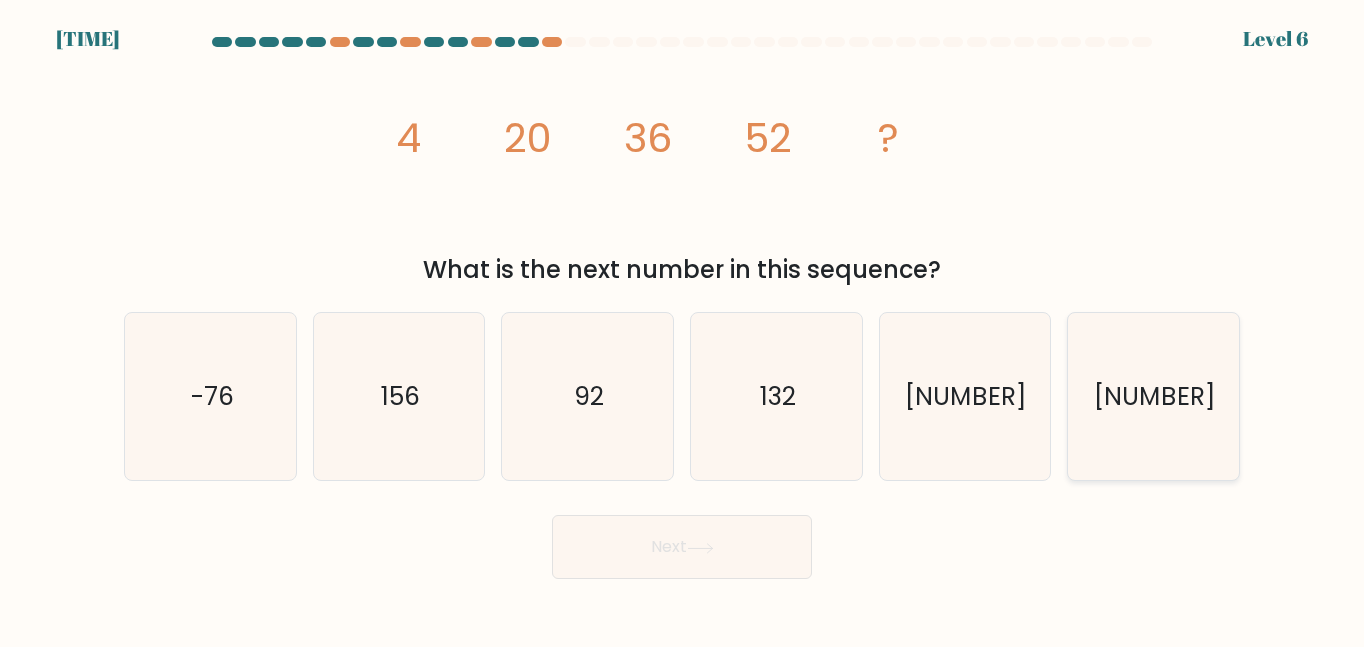 click on "68" at bounding box center [1153, 396] 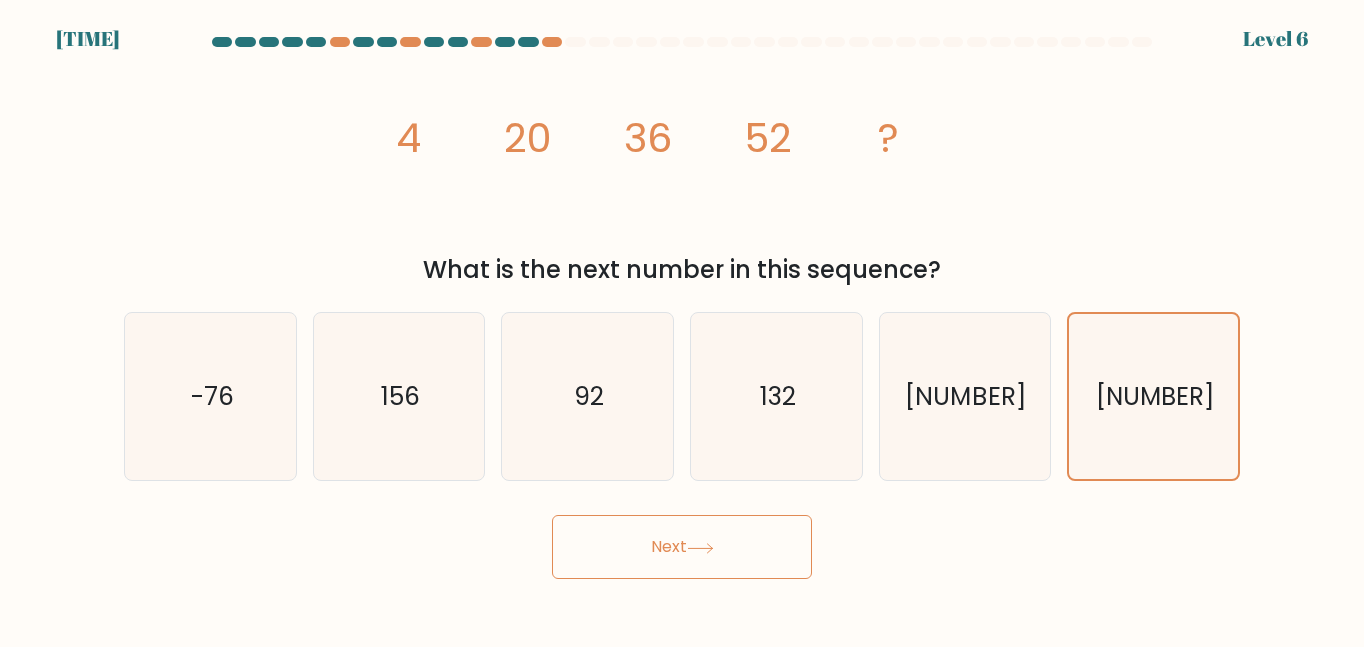 click on "Next" at bounding box center [682, 547] 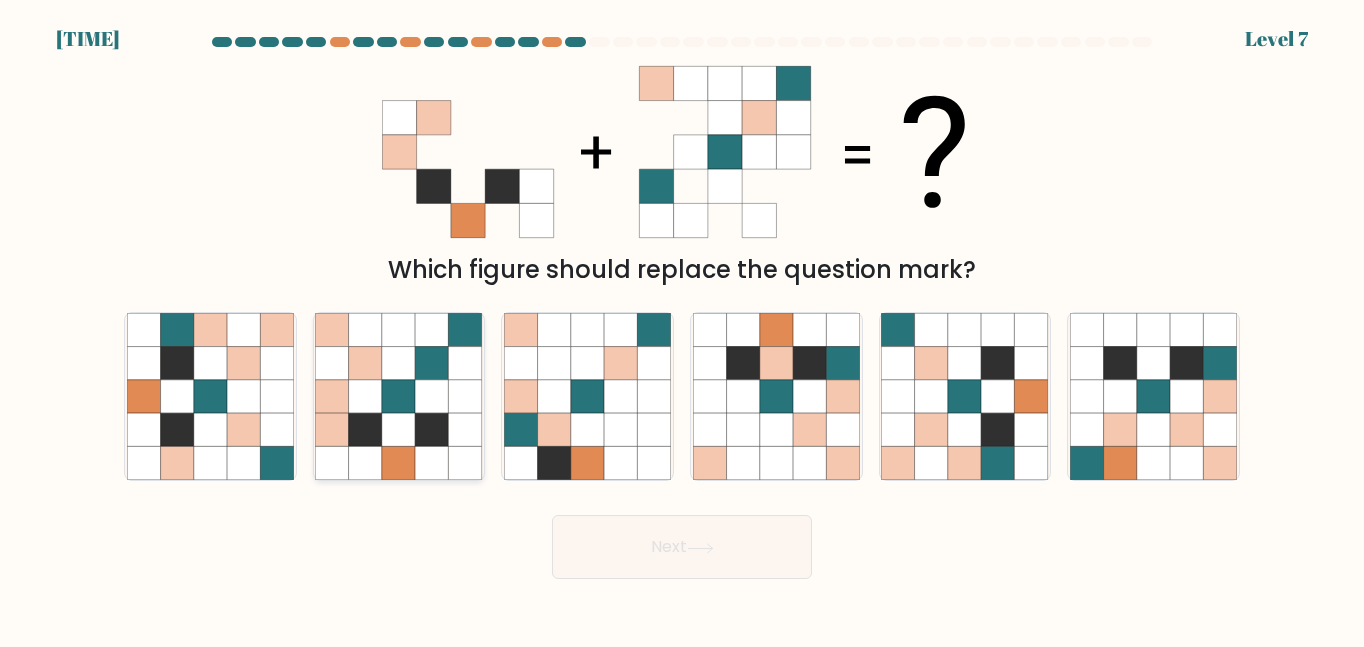 click at bounding box center [365, 429] 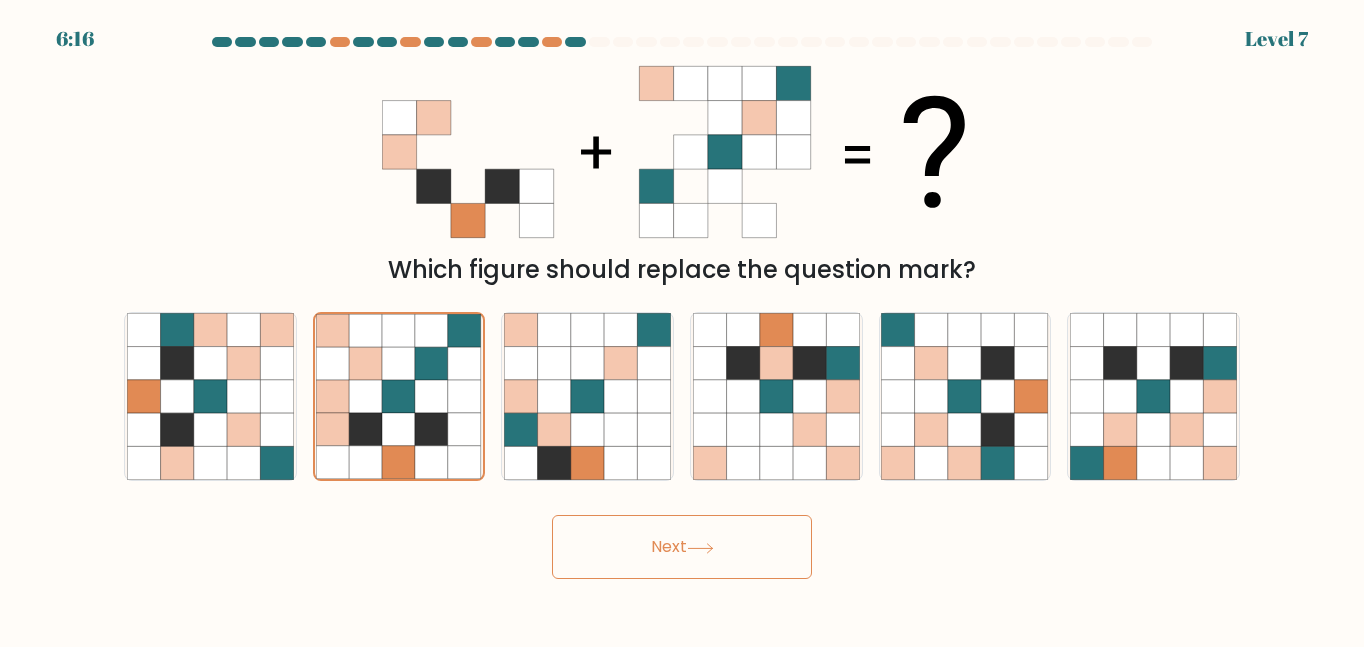 click on "Next" at bounding box center [682, 547] 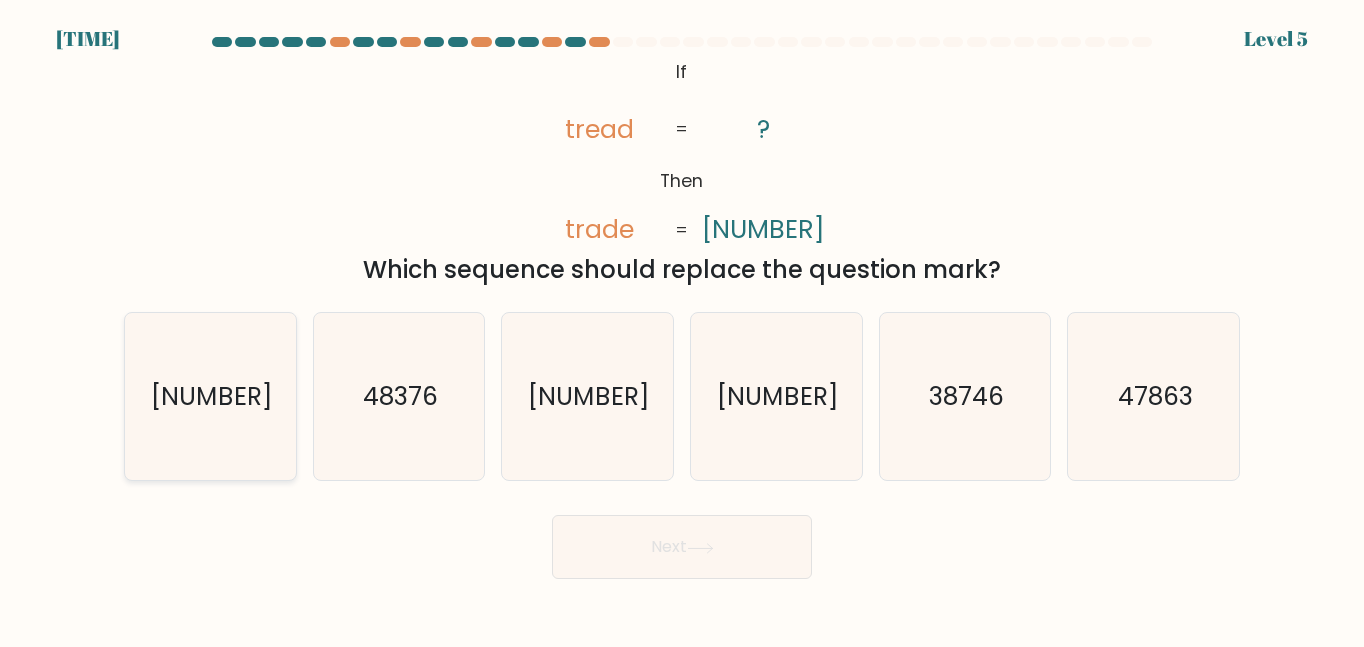 click on "37648" at bounding box center (210, 396) 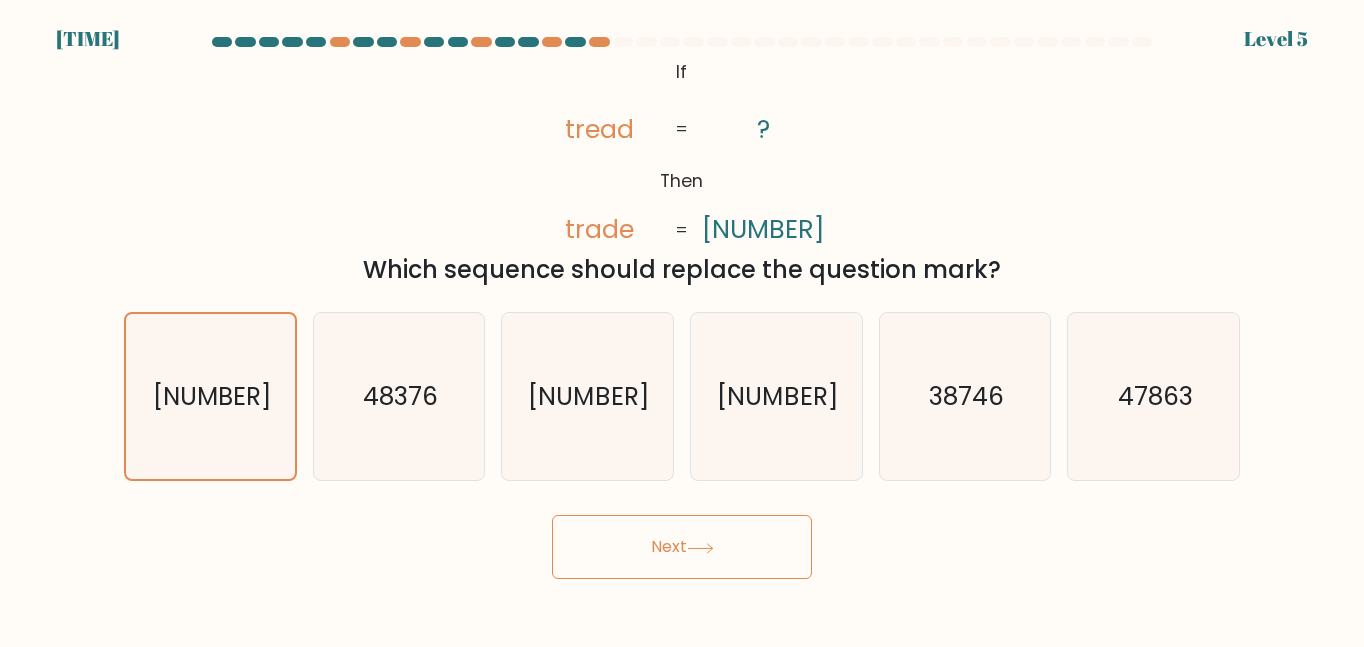 click on "Next" at bounding box center (682, 547) 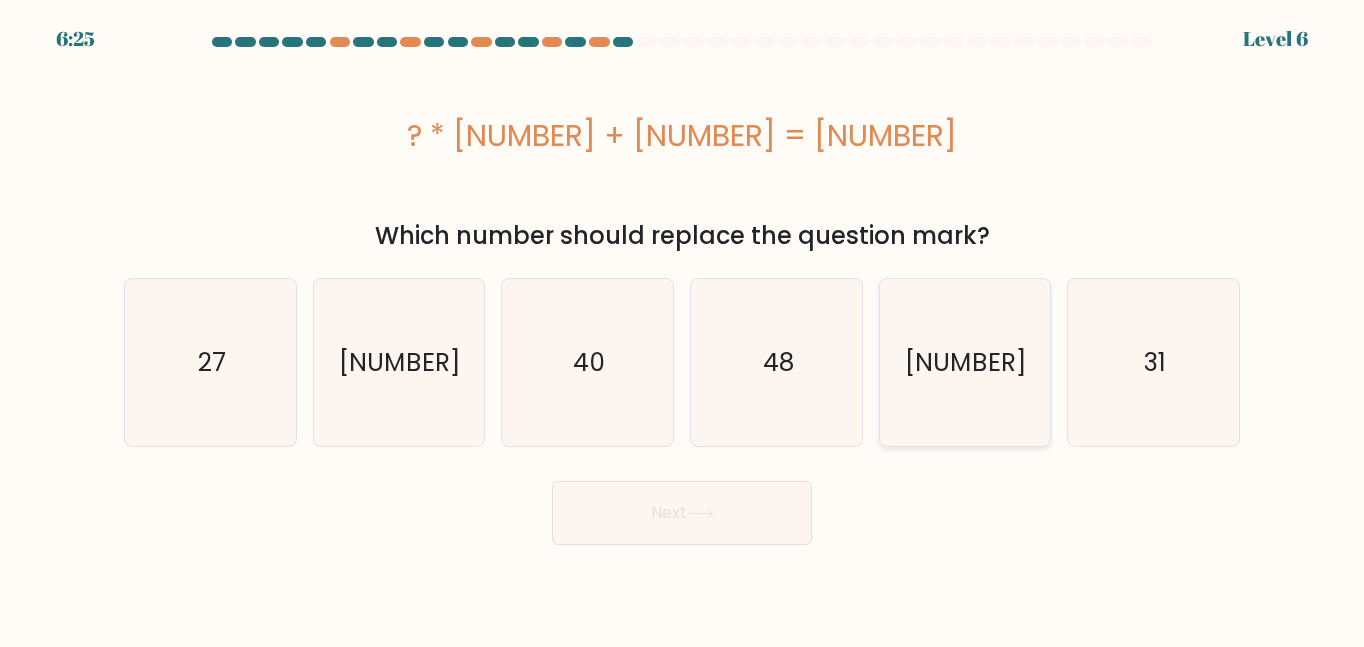 click on "35" at bounding box center [964, 362] 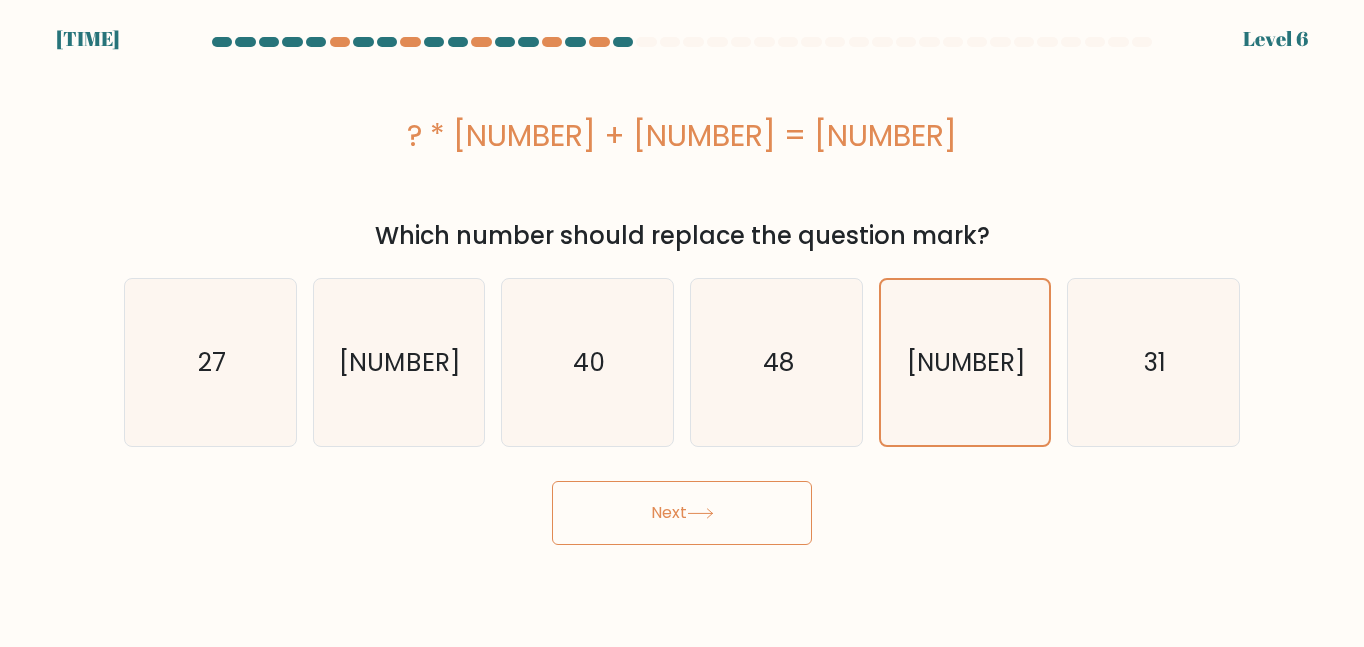 click on "Next" at bounding box center [682, 513] 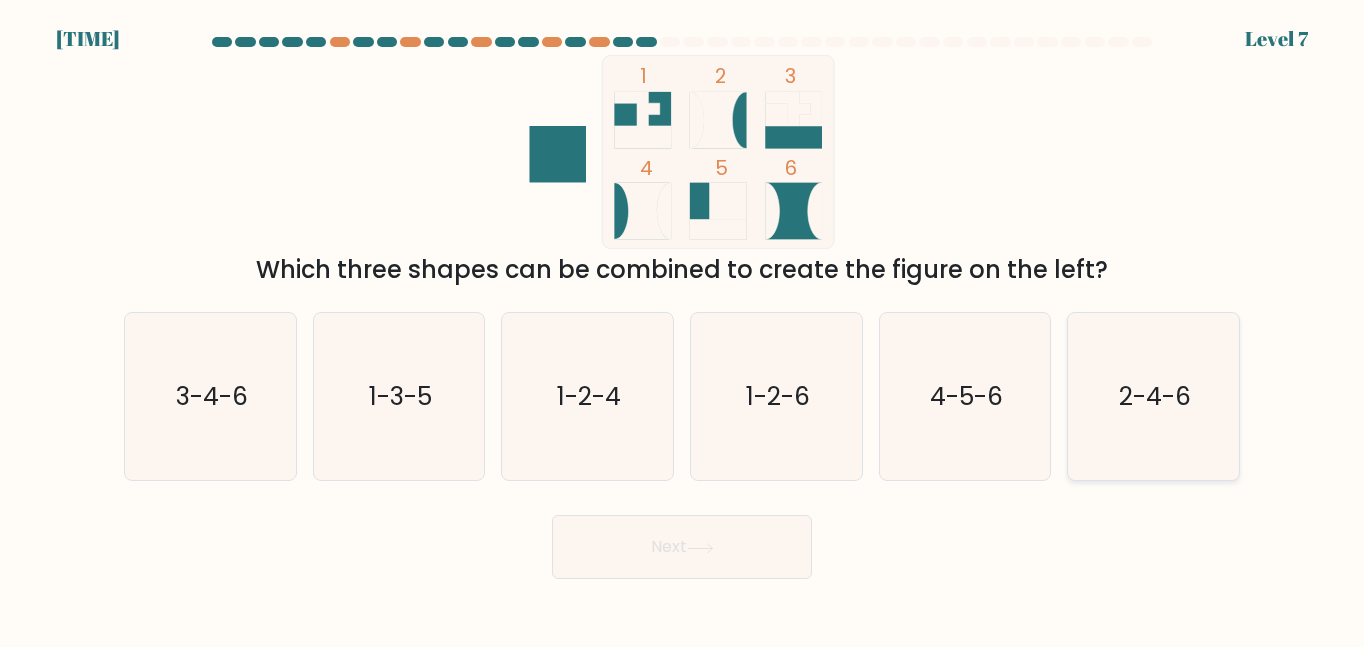 click on "2-4-6" at bounding box center [1153, 396] 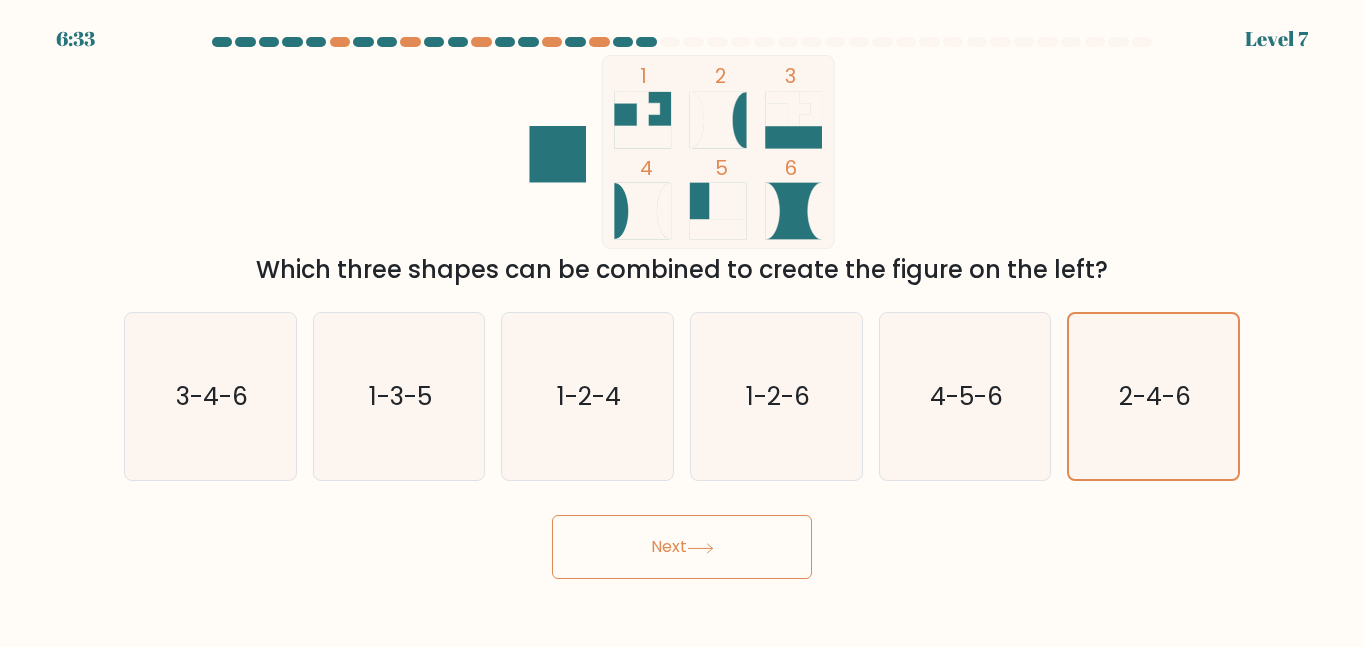 click on "Next" at bounding box center (682, 547) 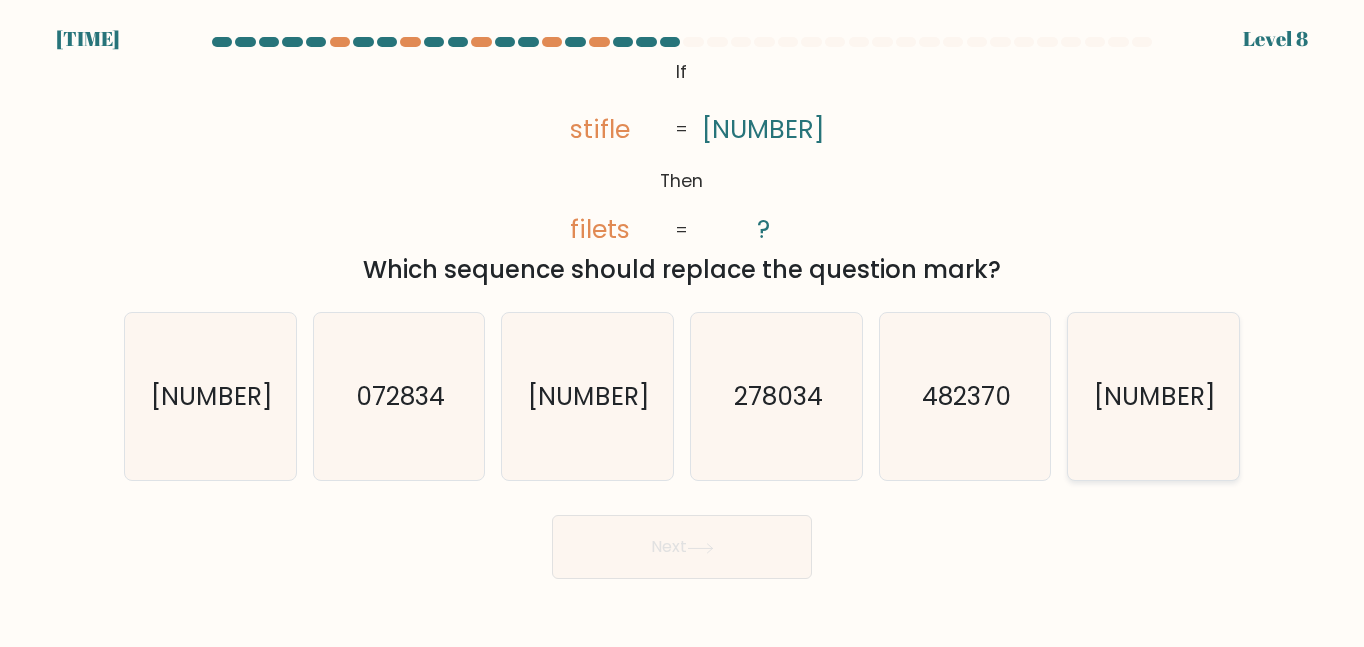 click on "432780" at bounding box center (1155, 396) 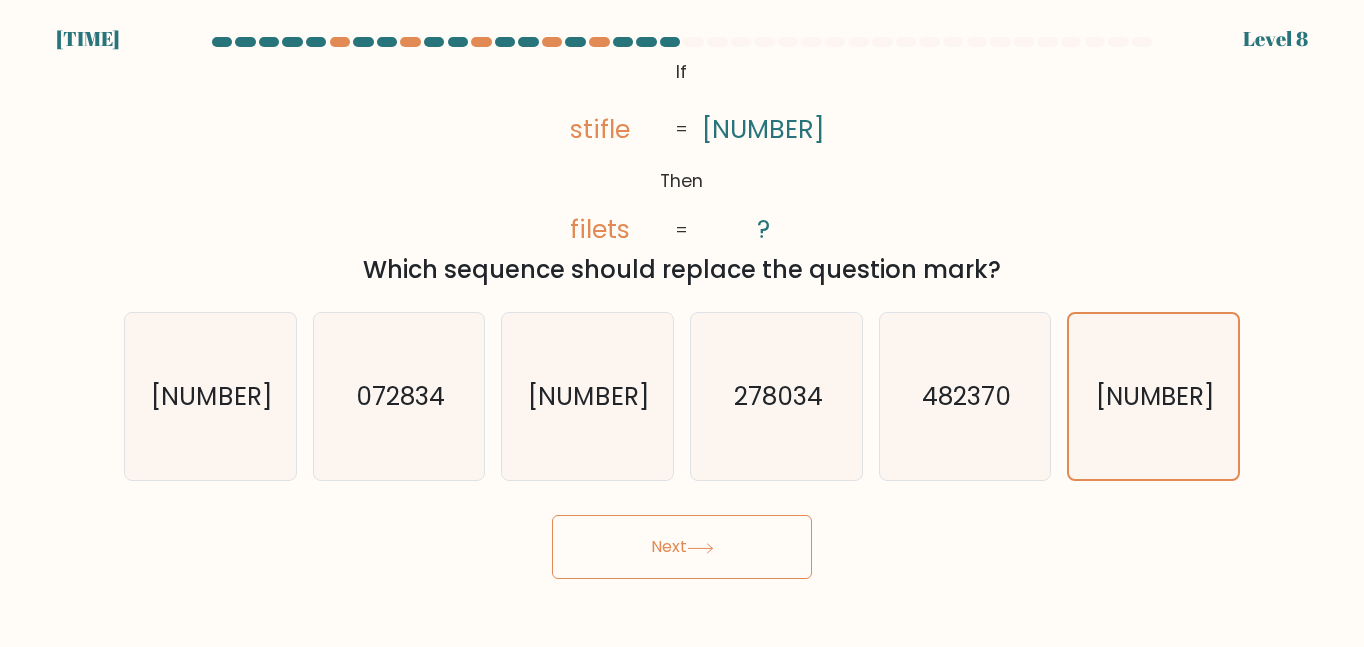 click on "Next" at bounding box center (682, 547) 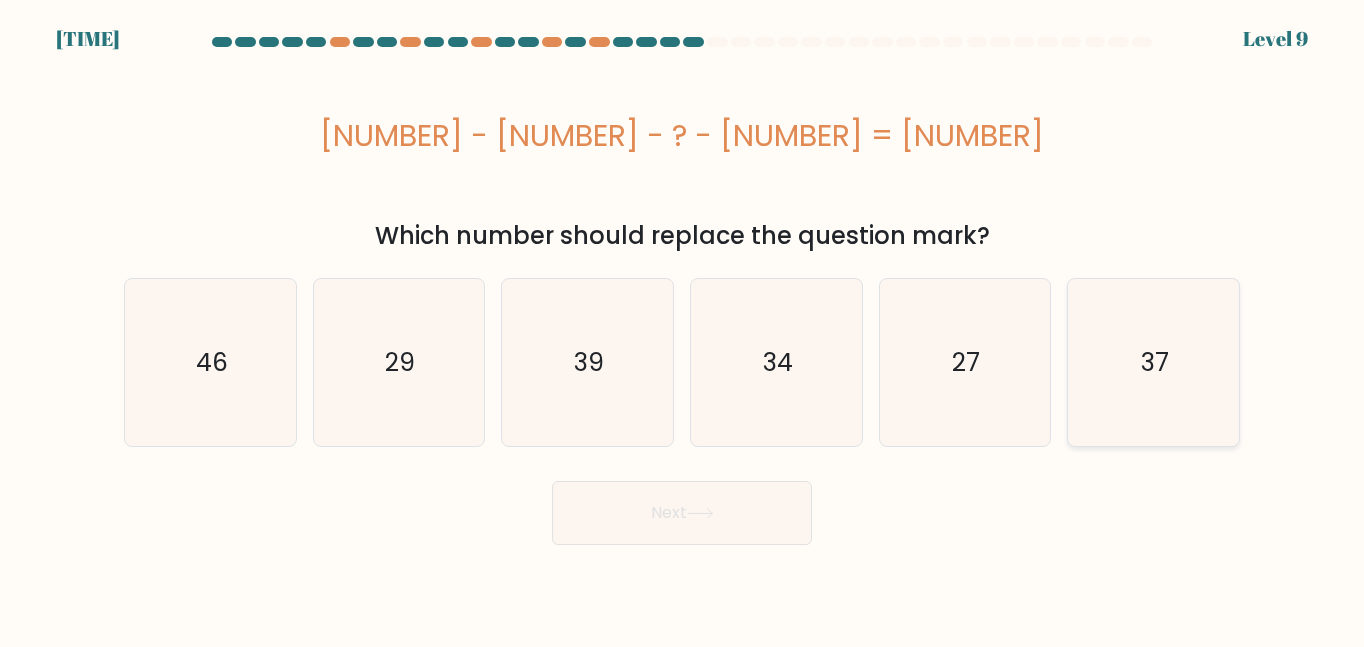 click on "37" at bounding box center [1155, 362] 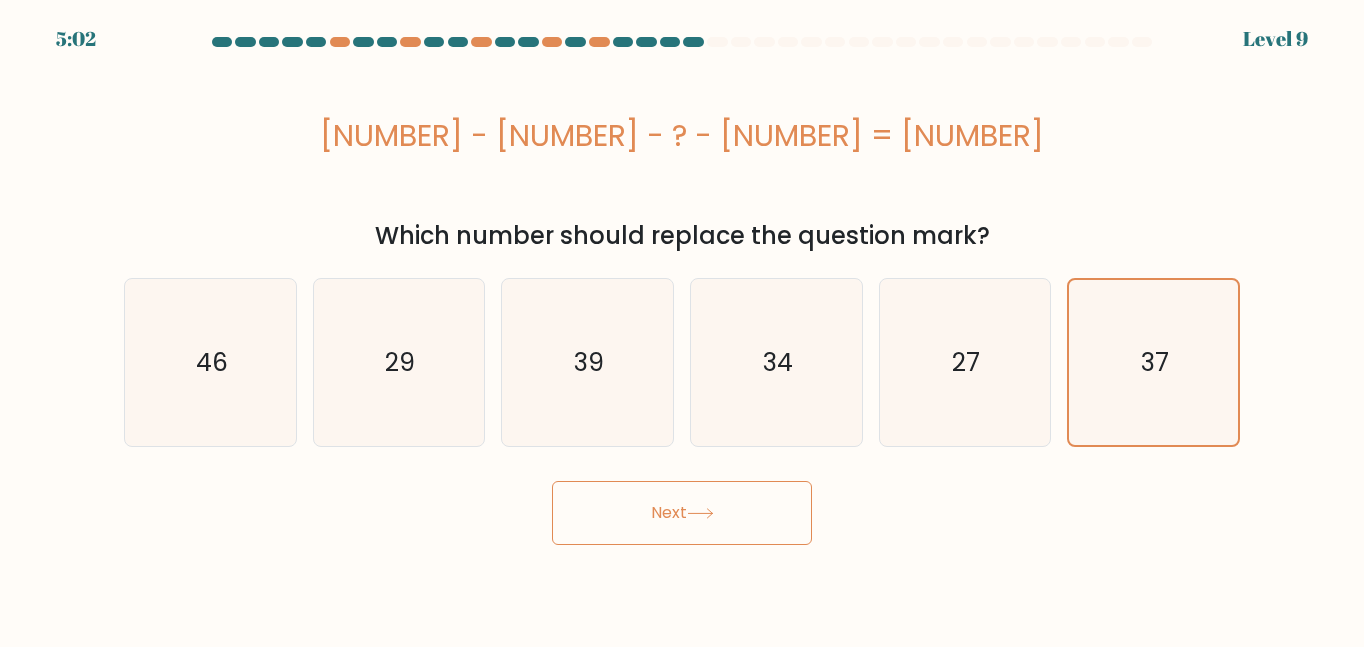 click on "Next" at bounding box center (682, 513) 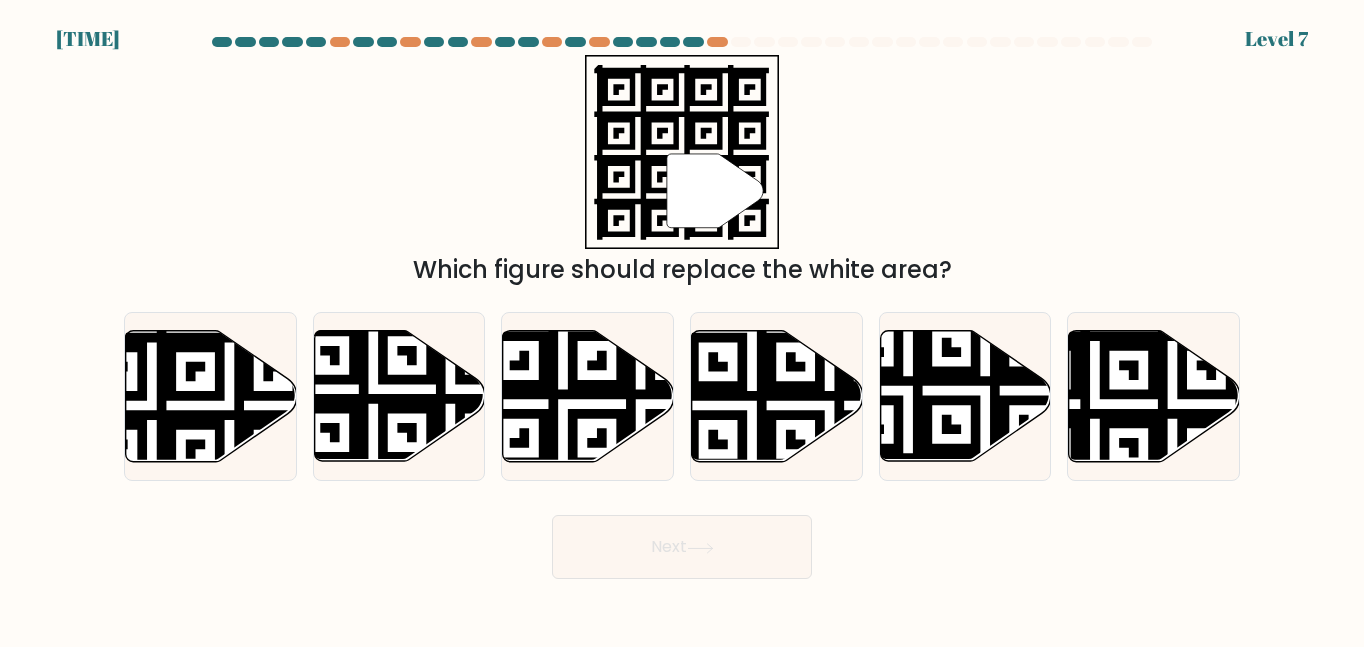 click on "Next" at bounding box center (682, 547) 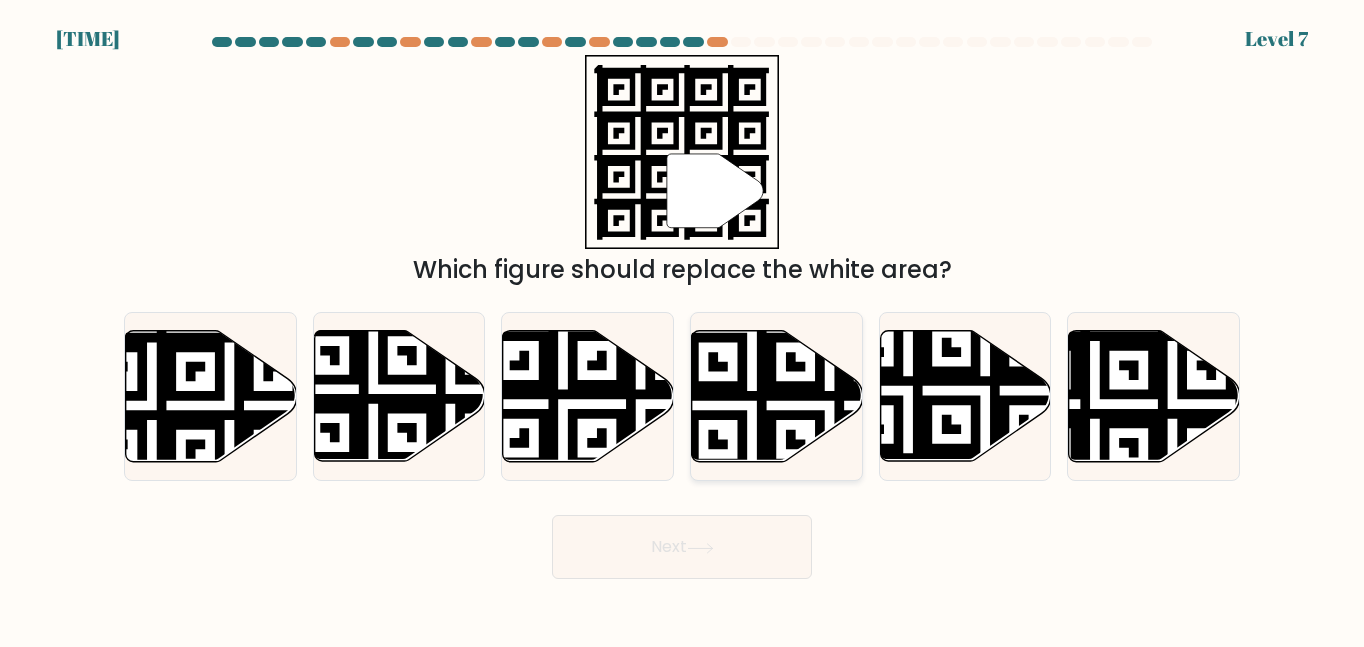 click at bounding box center [776, 396] 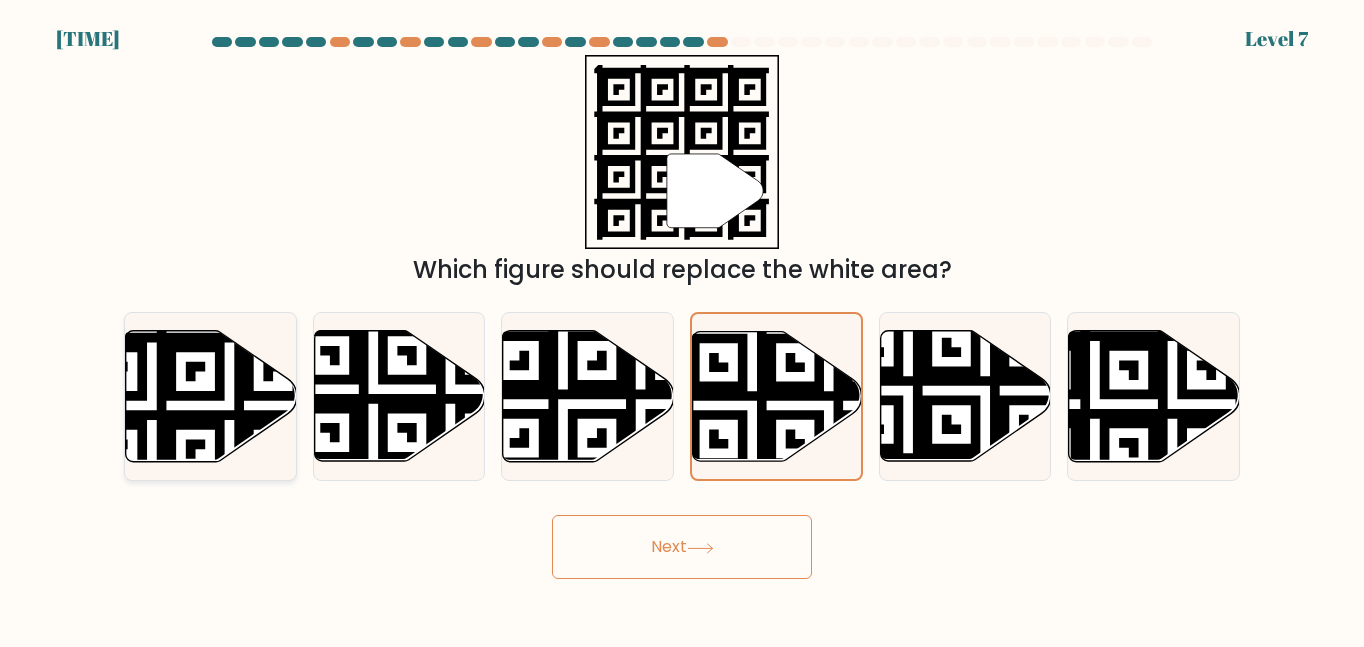 click at bounding box center (152, 328) 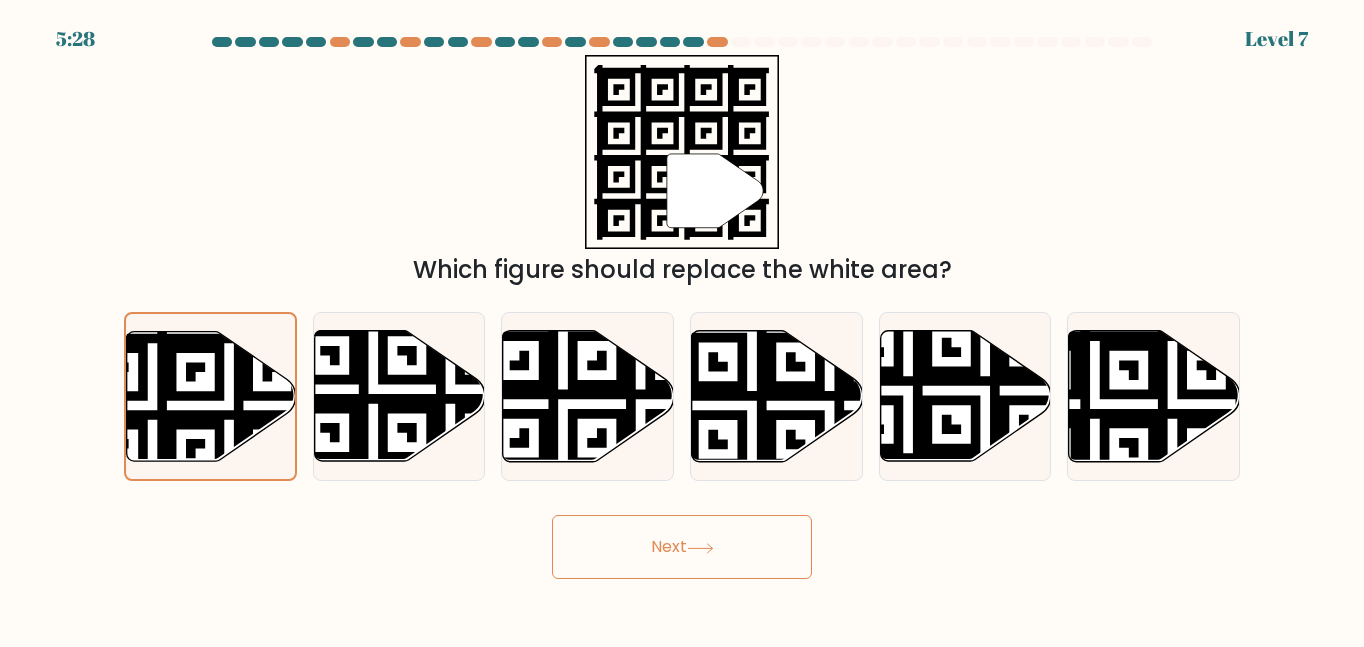 click on "Next" at bounding box center [682, 547] 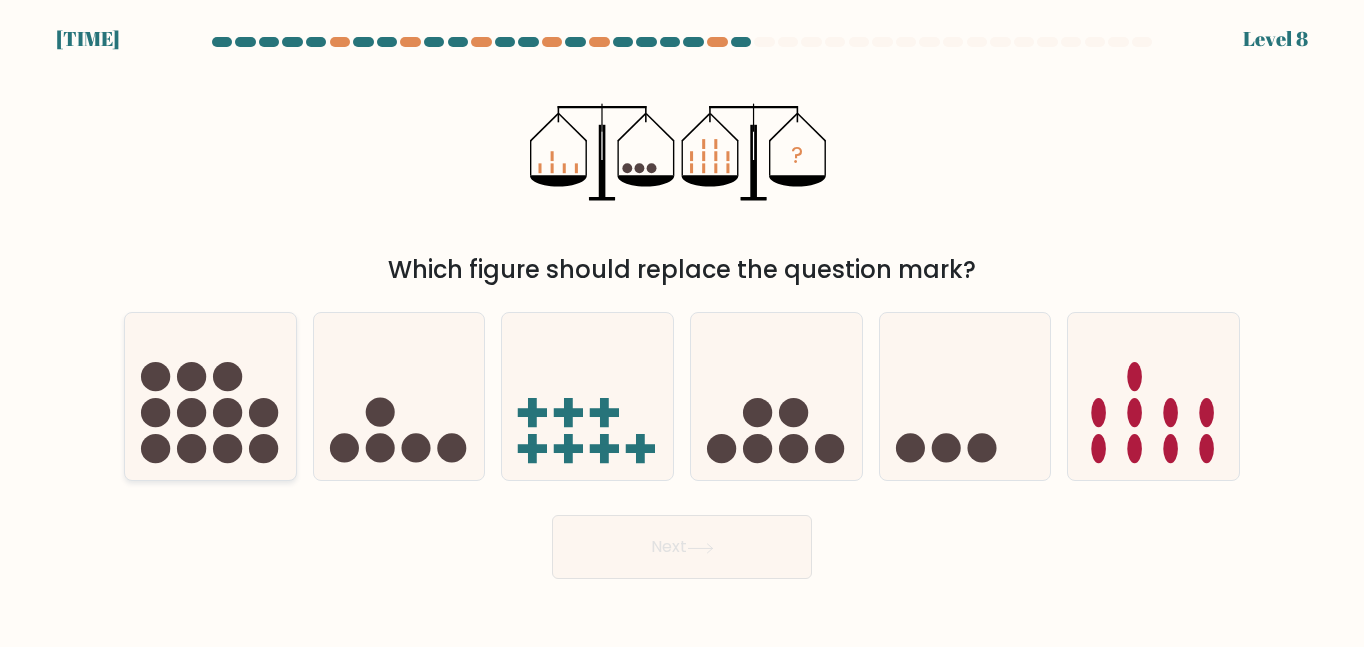 click at bounding box center (191, 448) 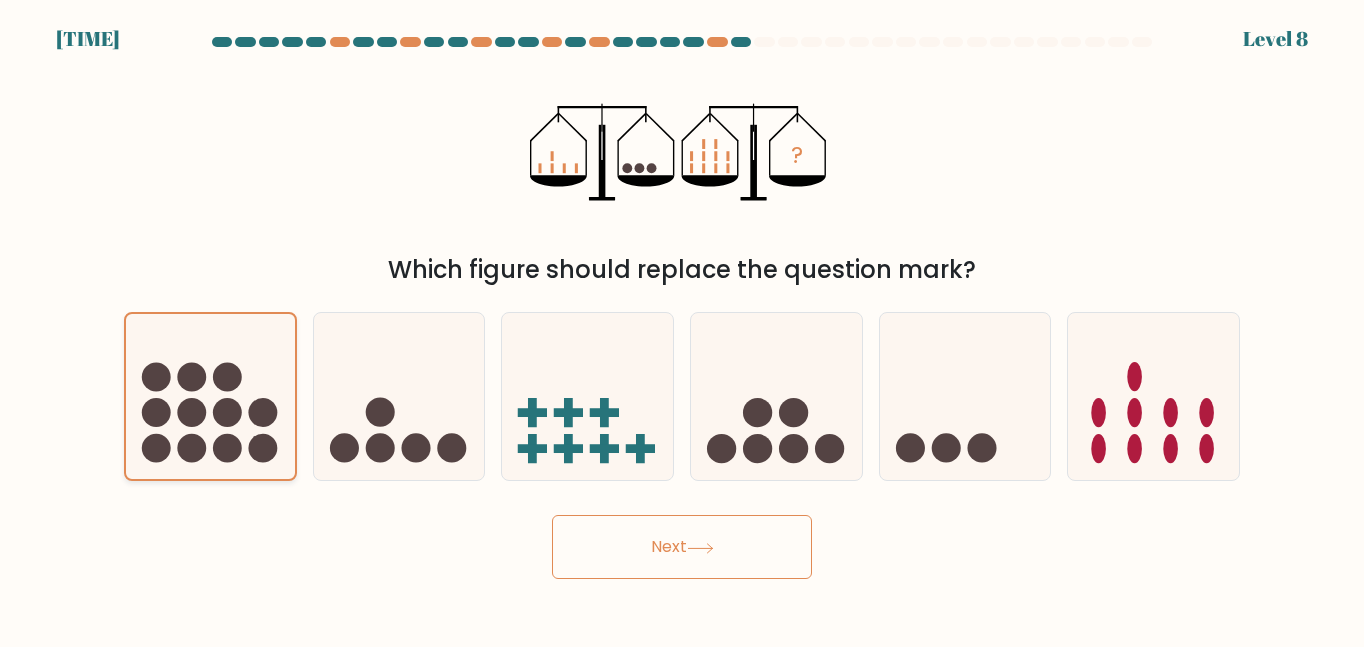 click at bounding box center (191, 447) 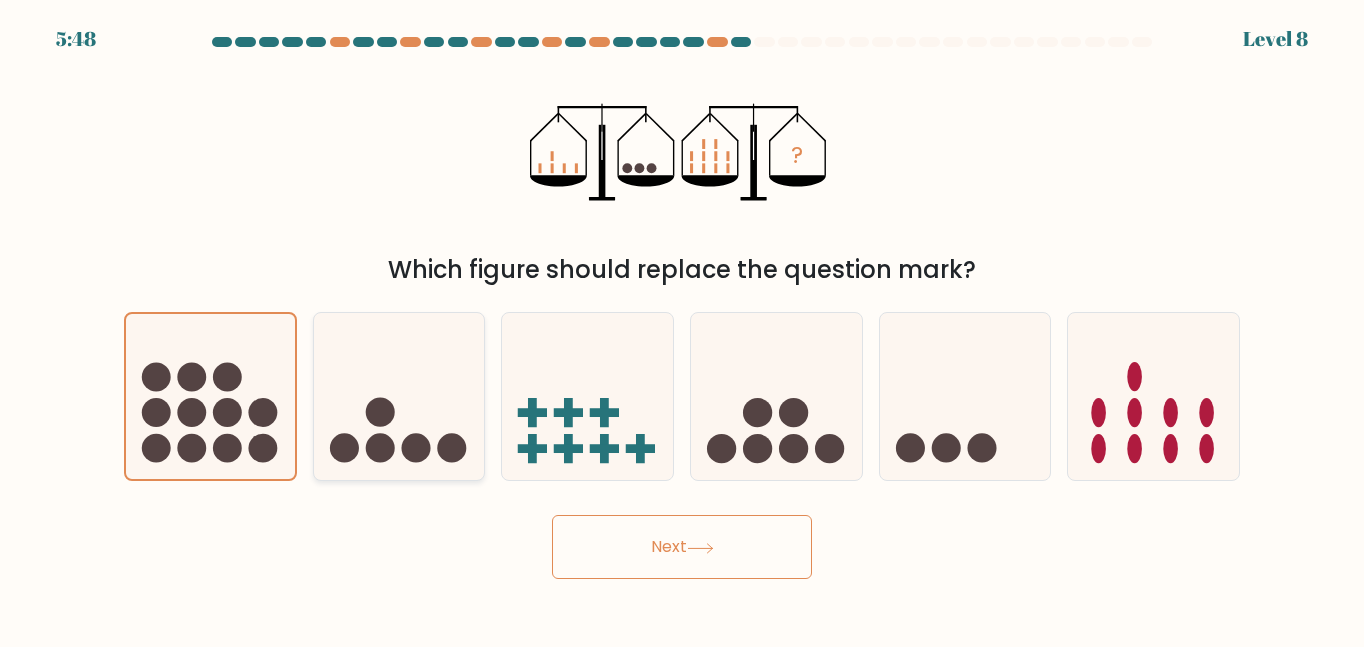 click at bounding box center (380, 448) 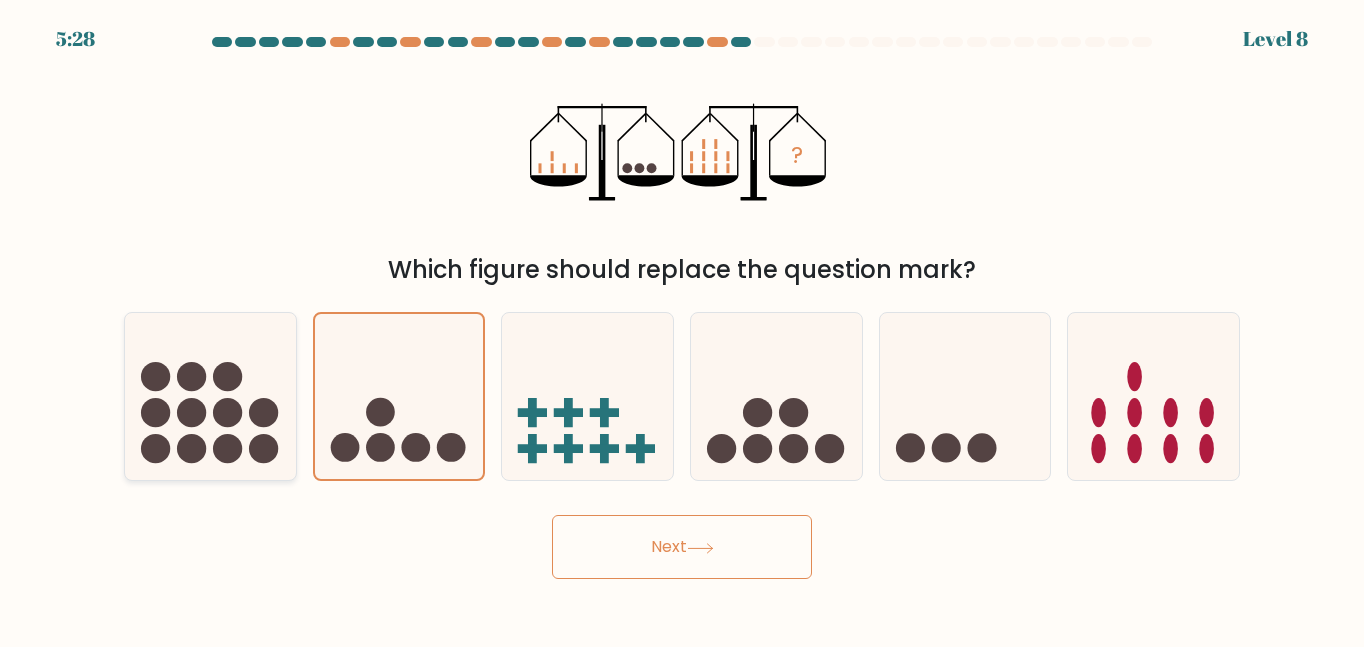click at bounding box center (210, 396) 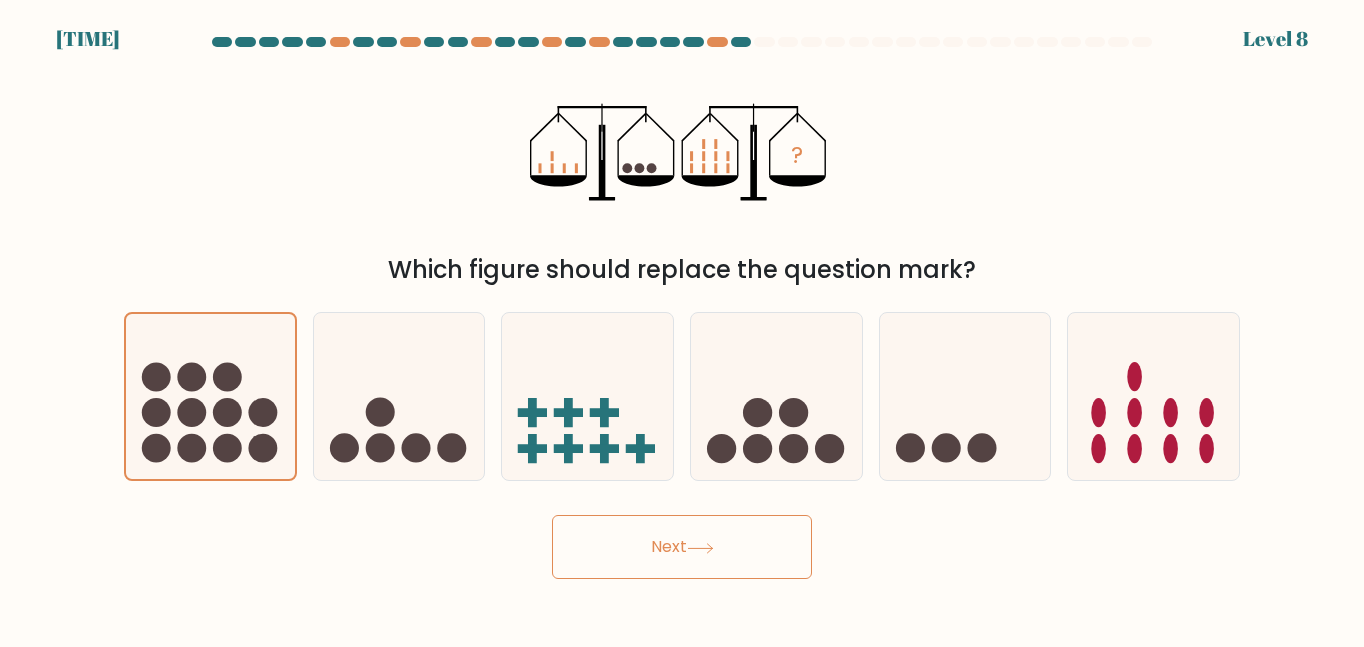 click on "Next" at bounding box center [682, 547] 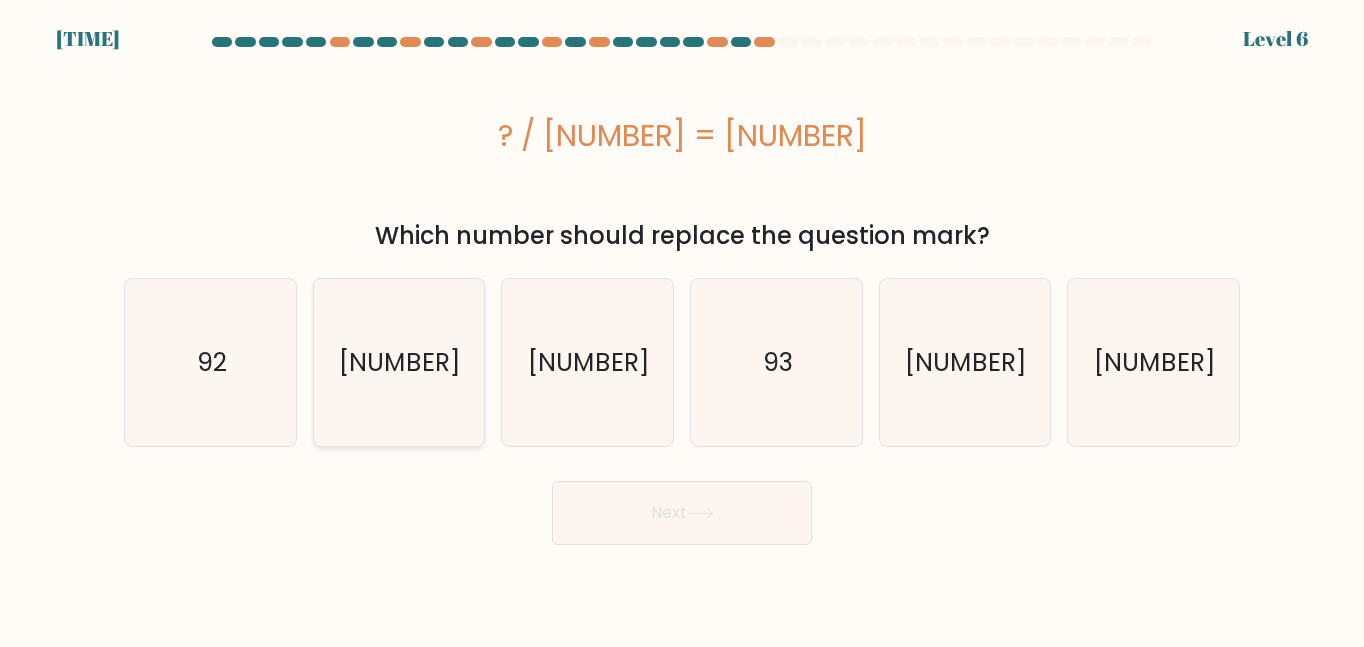 click on "108" at bounding box center (398, 362) 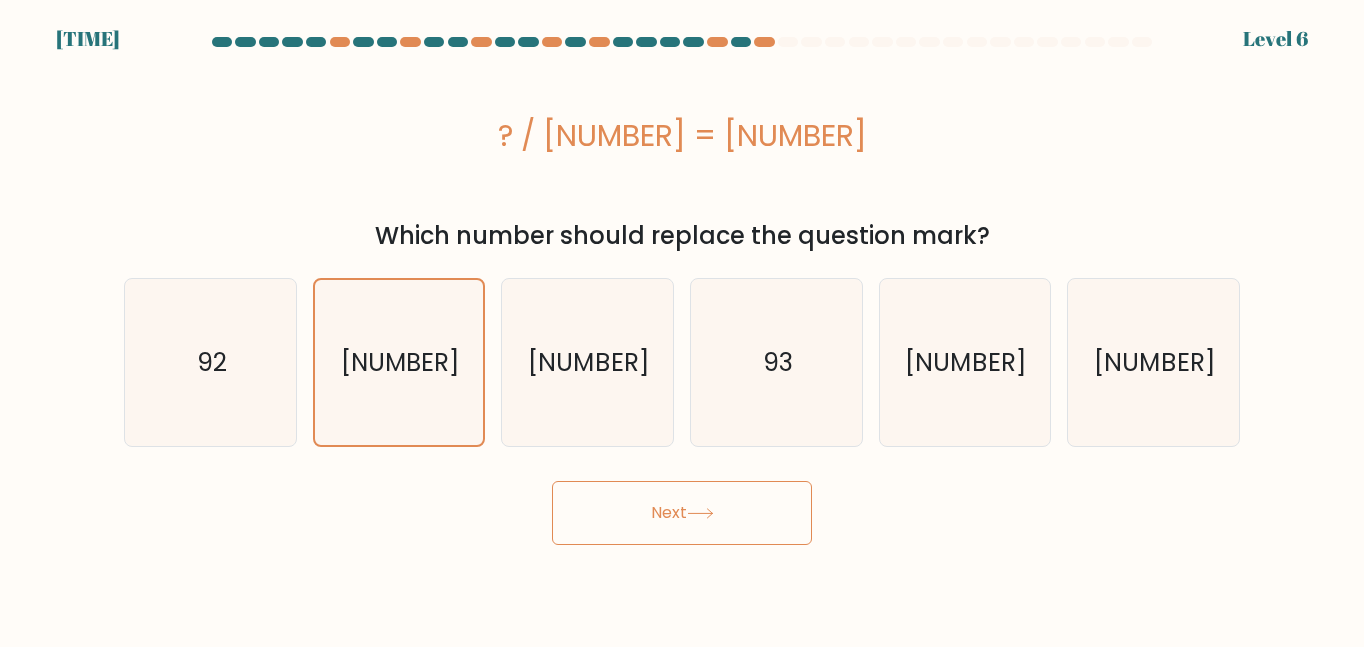 click on "Next" at bounding box center (682, 513) 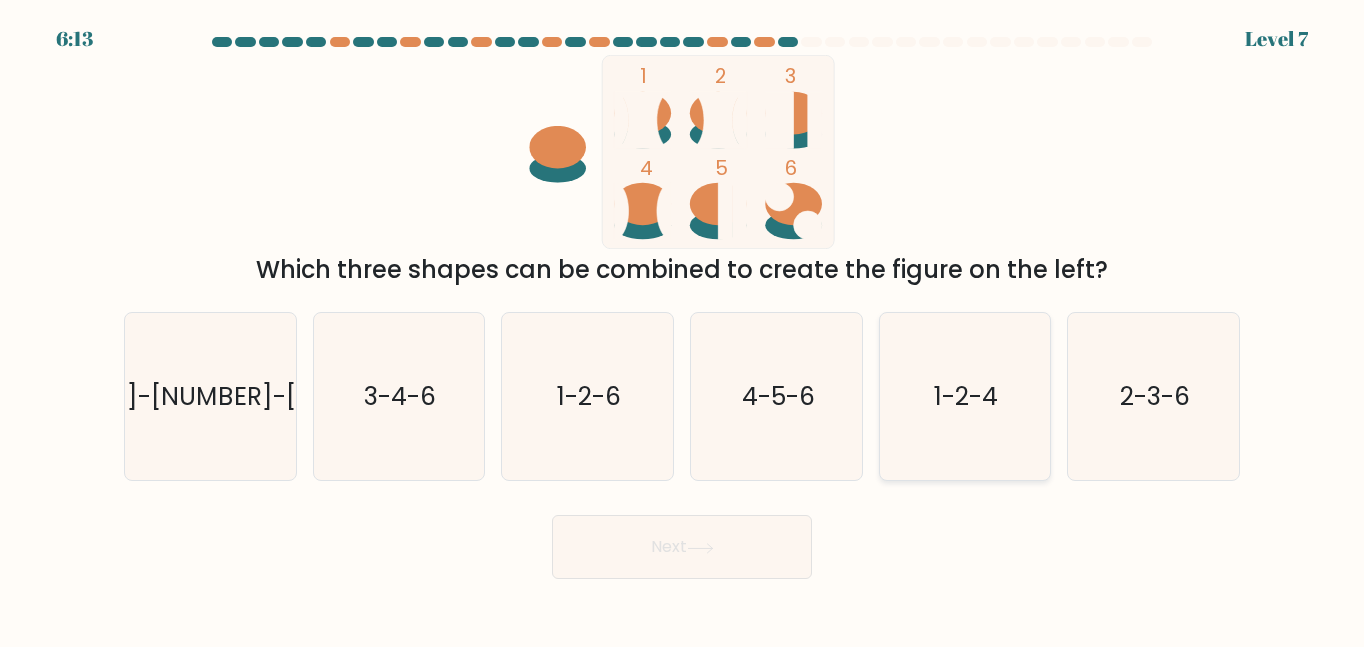 click on "1-2-4" at bounding box center (964, 396) 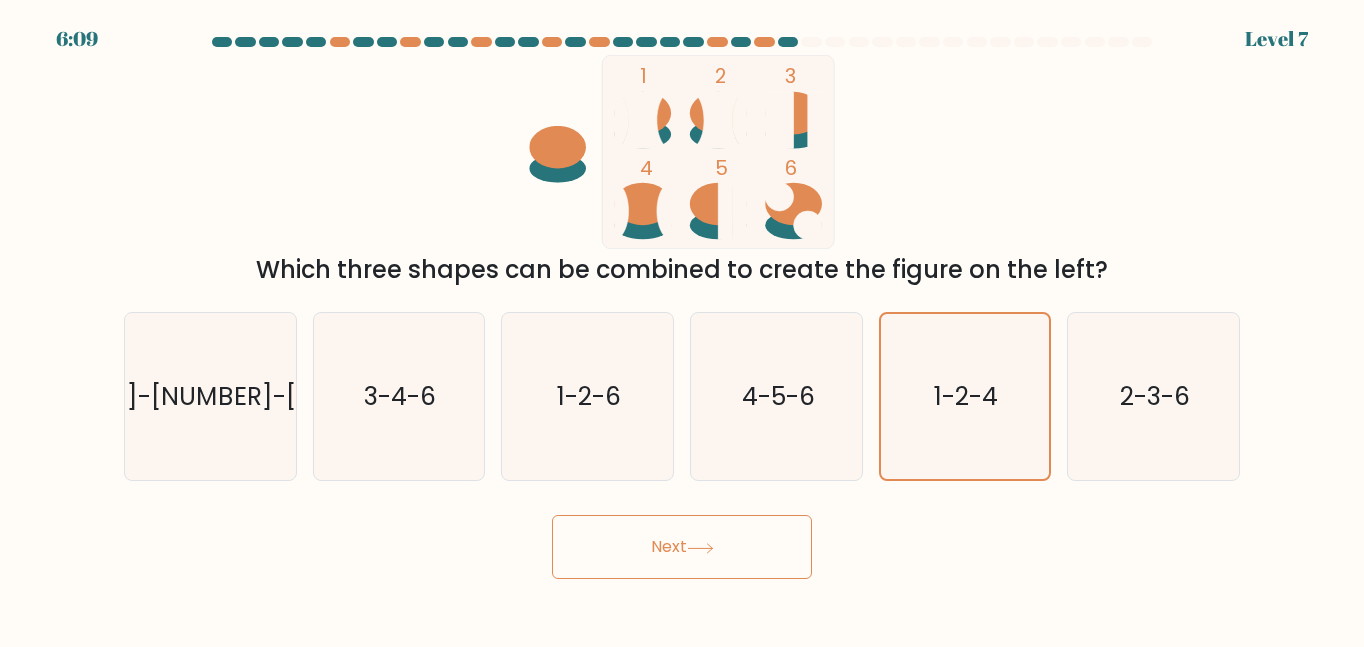 click on "Next" at bounding box center (682, 547) 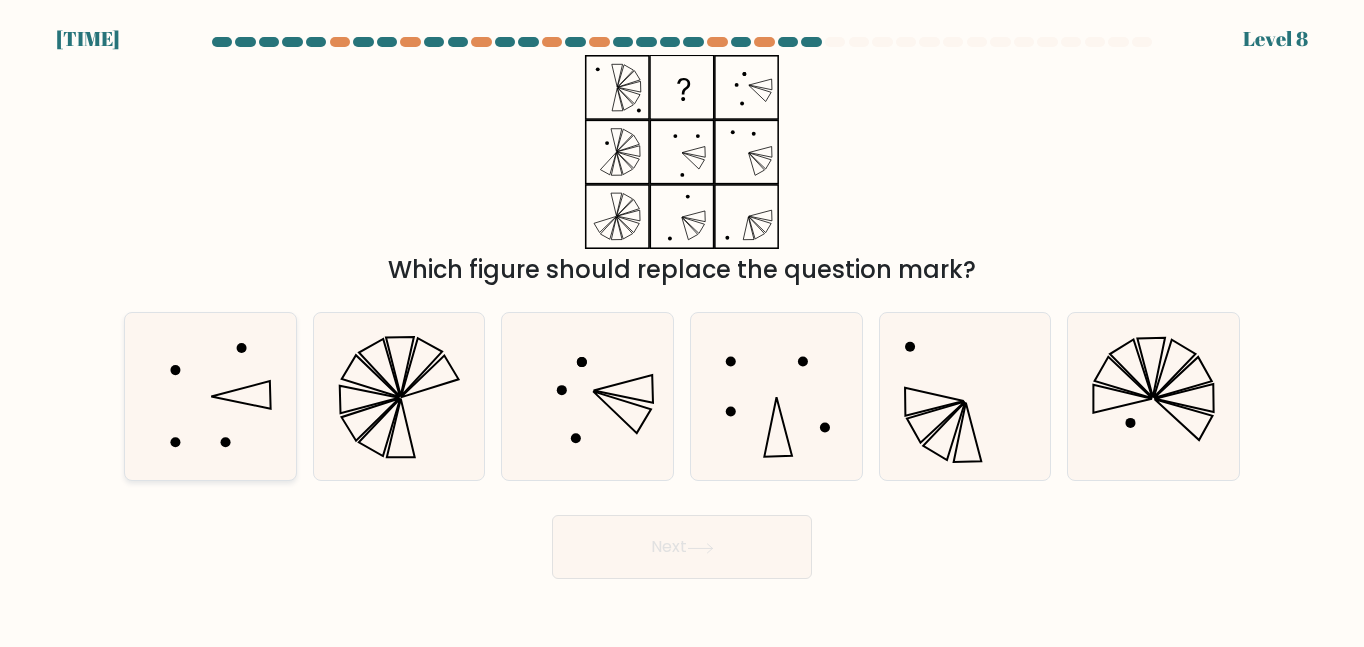 click at bounding box center [210, 396] 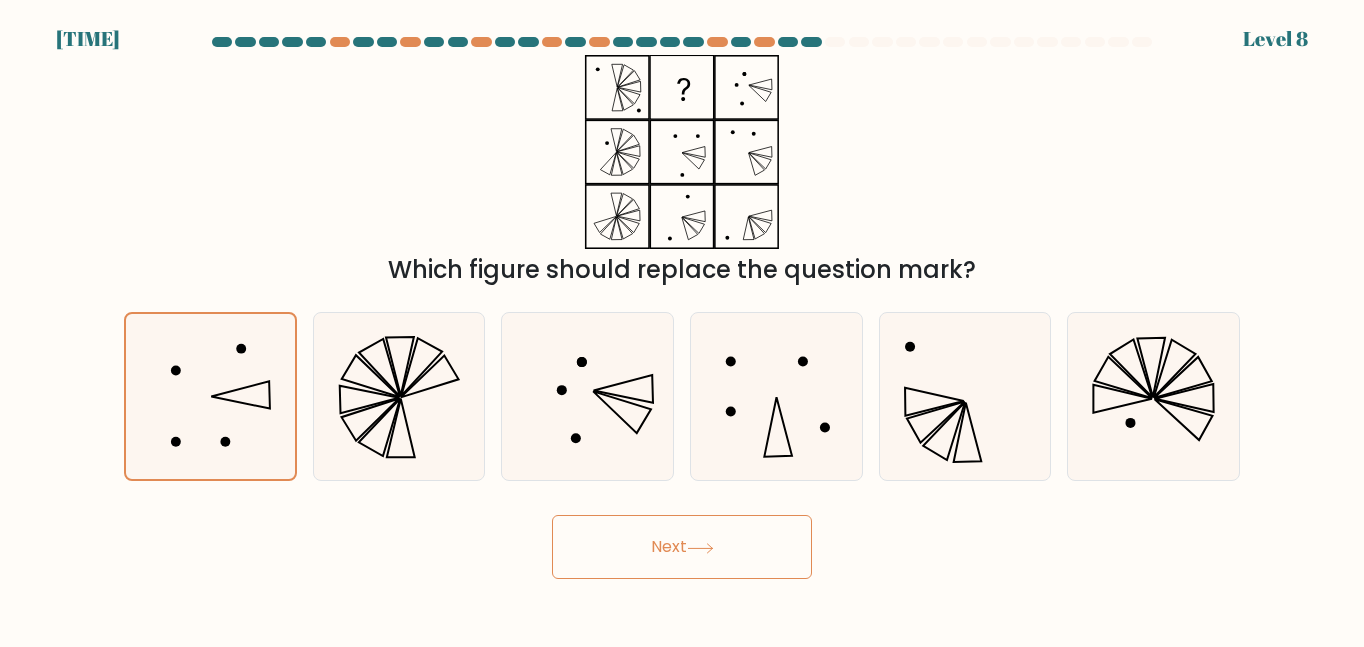 click on "Next" at bounding box center (682, 547) 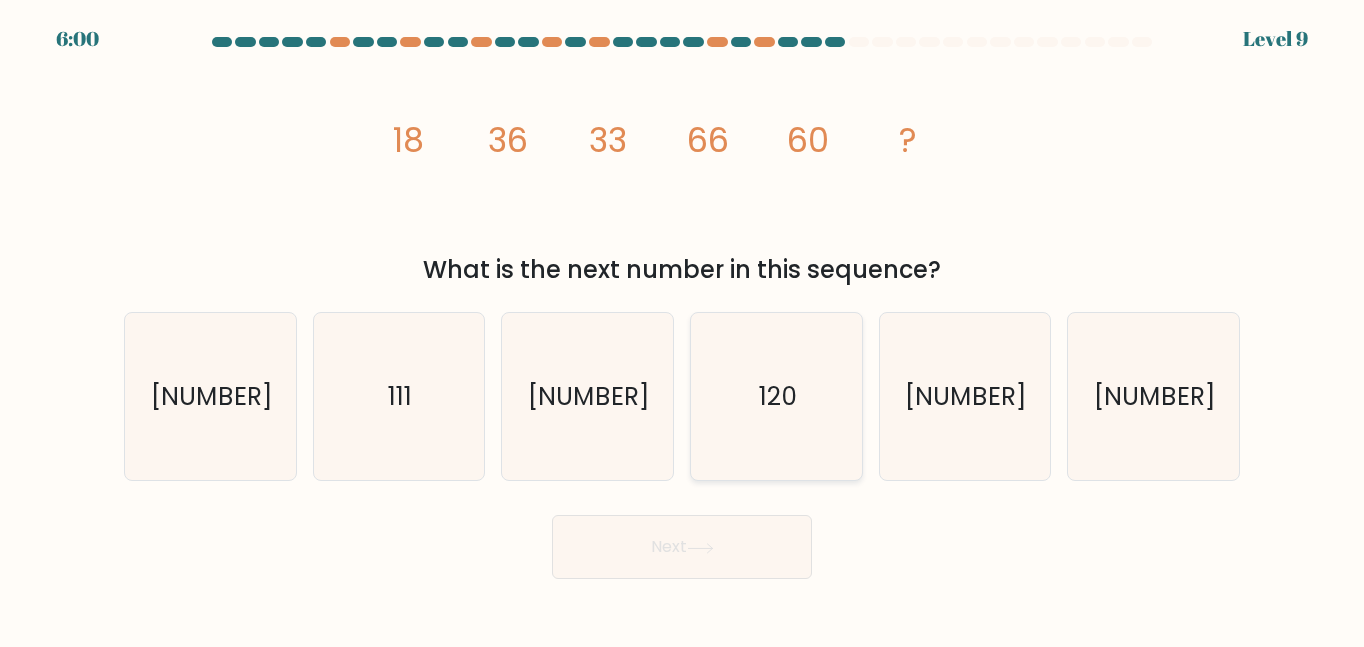 click on "120" at bounding box center (776, 396) 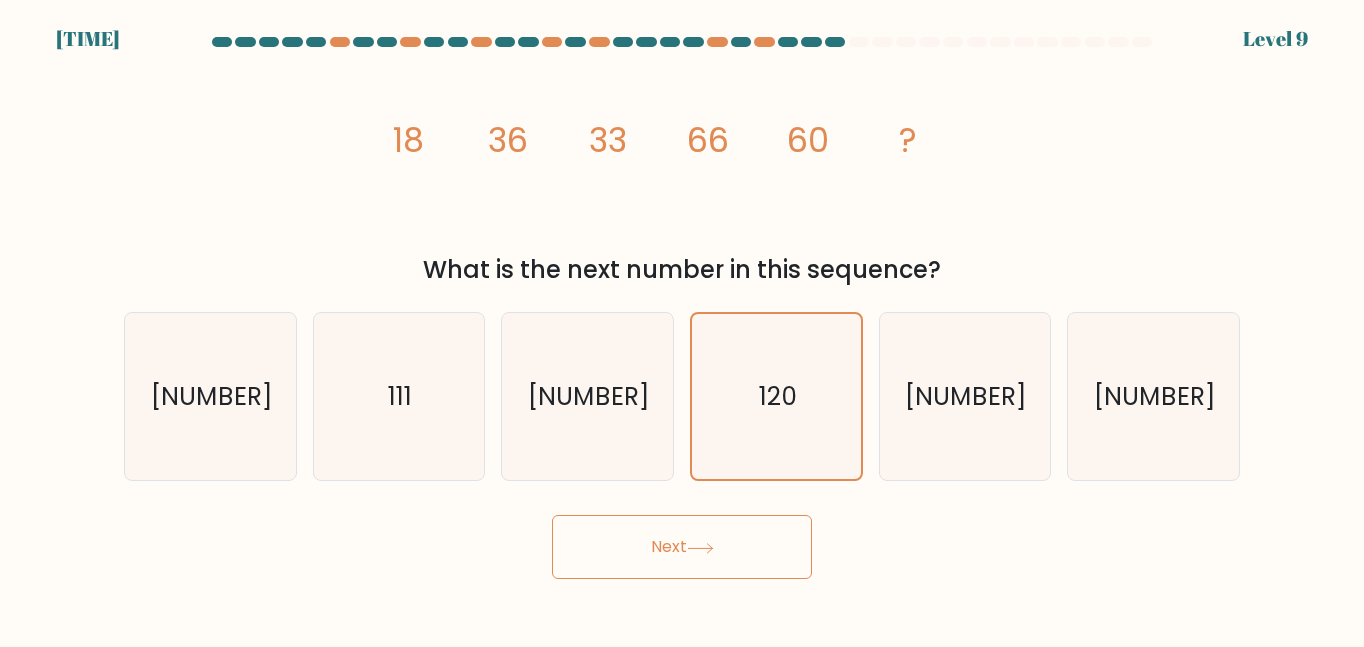 click on "Next" at bounding box center (682, 547) 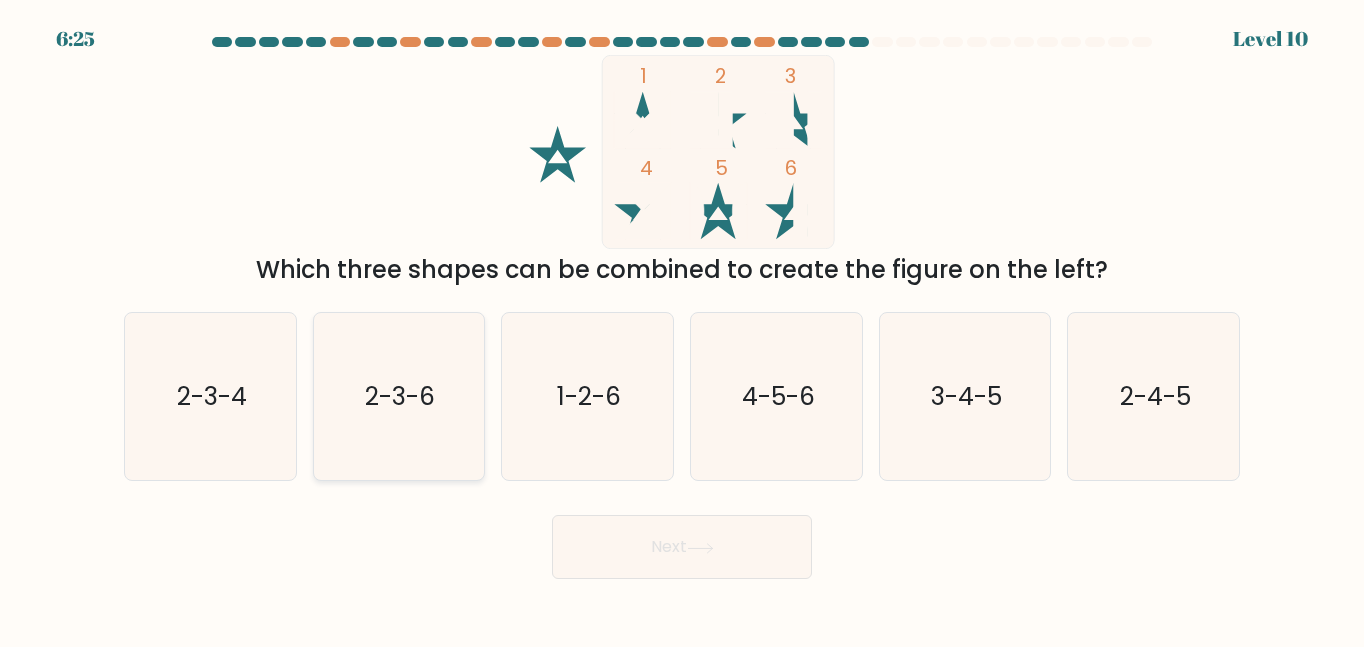 click on "2-3-6" at bounding box center [398, 396] 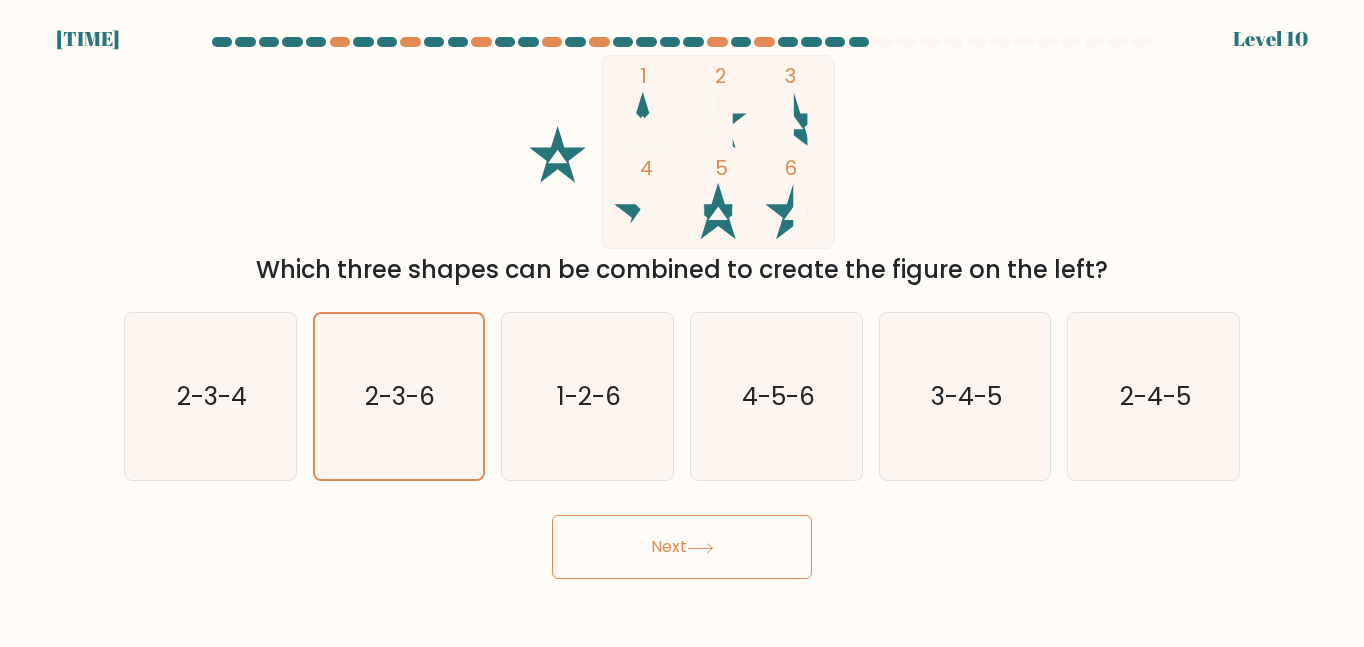 click on "Next" at bounding box center [682, 547] 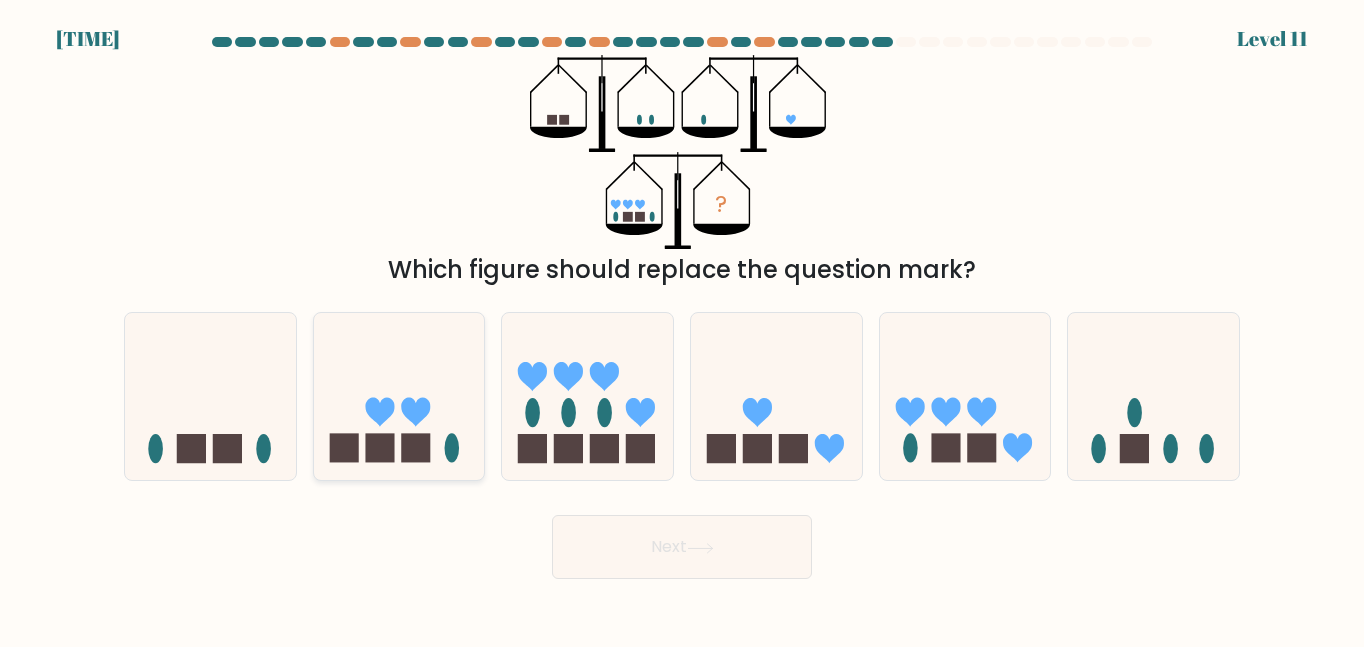 click at bounding box center [399, 396] 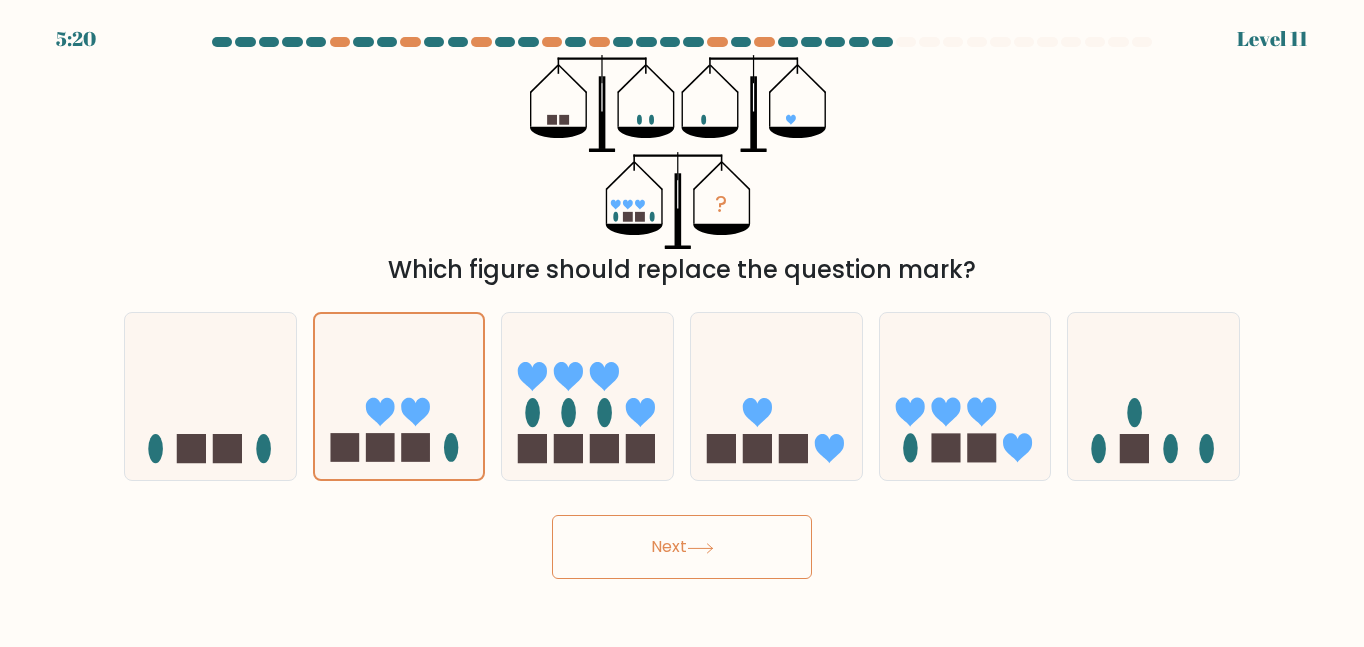 click on "Next" at bounding box center [682, 547] 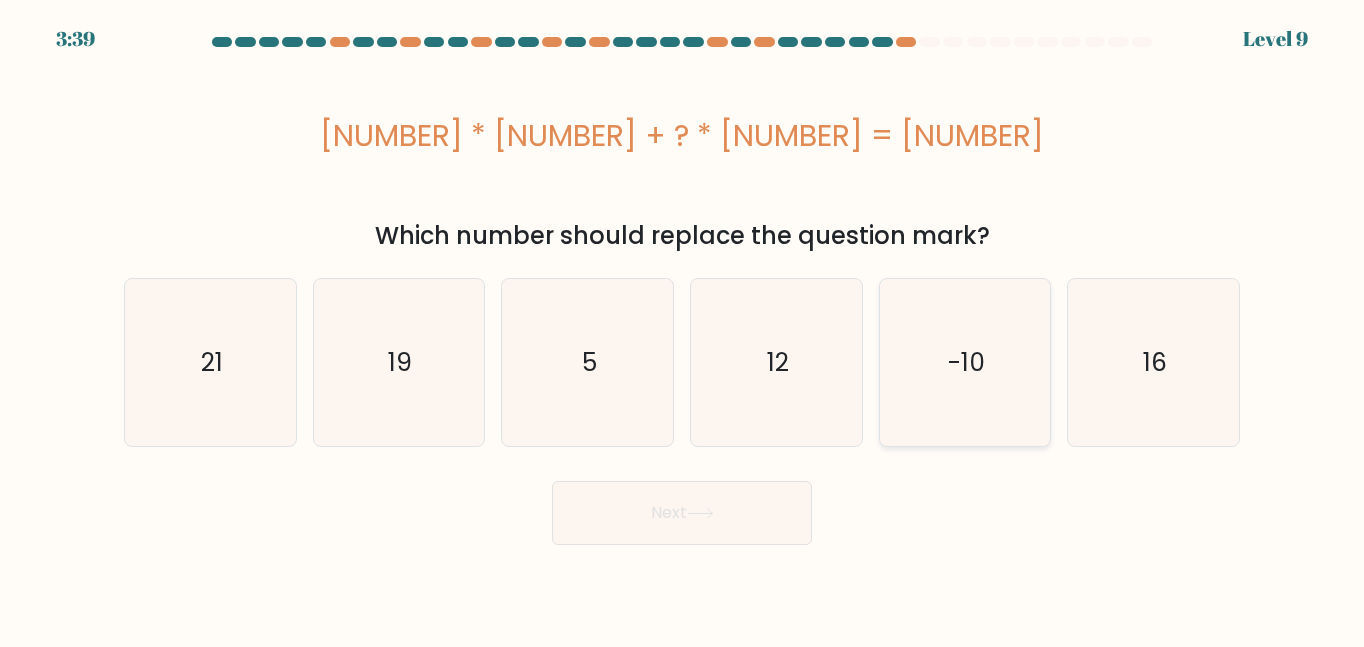 click on "-10" at bounding box center (964, 362) 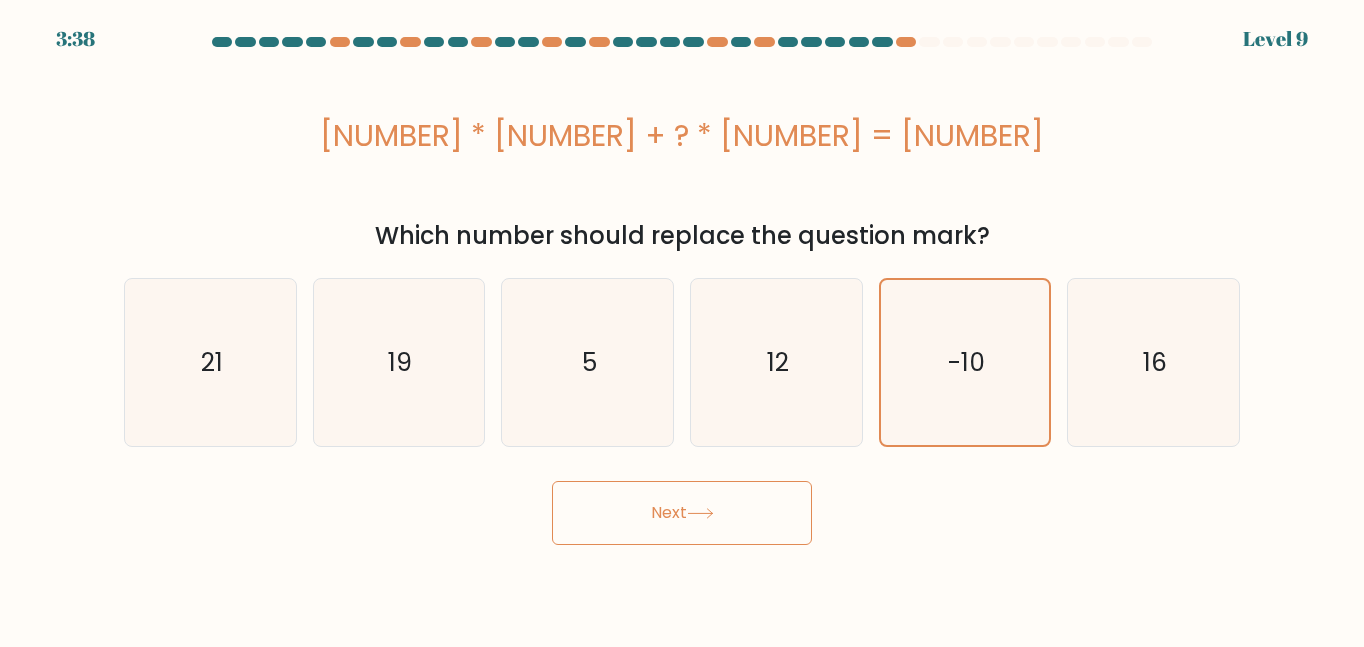 click at bounding box center [700, 513] 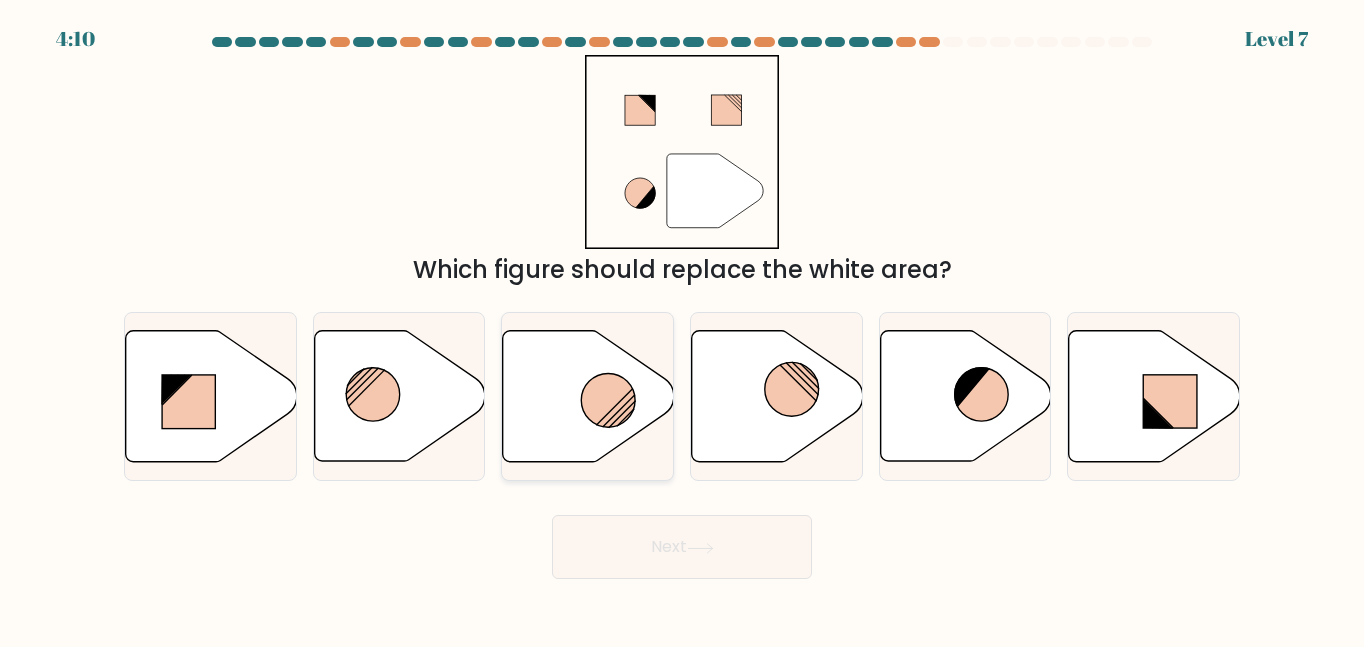 click at bounding box center (588, 396) 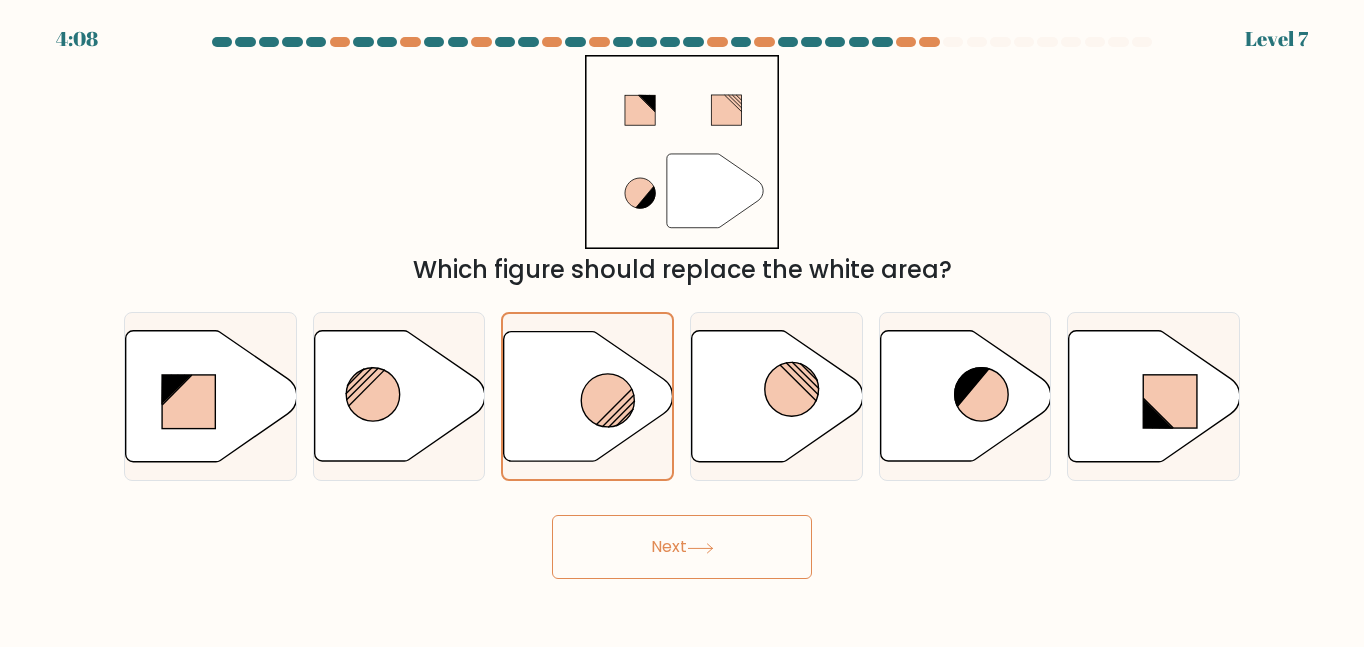 click on "Next" at bounding box center [682, 547] 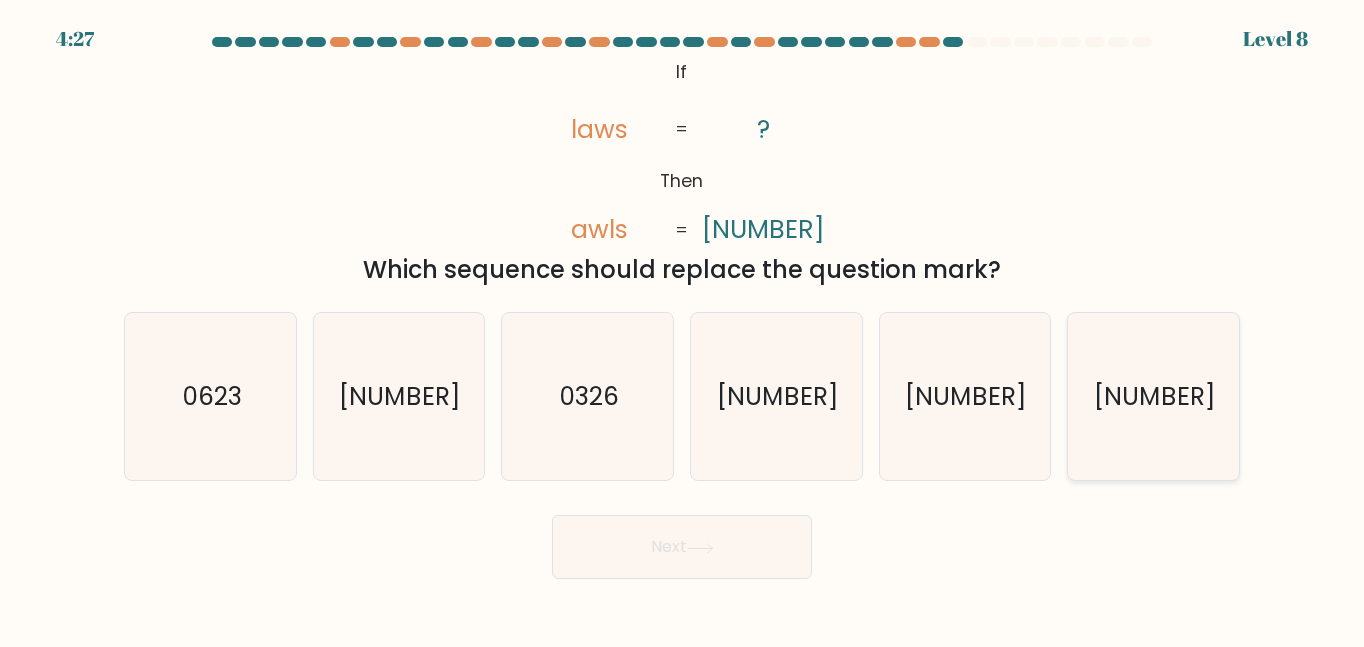click on "3206" at bounding box center (1153, 396) 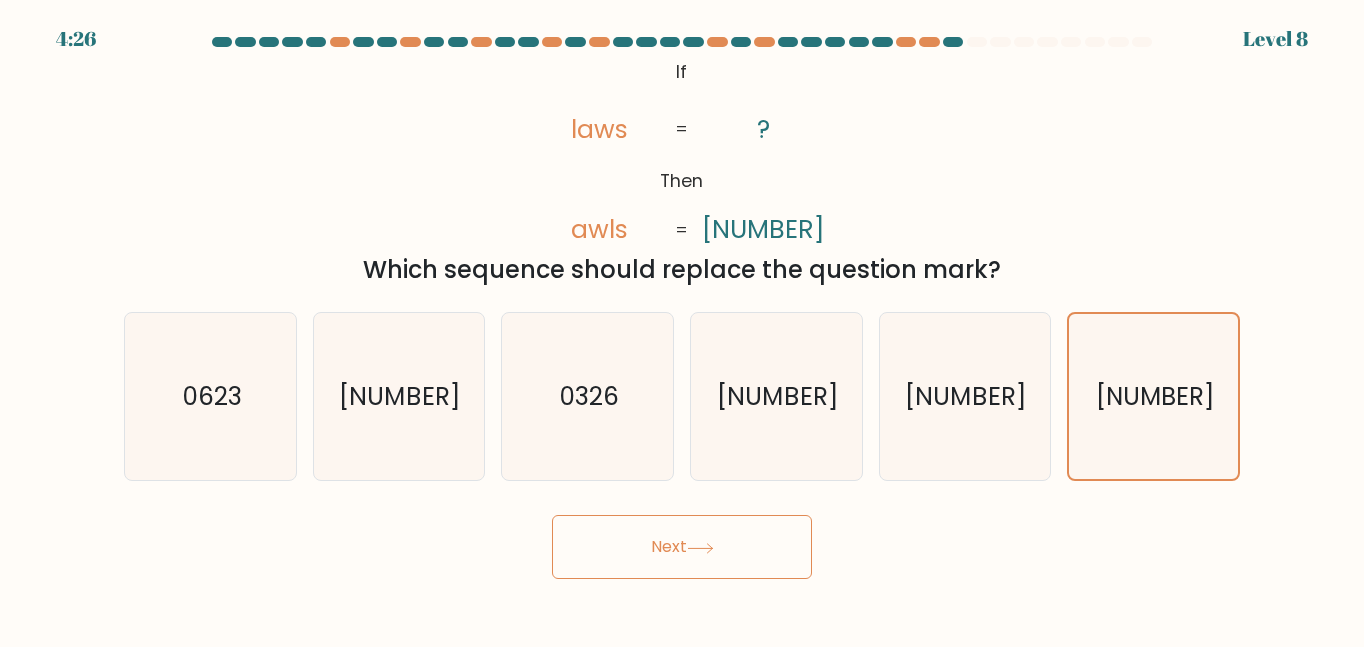 click on "Next" at bounding box center (682, 547) 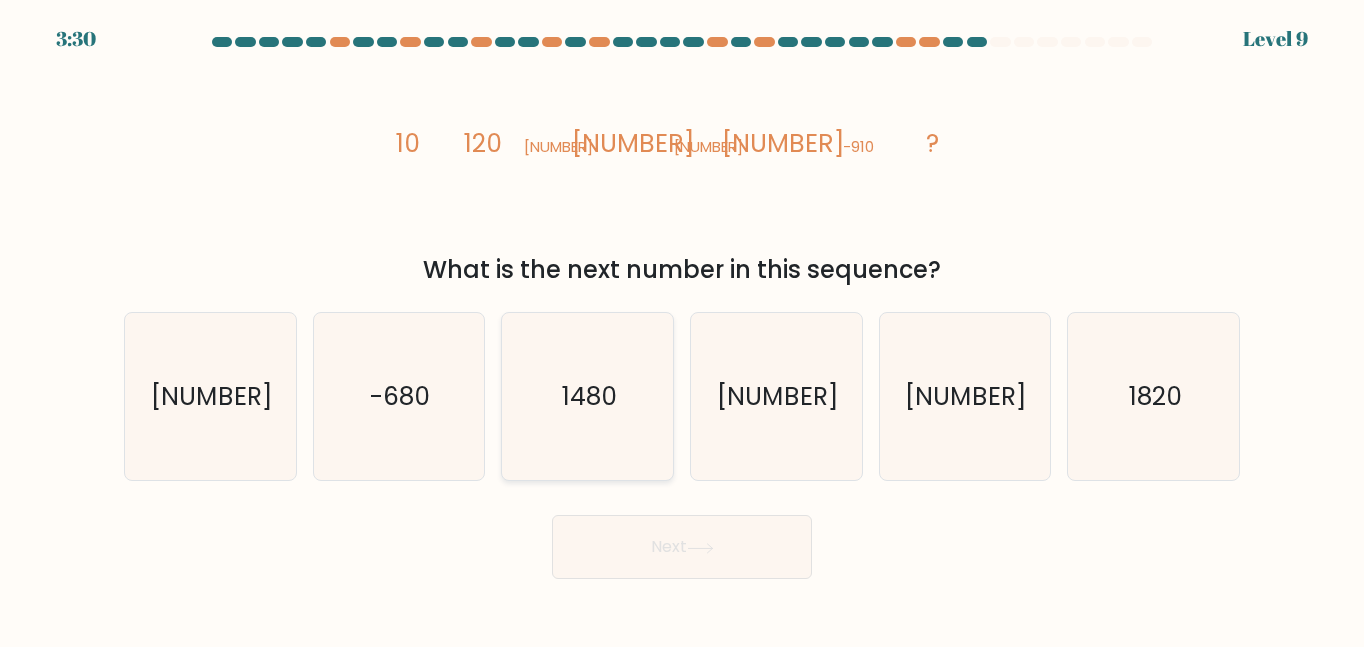 click on "1480" at bounding box center (587, 396) 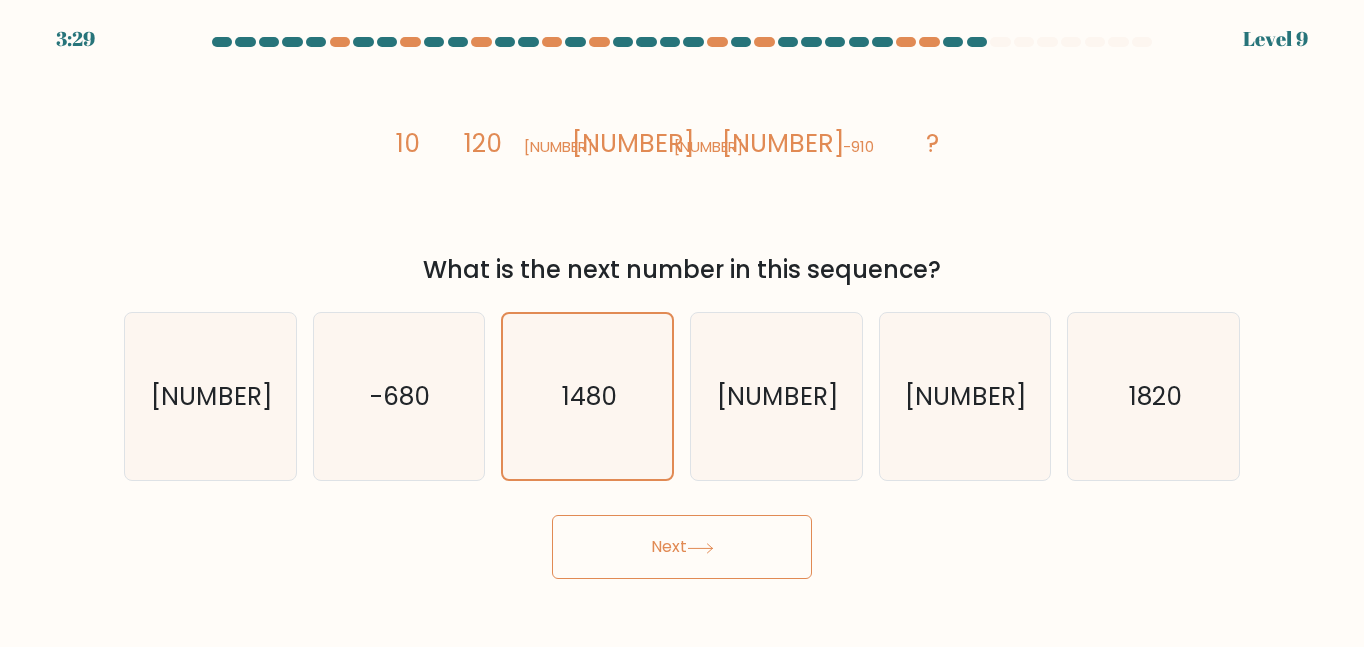 click on "Next" at bounding box center (682, 547) 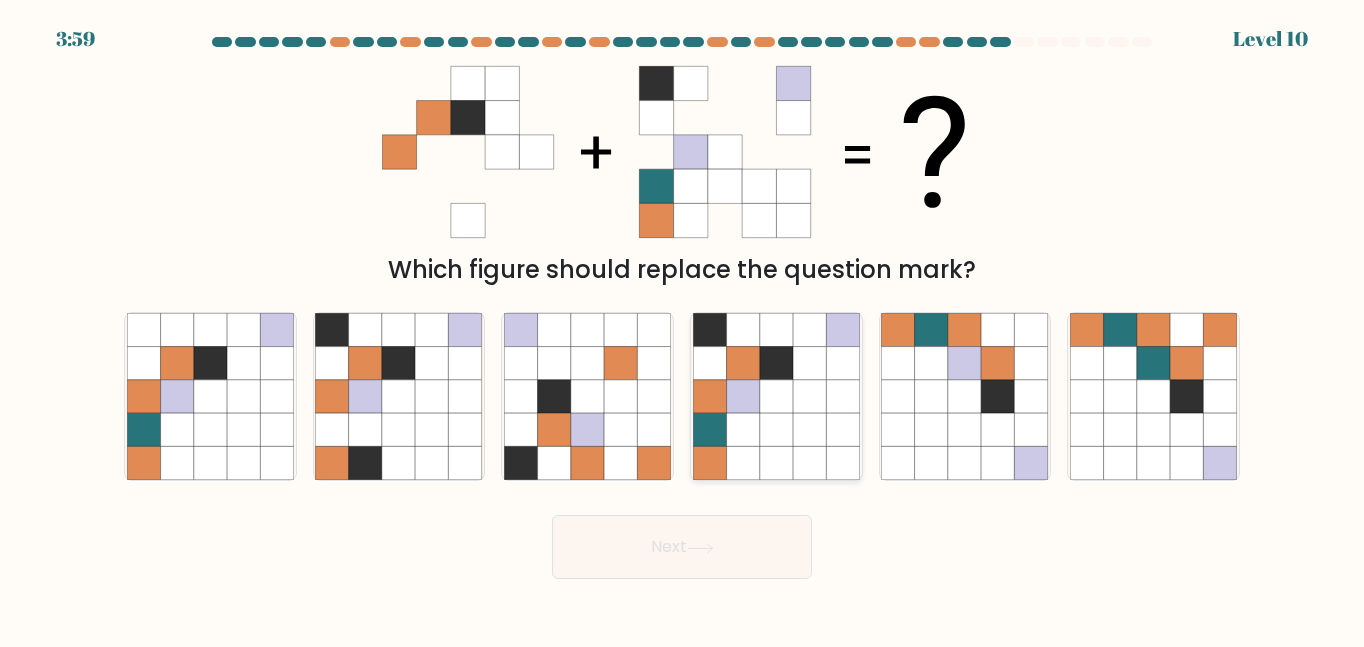 click at bounding box center [809, 363] 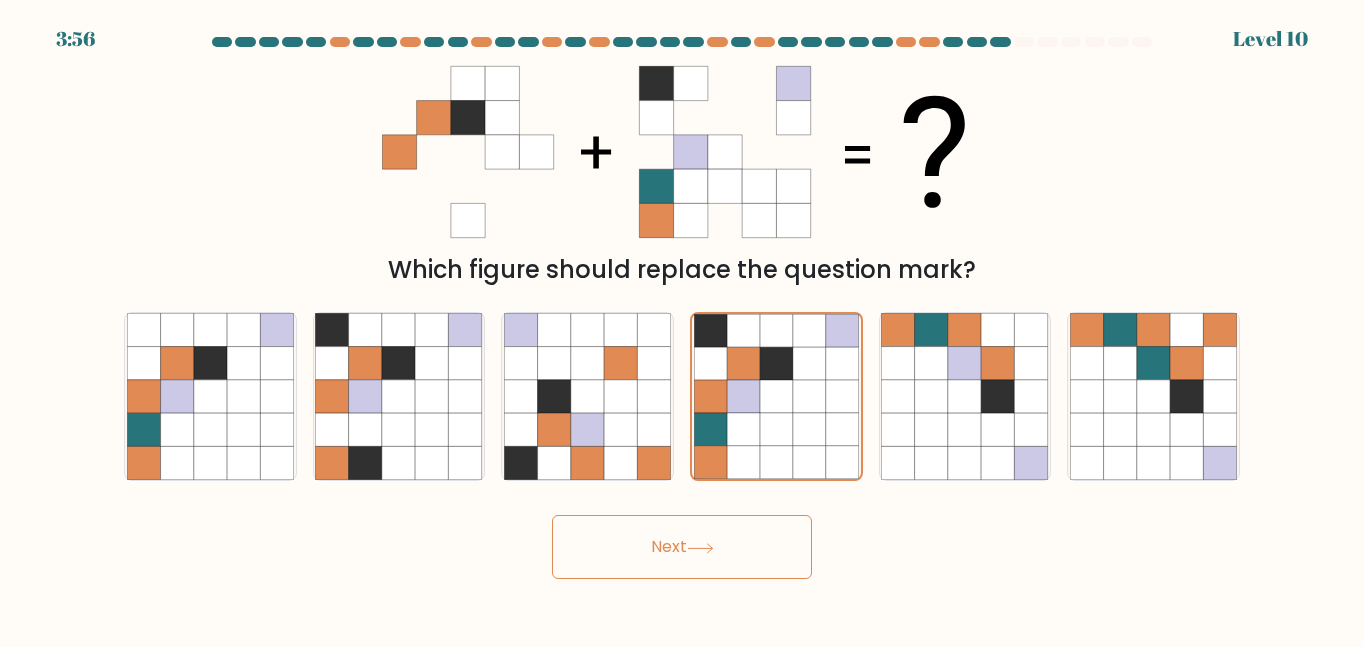 click on "Next" at bounding box center [682, 547] 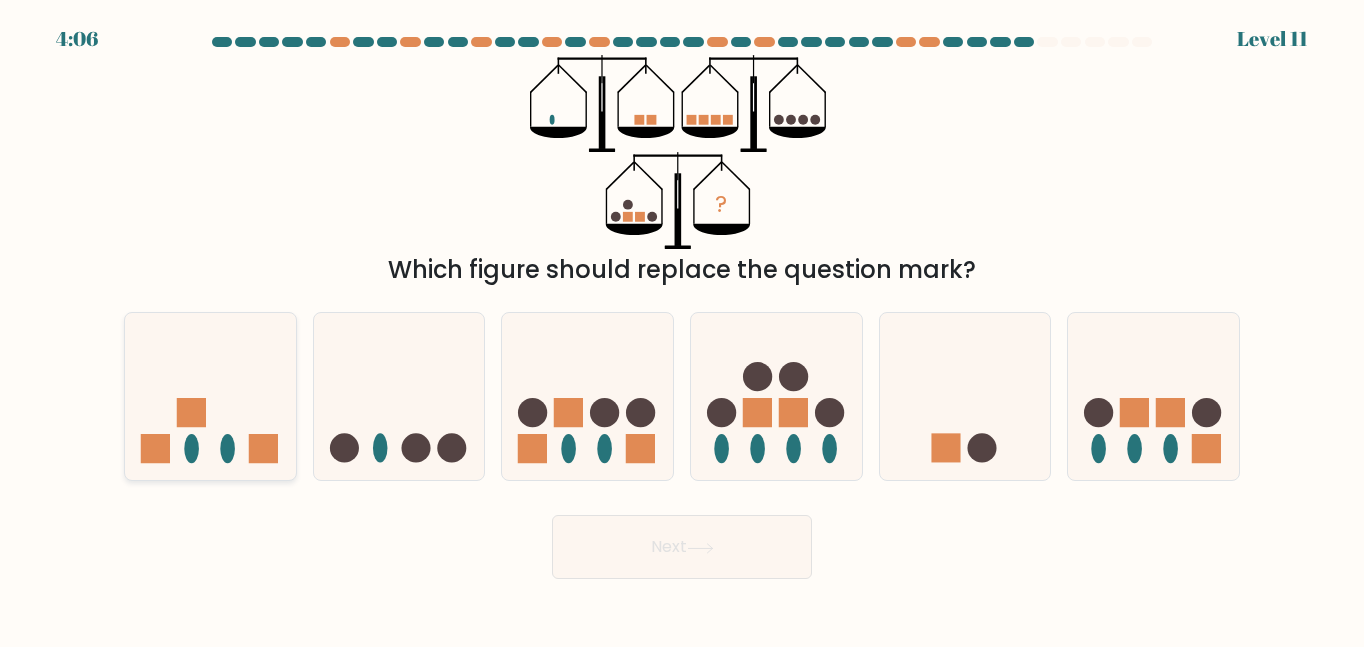 click at bounding box center [210, 396] 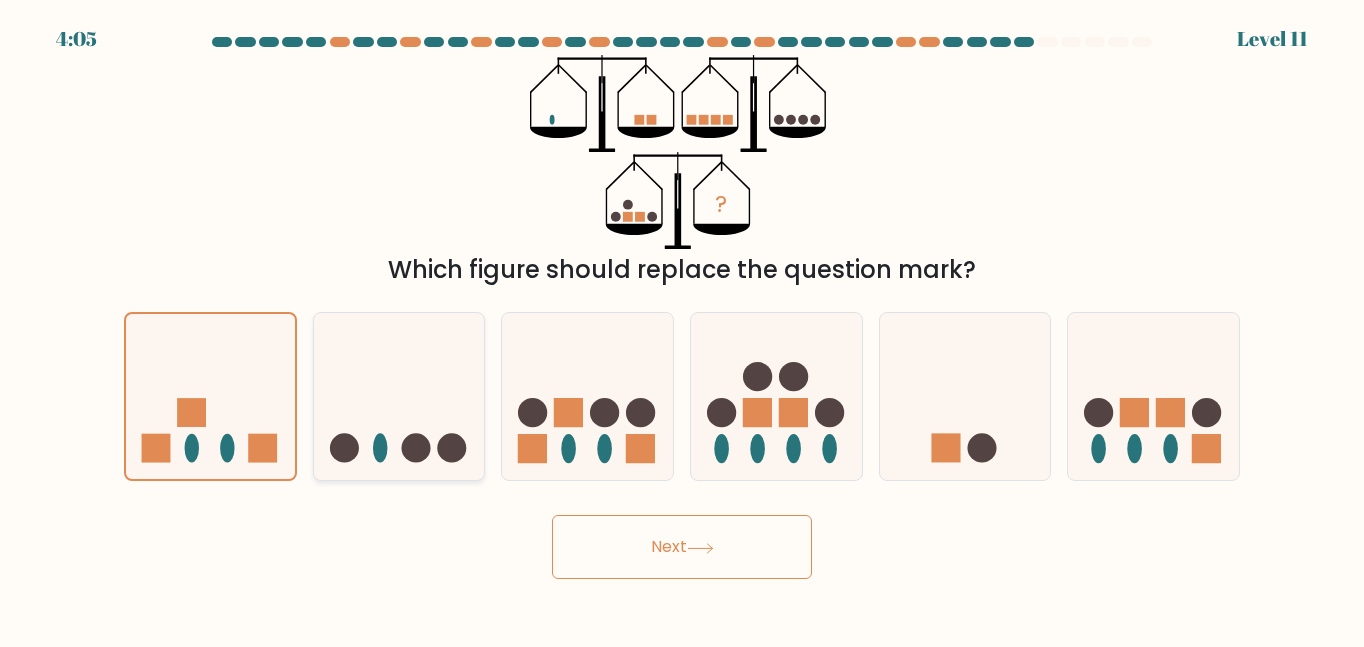 click at bounding box center [399, 396] 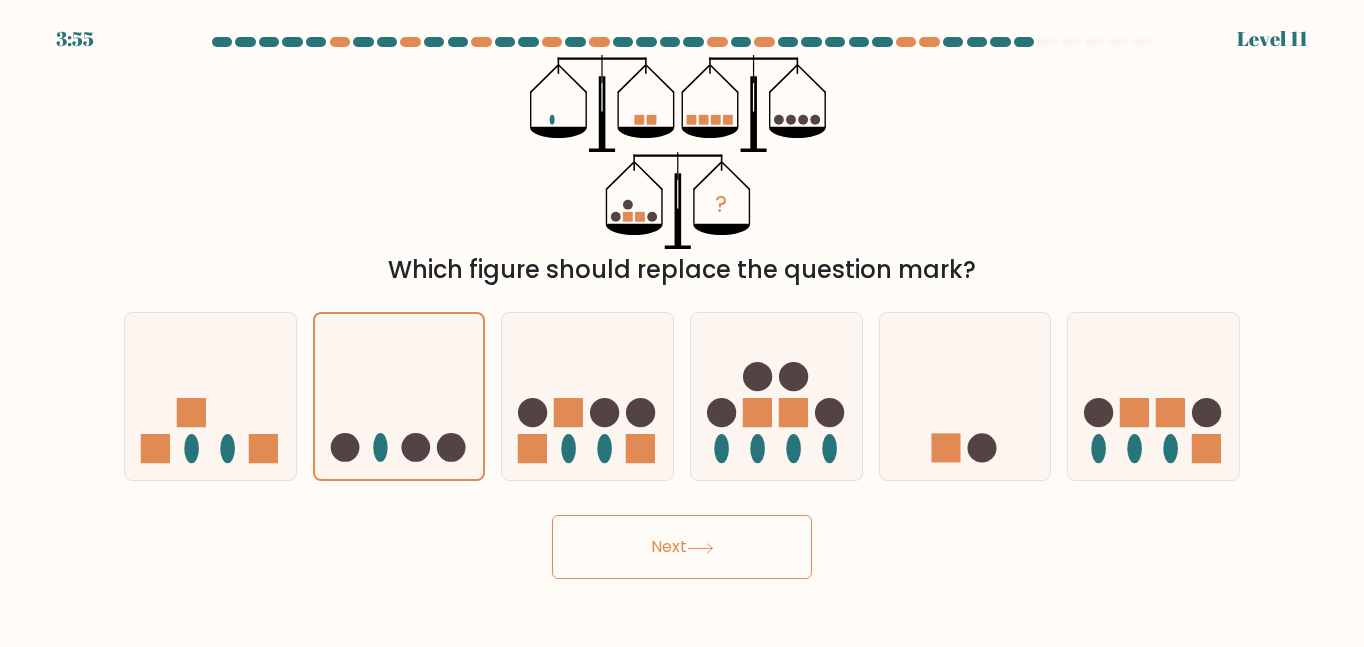 click on "Next" at bounding box center [682, 547] 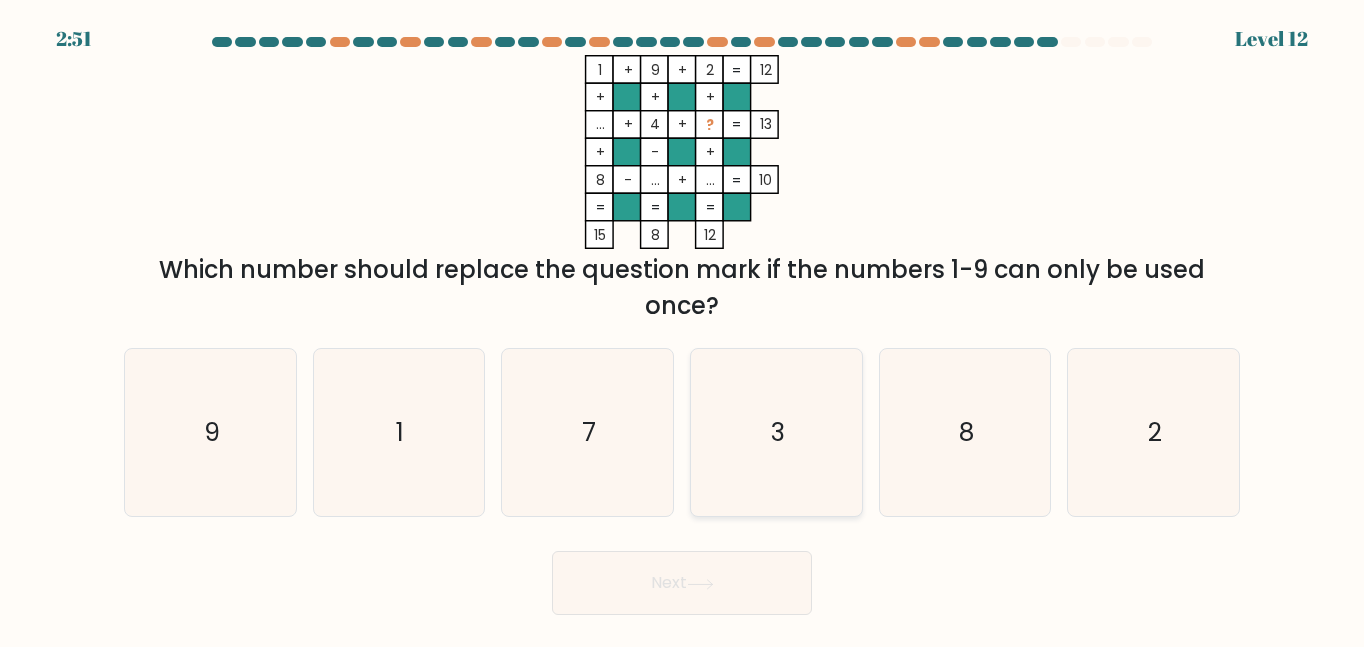 click on "3" at bounding box center (776, 432) 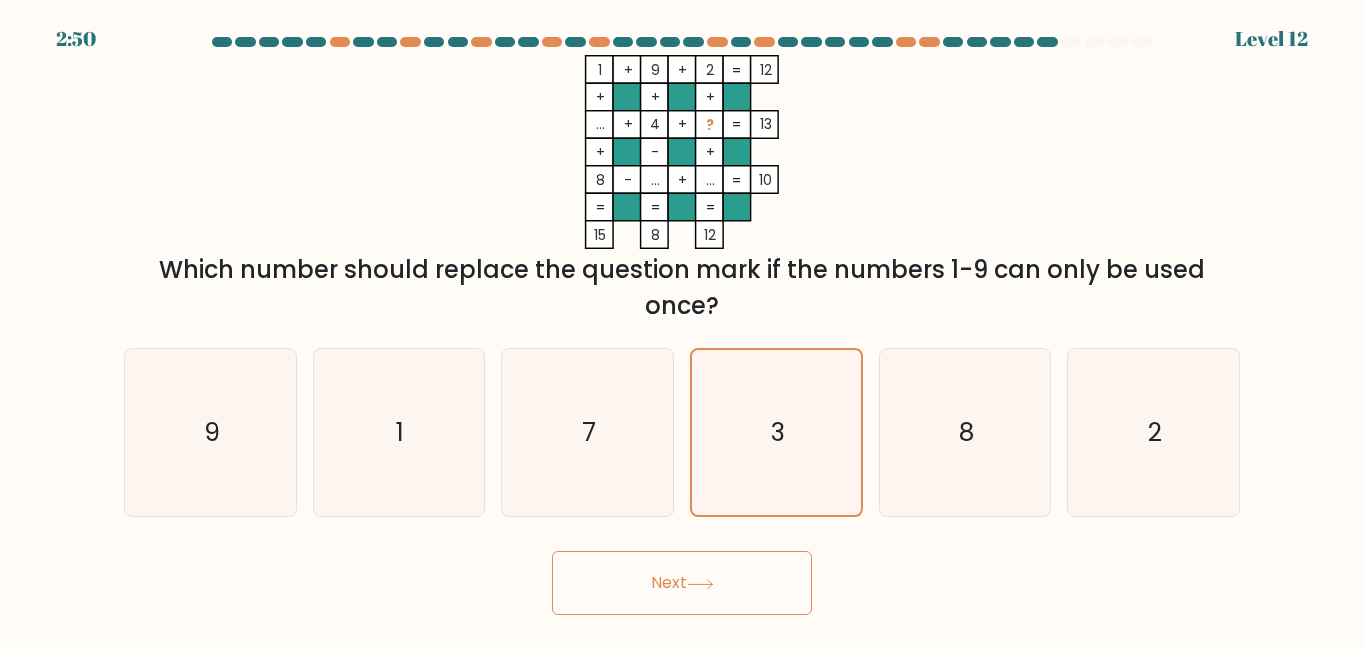 click on "Next" at bounding box center [682, 583] 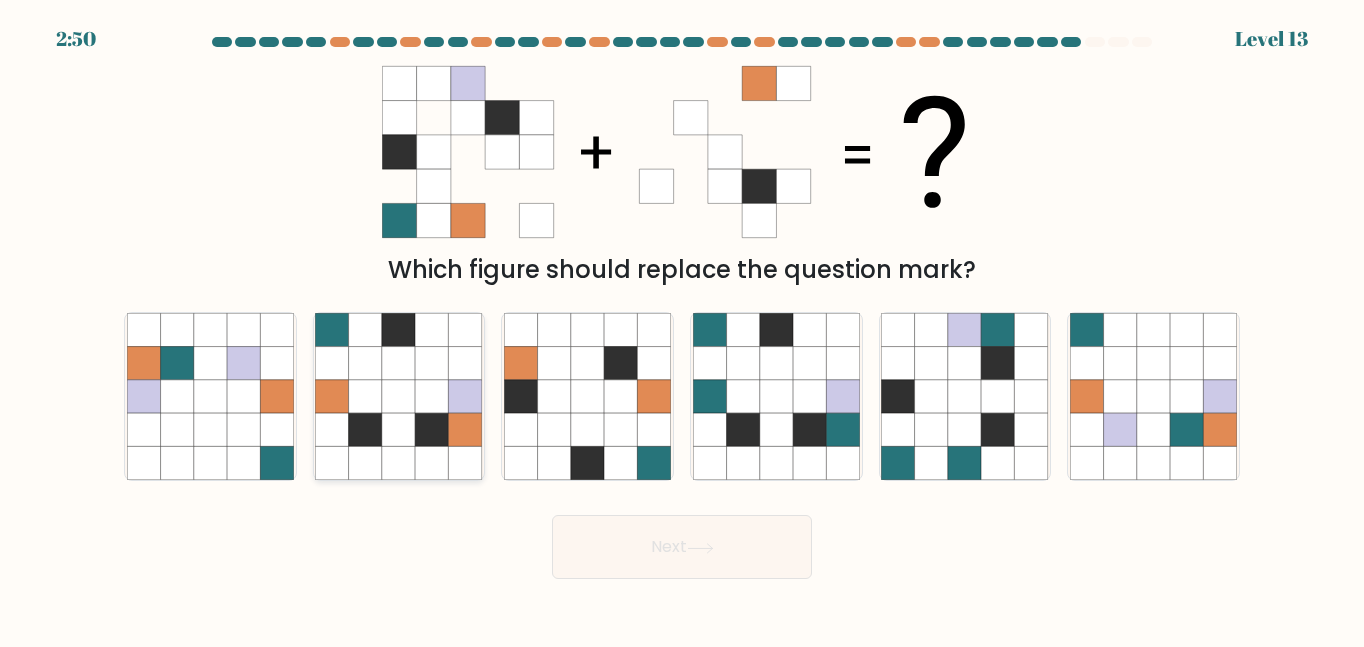click at bounding box center (432, 429) 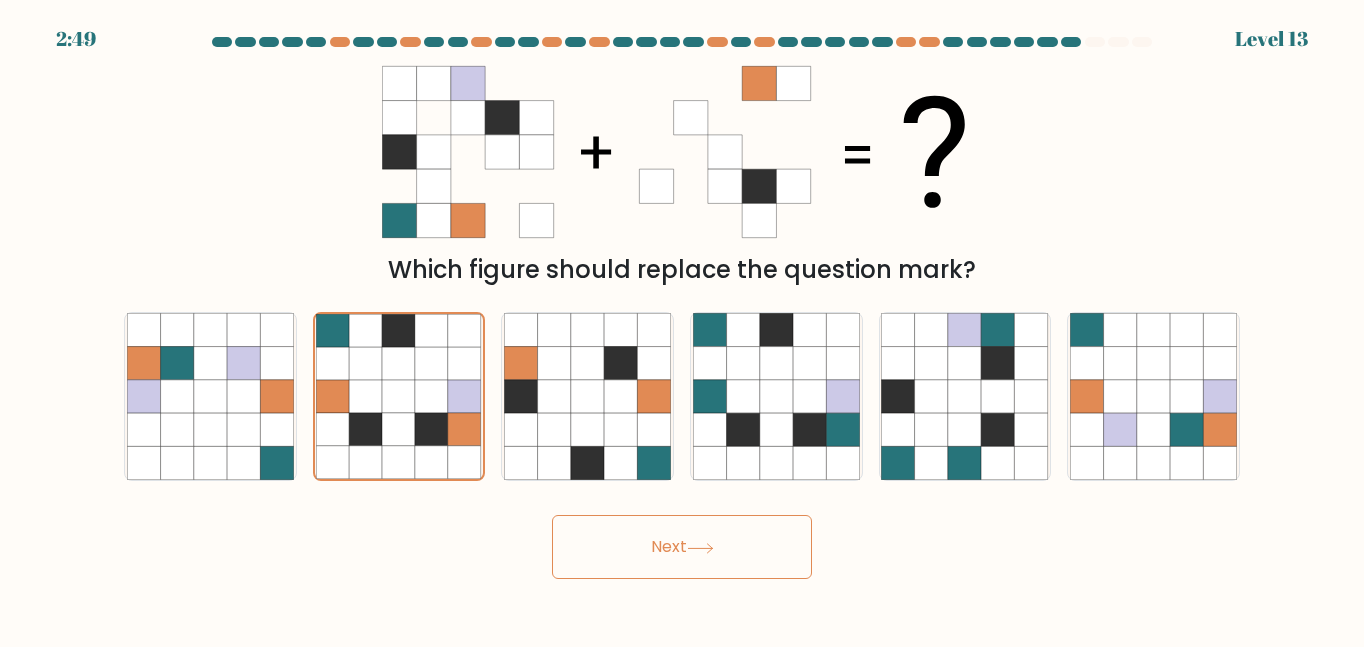 drag, startPoint x: 602, startPoint y: 552, endPoint x: 580, endPoint y: 537, distance: 26.627054 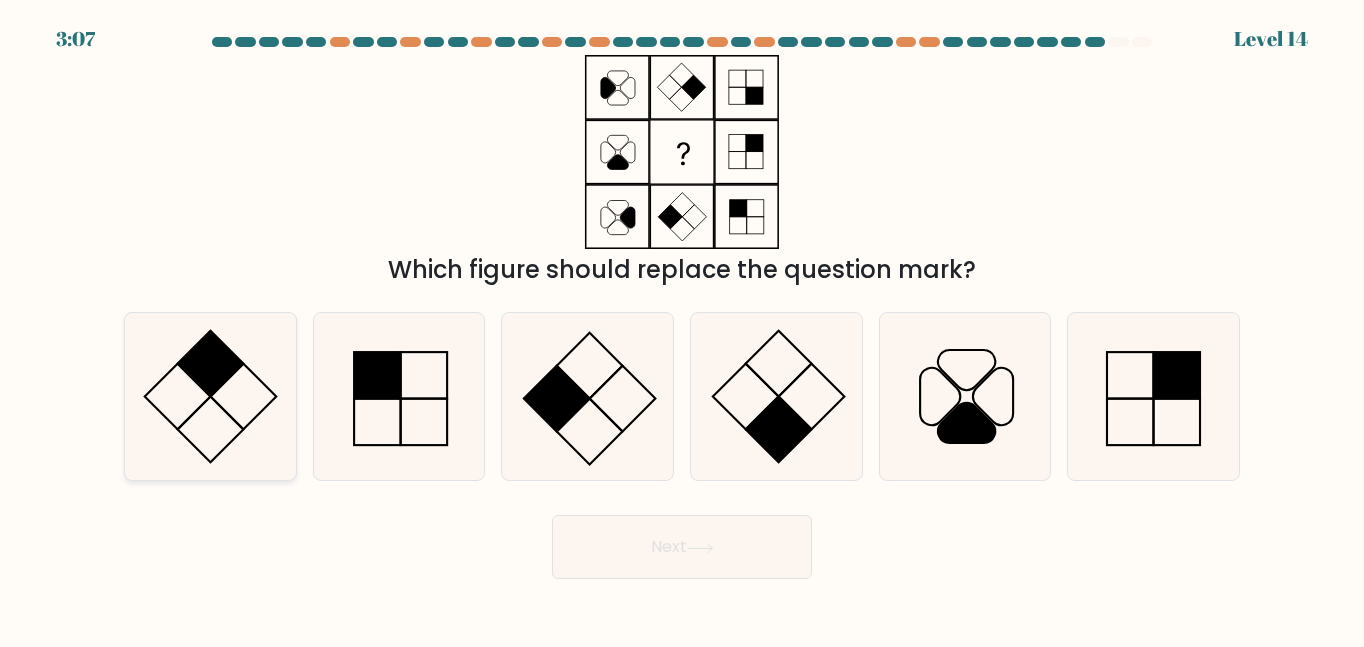click at bounding box center [210, 364] 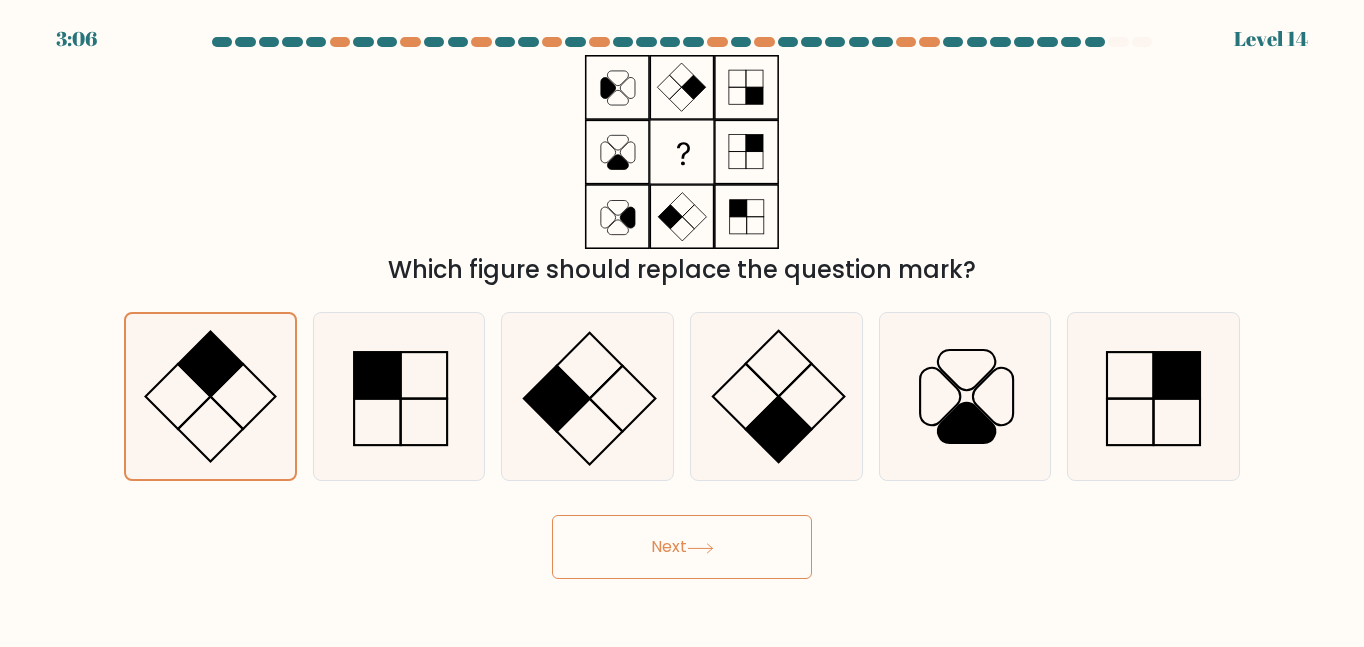 click on "Next" at bounding box center [682, 547] 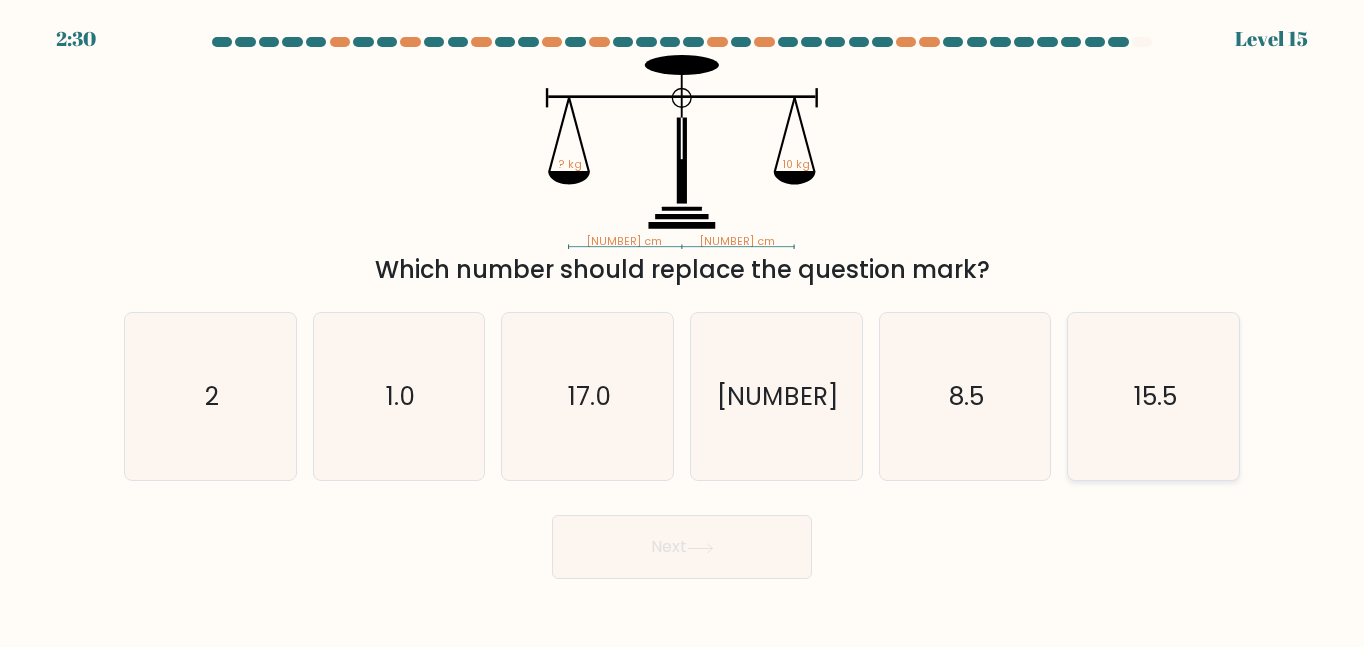 click on "15.5" at bounding box center (1153, 396) 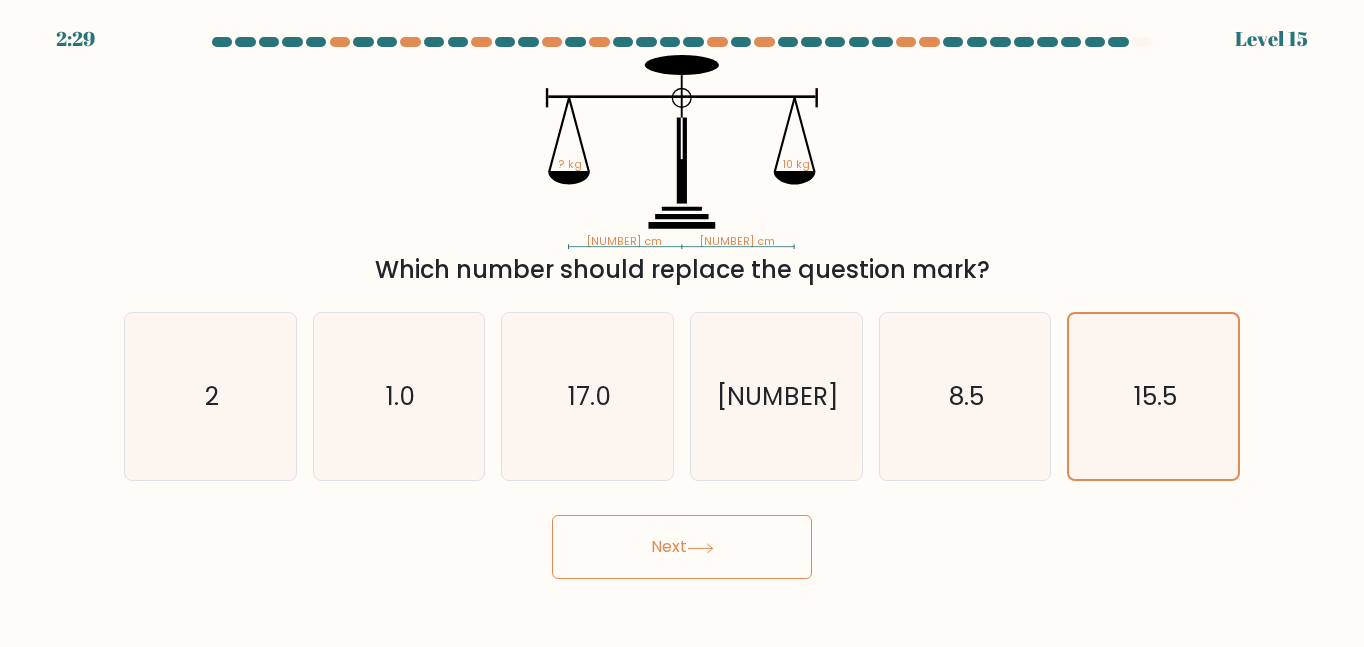 click on "Next" at bounding box center (682, 547) 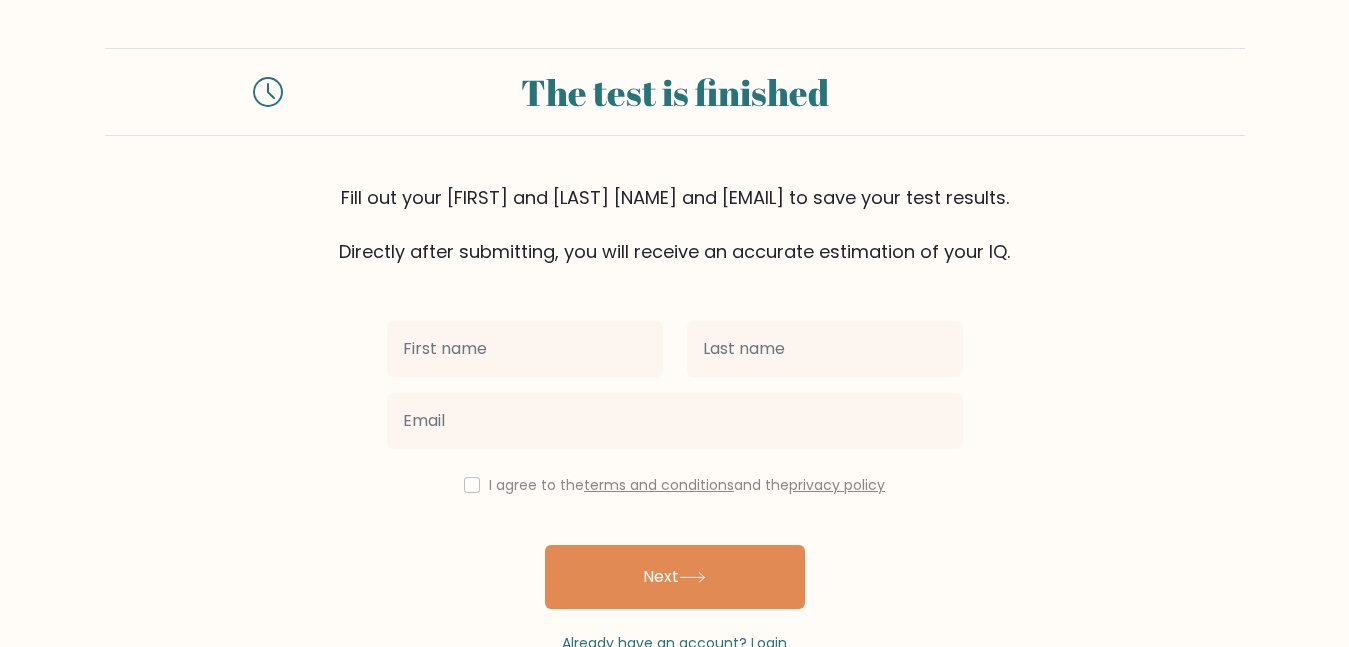 scroll, scrollTop: 0, scrollLeft: 0, axis: both 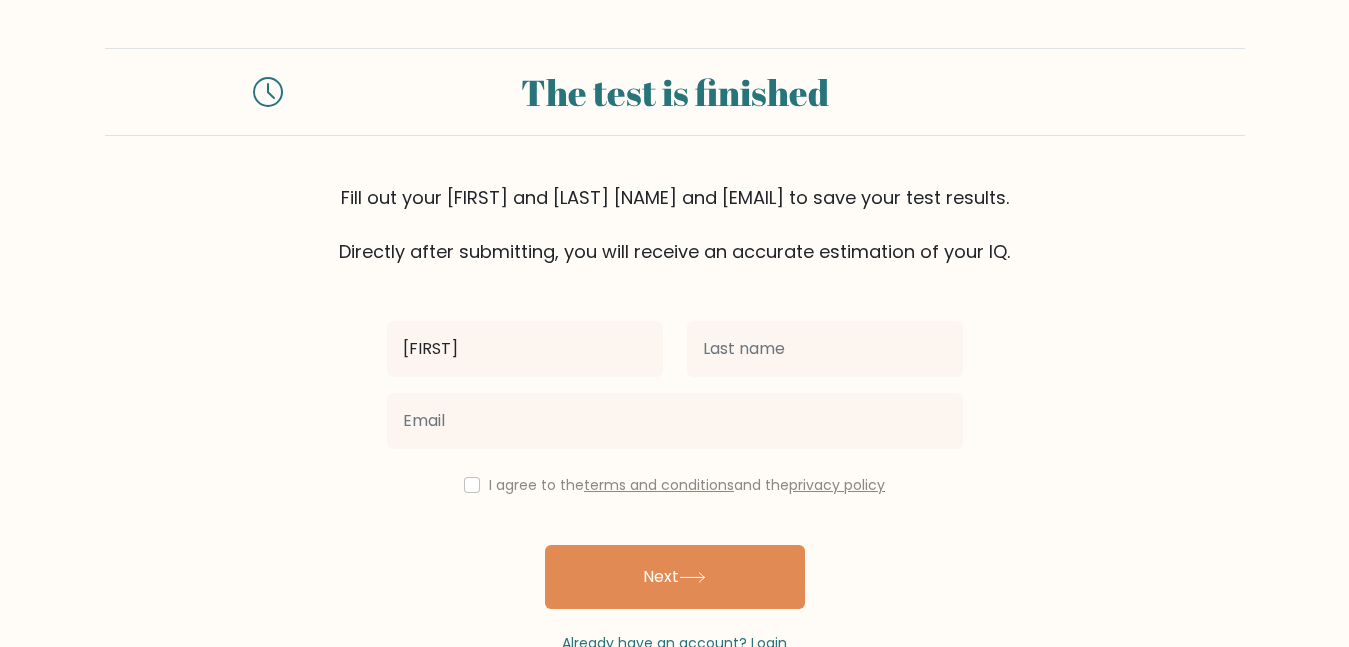 type on "[FIRST]" 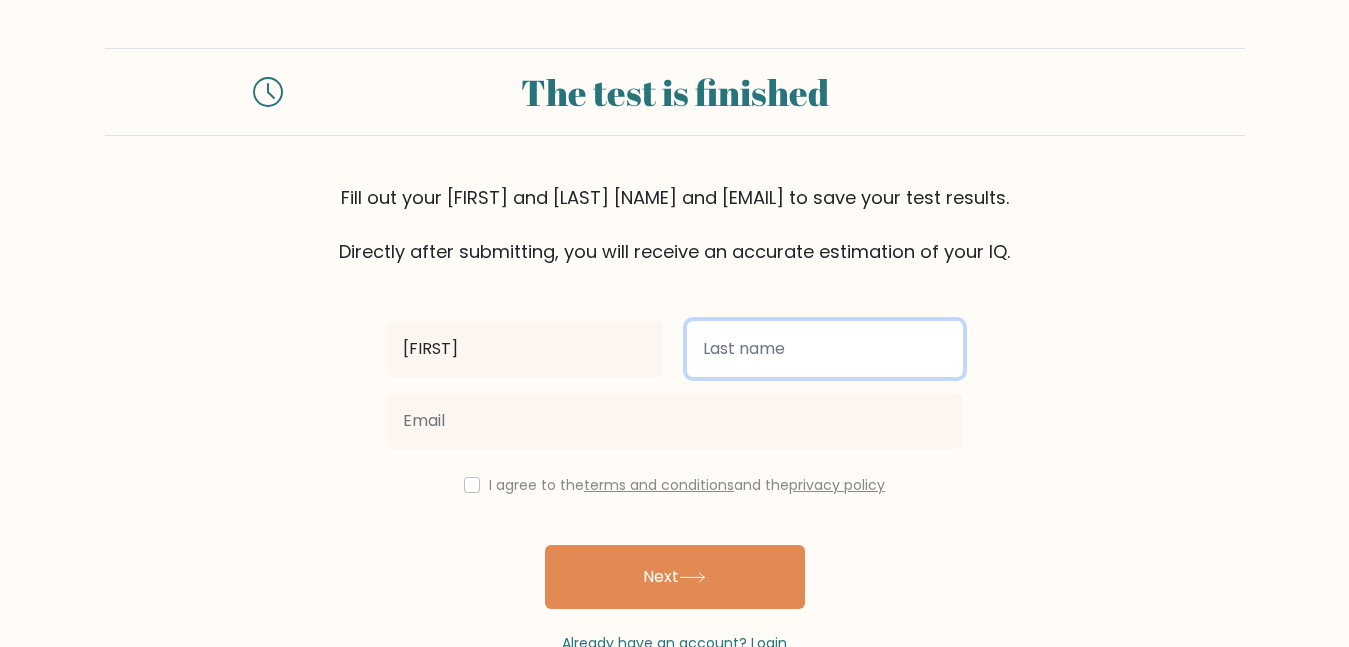click at bounding box center (825, 349) 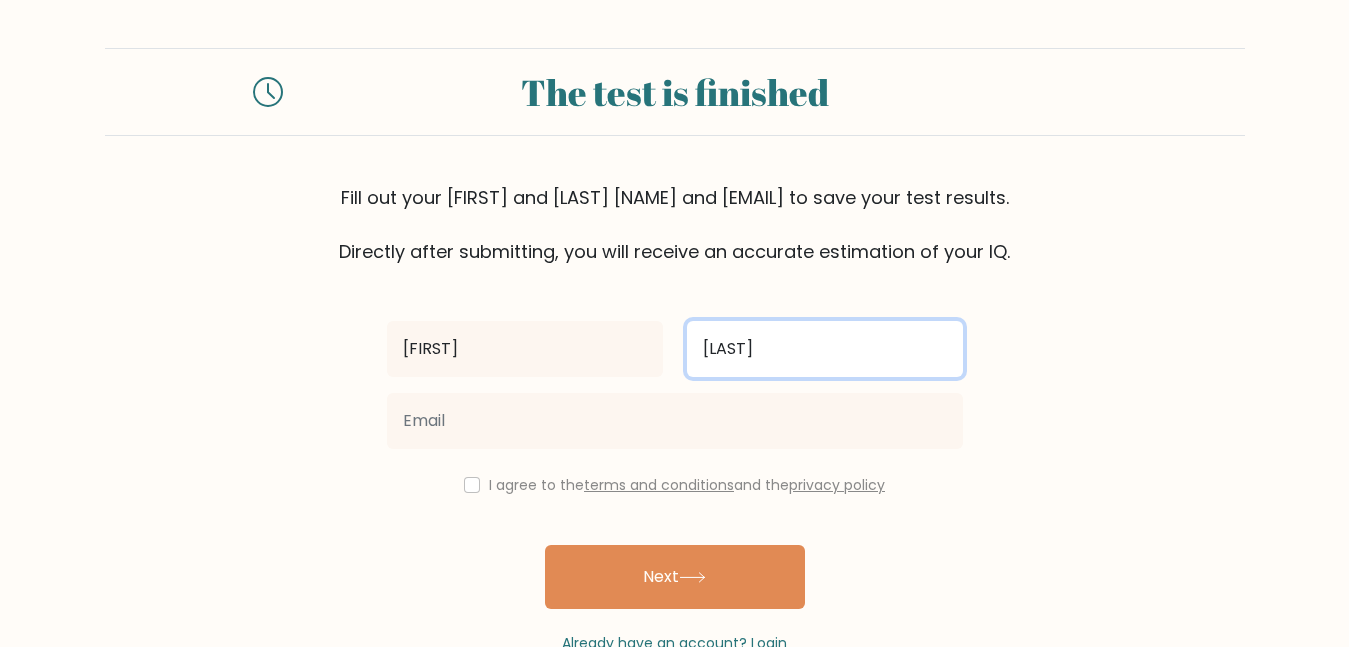 type on "[LAST]" 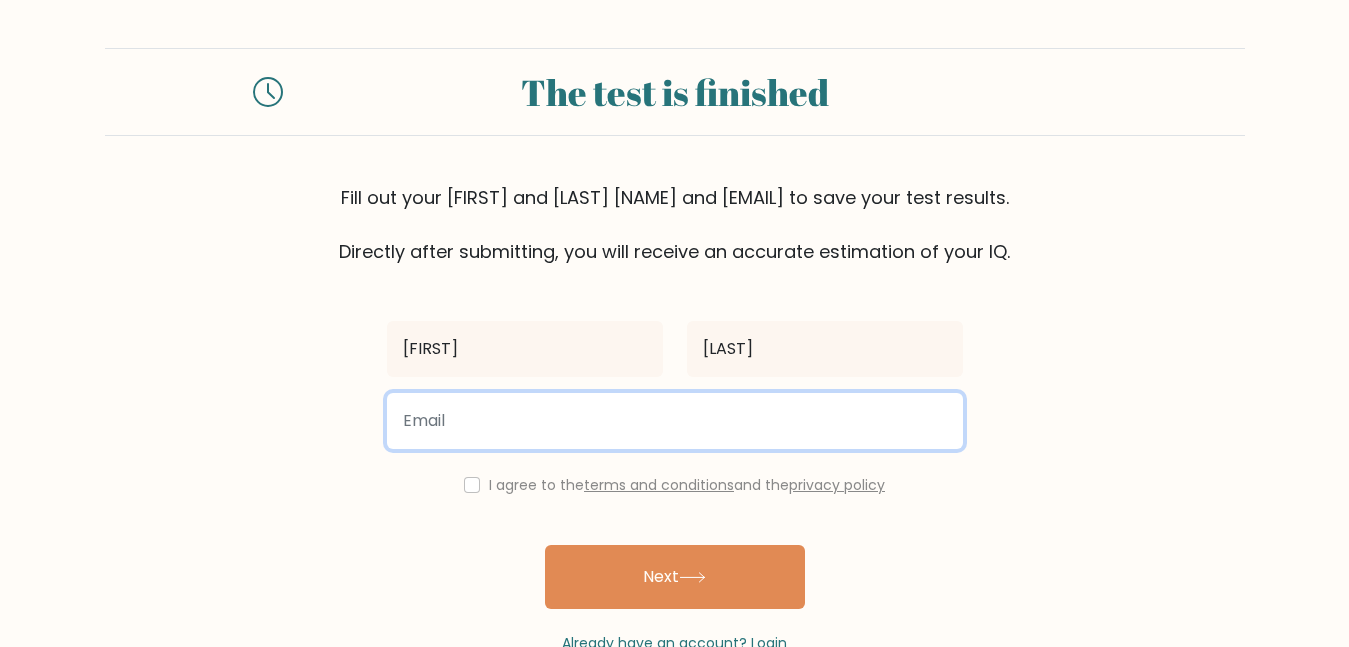 click at bounding box center [675, 421] 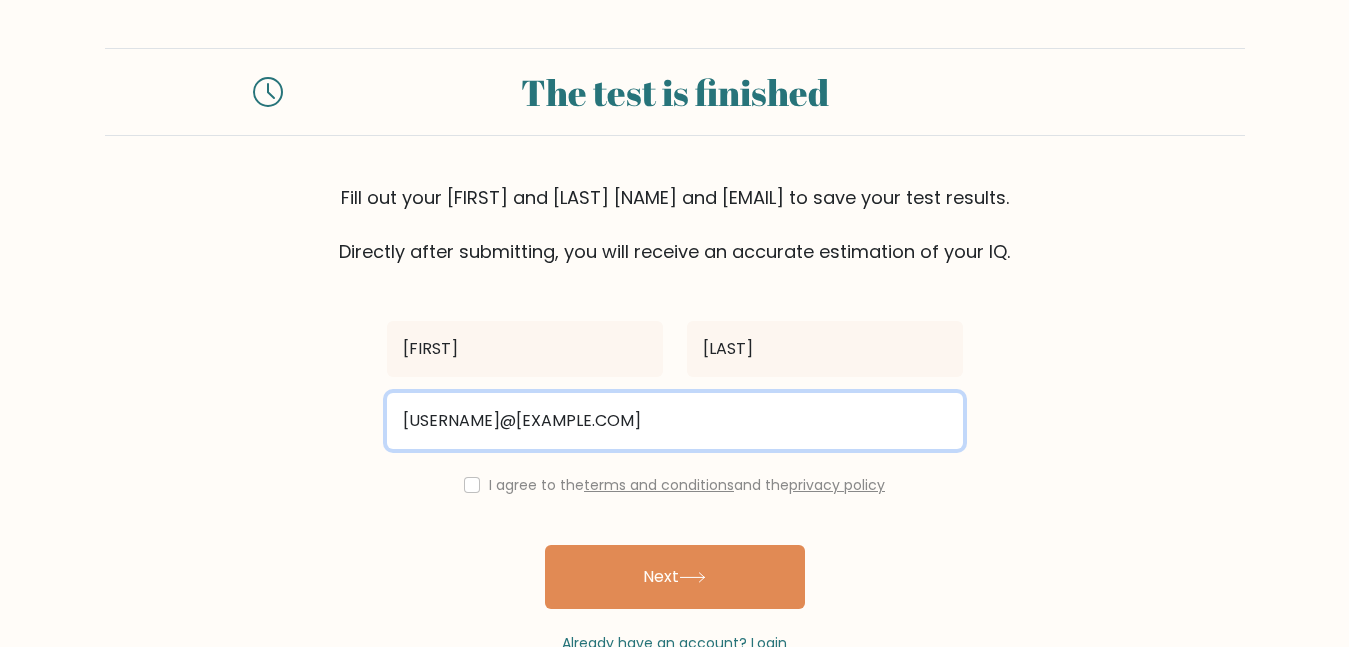 type on "[USERNAME]@[EXAMPLE.COM]" 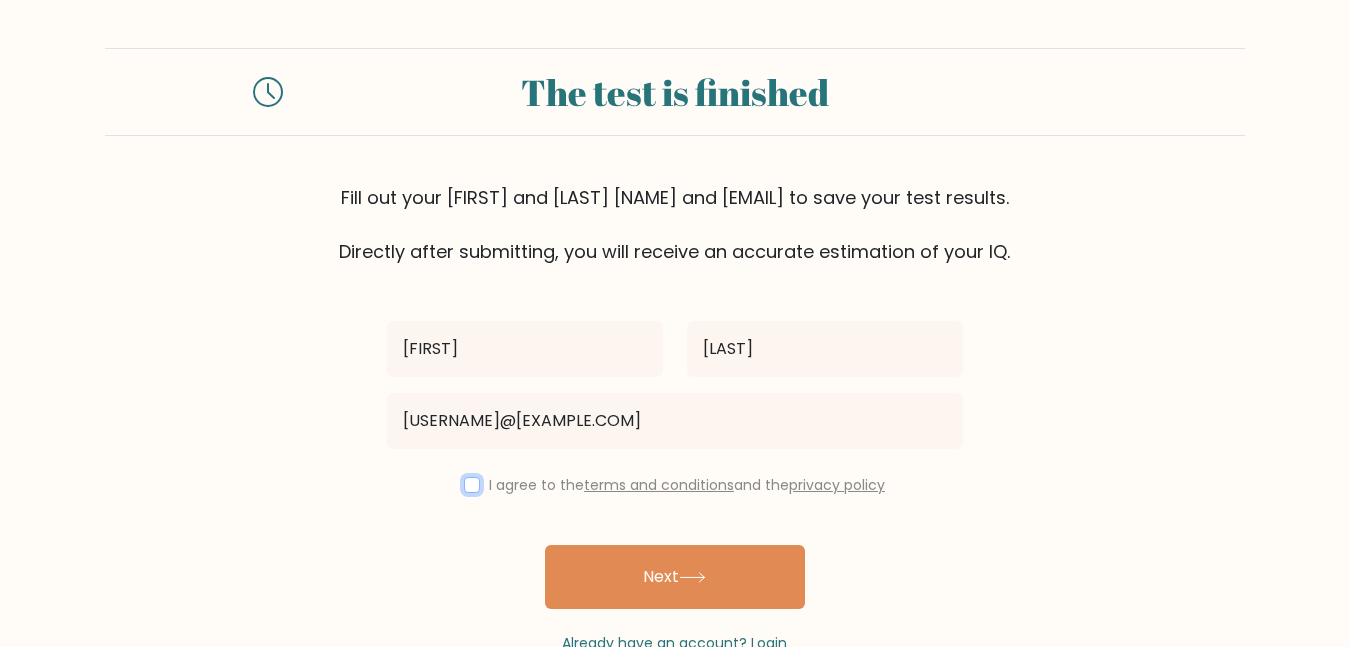 click at bounding box center (472, 485) 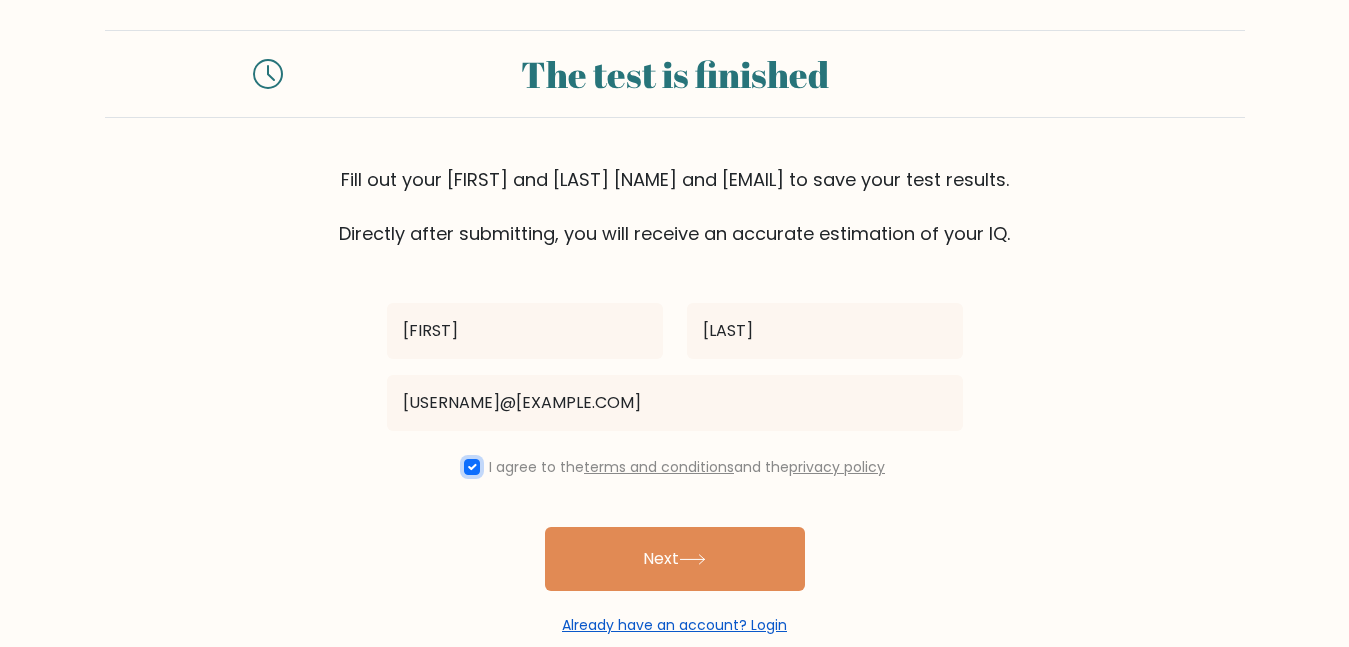 scroll, scrollTop: 19, scrollLeft: 0, axis: vertical 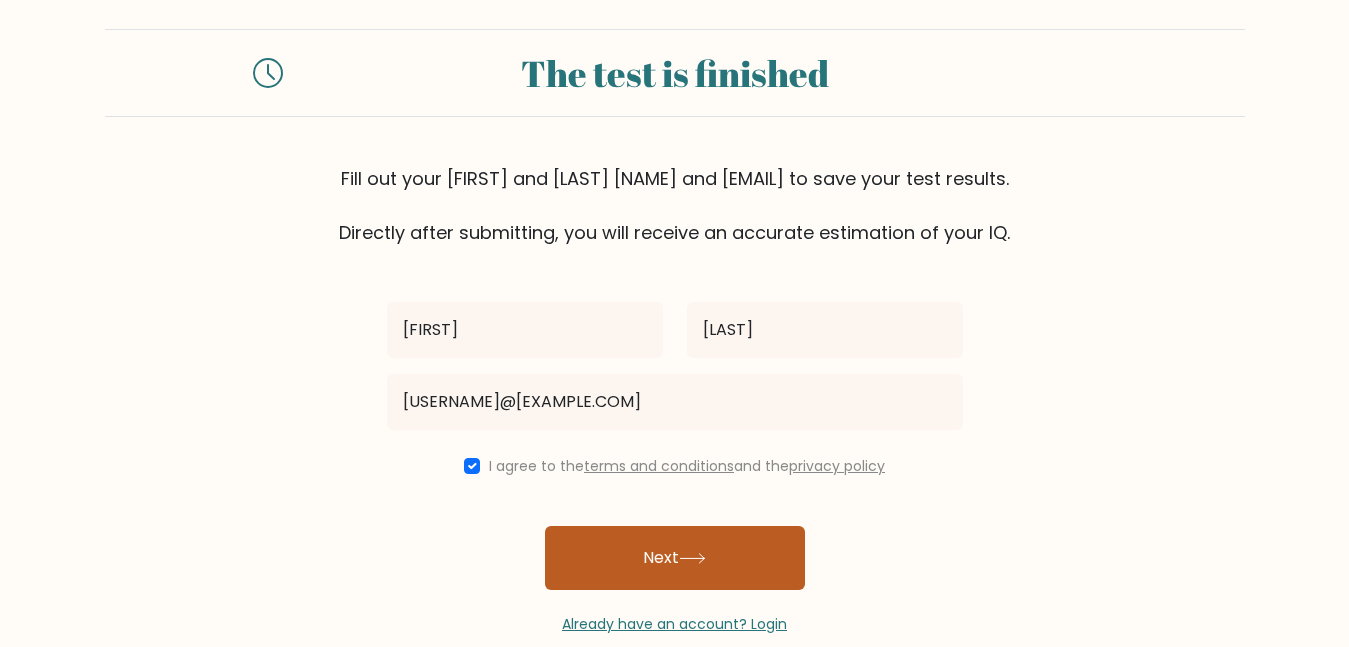 click on "Next" at bounding box center (675, 558) 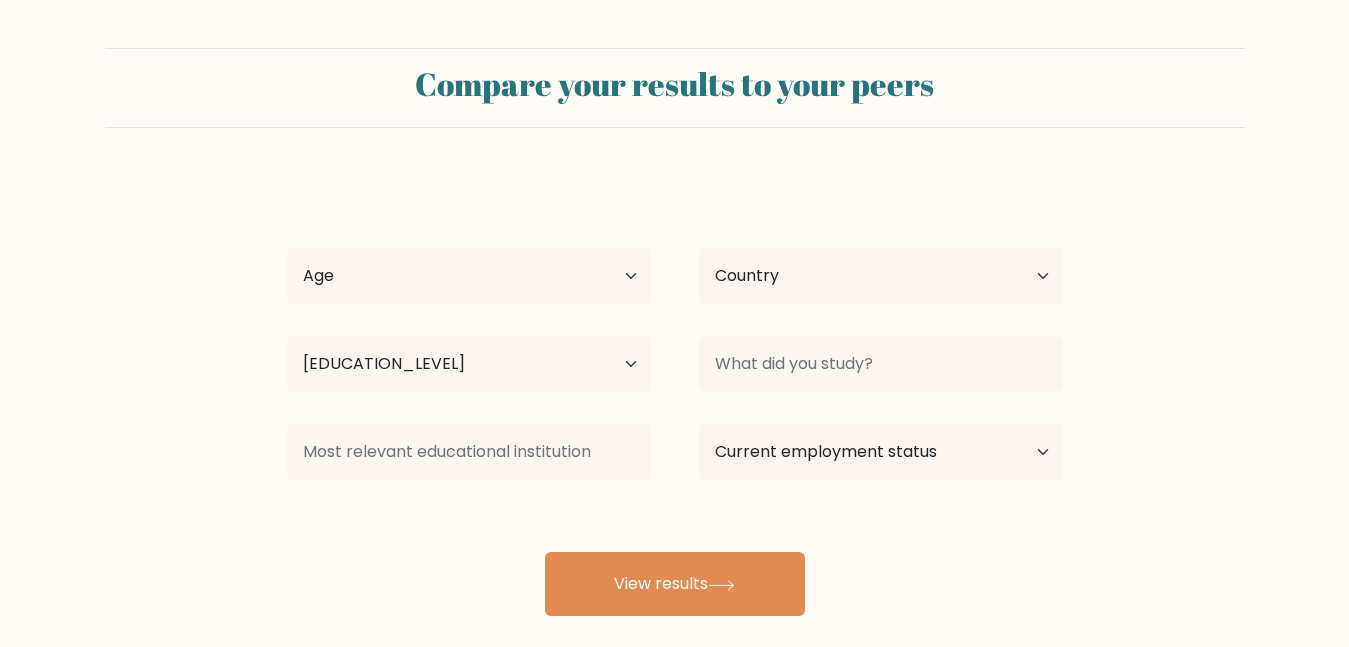 scroll, scrollTop: 0, scrollLeft: 0, axis: both 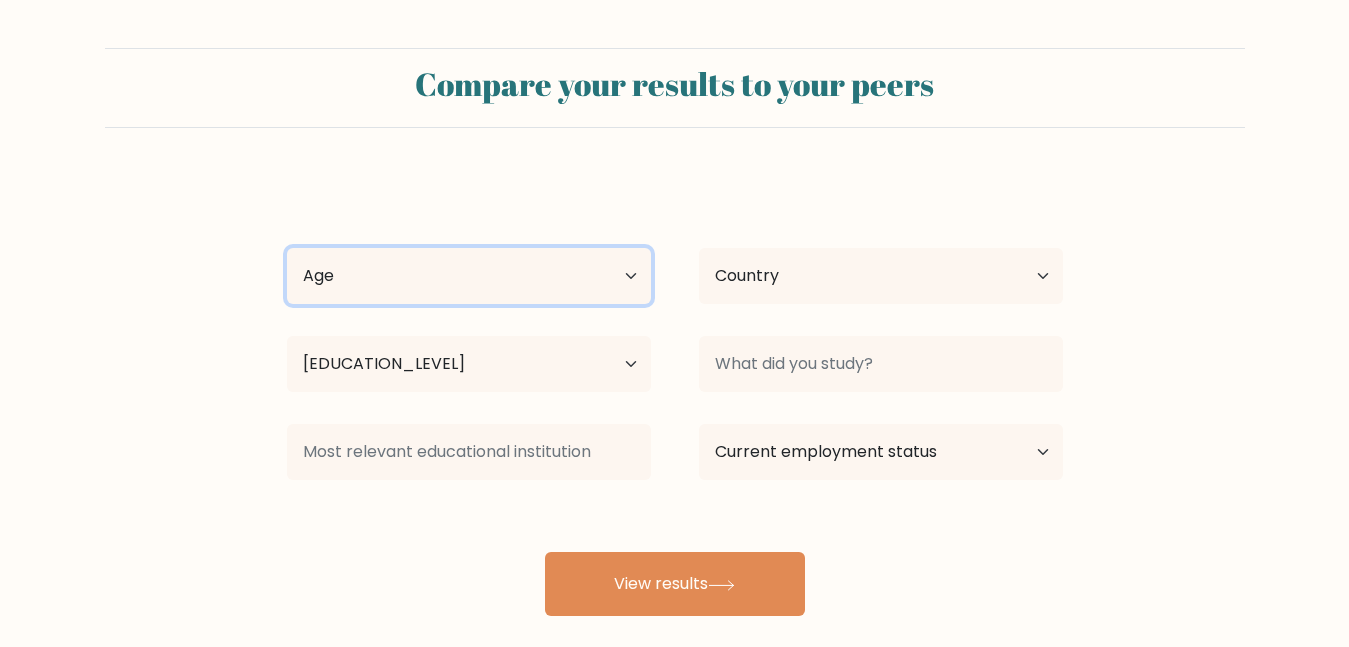 click on "Age
Under 18 years old
18-24 years old
25-34 years old
35-44 years old
45-54 years old
55-64 years old
65 years old and above" at bounding box center [469, 276] 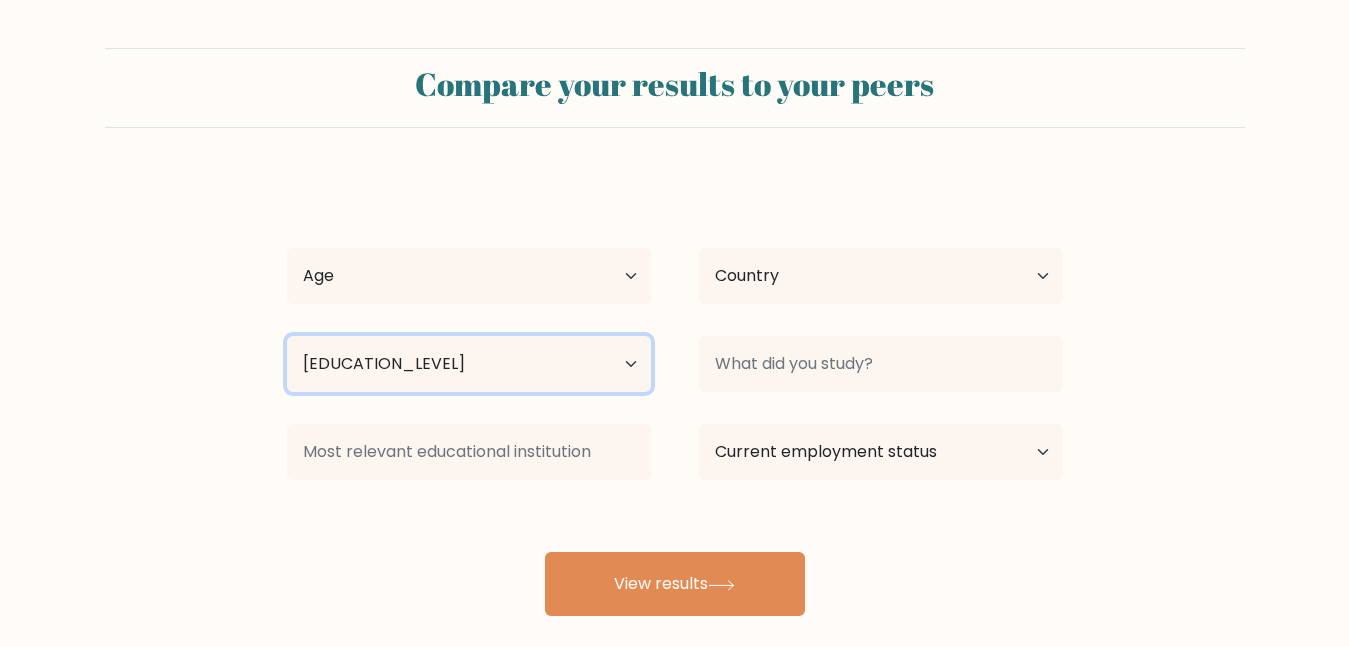 click on "Highest education level
No schooling
Primary
Lower Secondary
Upper Secondary
Occupation Specific
Bachelor's degree
Master's degree
Doctoral degree" at bounding box center (469, 364) 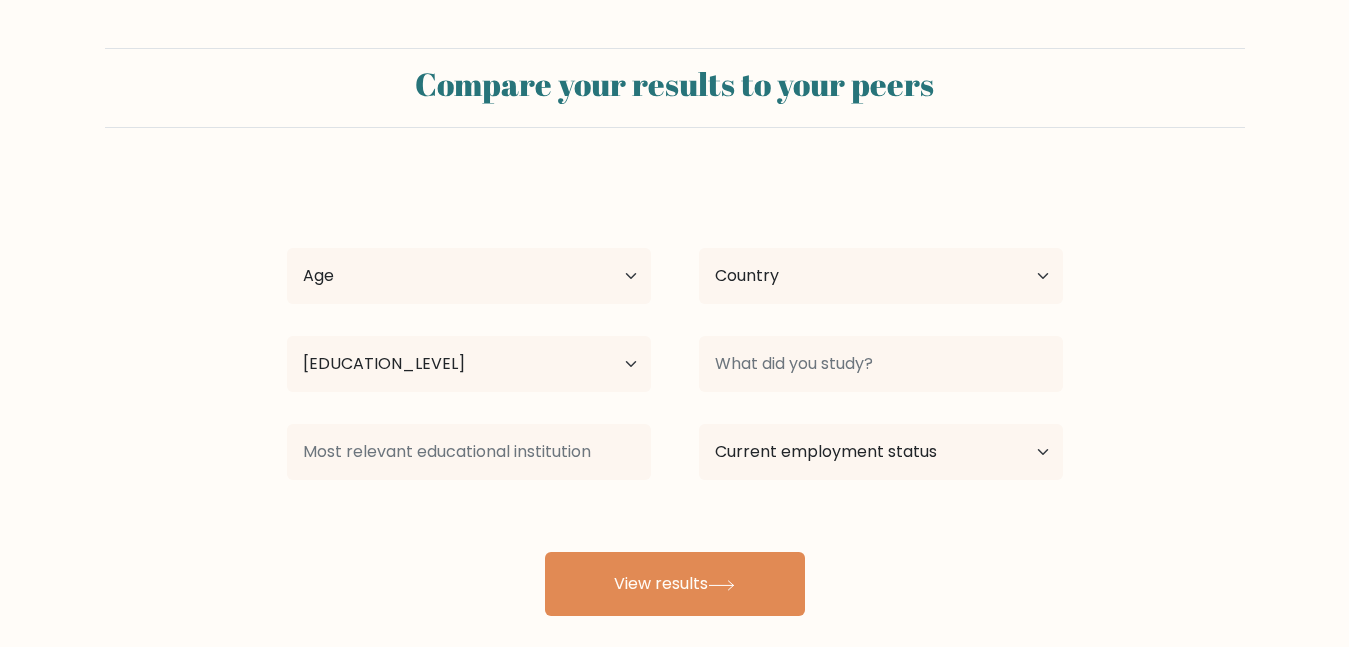 click on "Age
Under 18 years old
18-24 years old
25-34 years old
35-44 years old
45-54 years old
55-64 years old
65 years old and above" at bounding box center [469, 276] 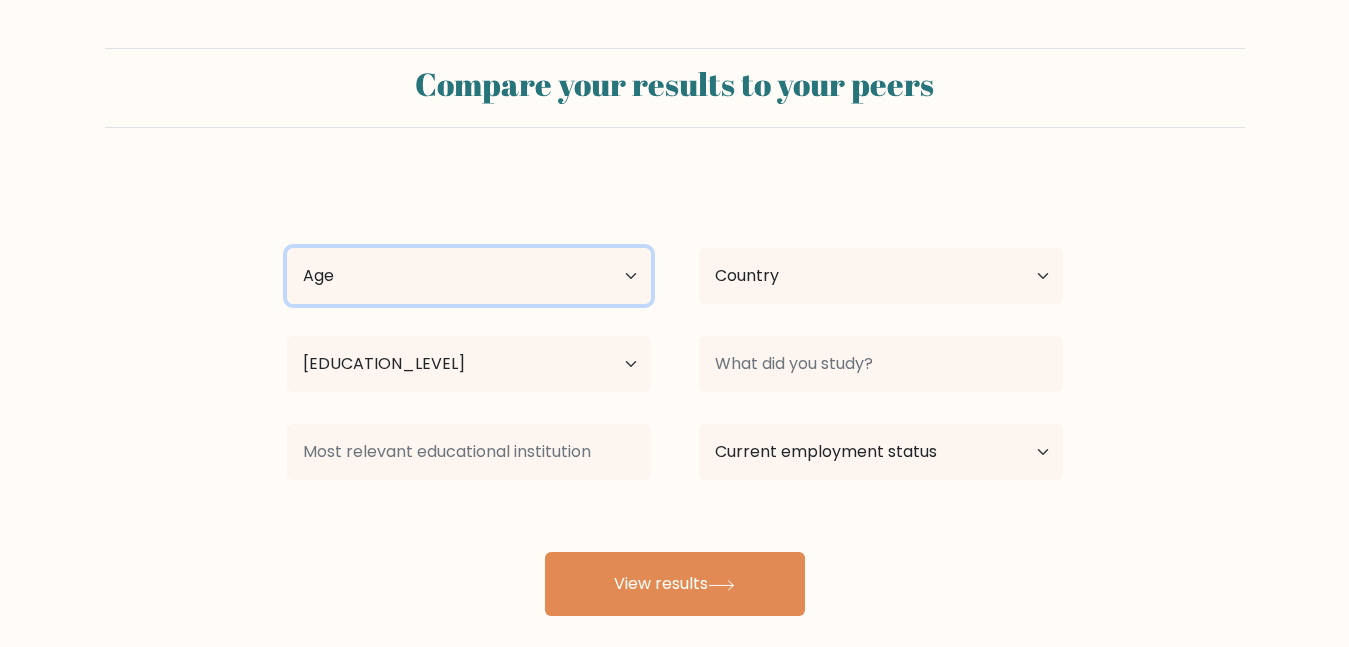 click on "Age
Under 18 years old
18-24 years old
25-34 years old
35-44 years old
45-54 years old
55-64 years old
65 years old and above" at bounding box center [469, 276] 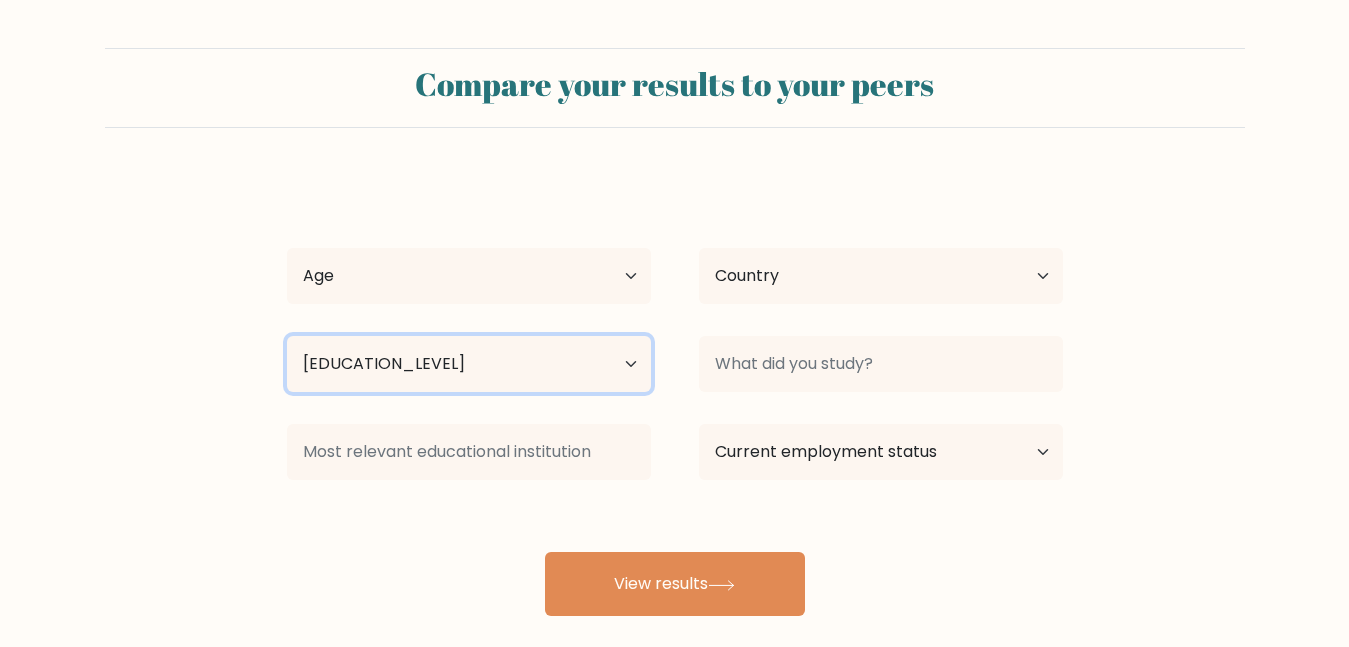 click on "Highest education level
No schooling
Primary
Lower Secondary
Upper Secondary
Occupation Specific
Bachelor's degree
Master's degree
Doctoral degree" at bounding box center (469, 364) 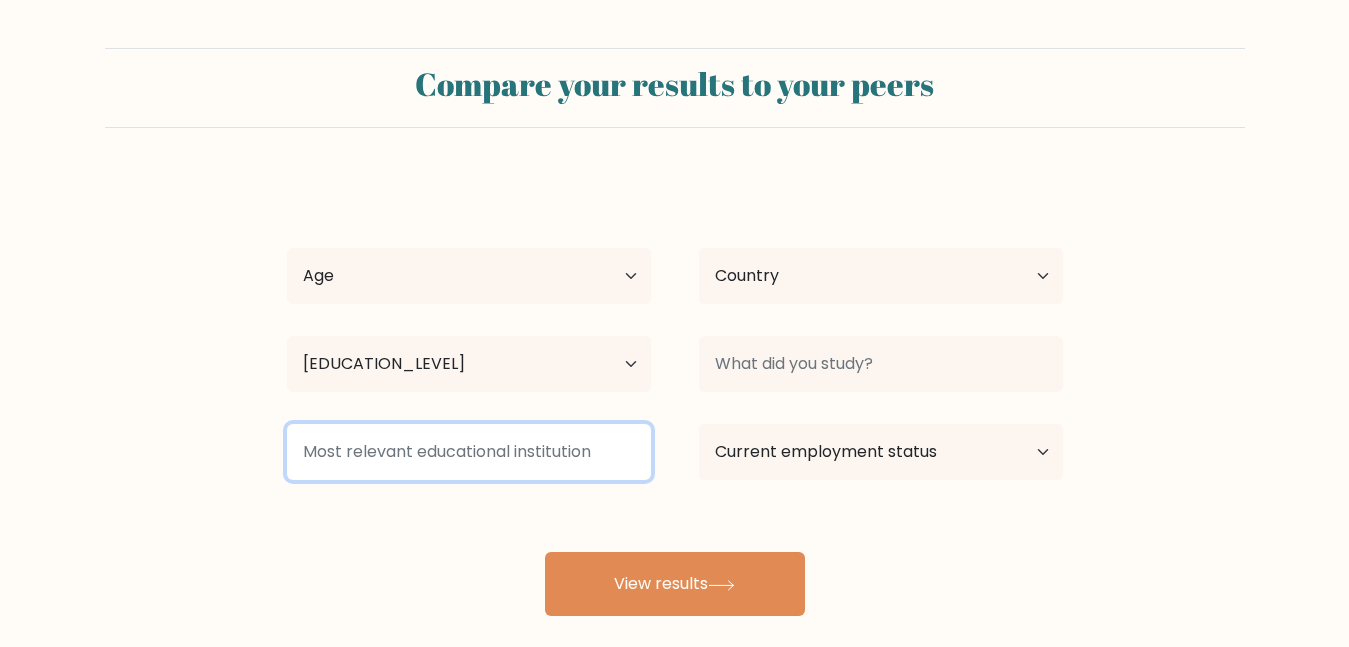 click at bounding box center (469, 452) 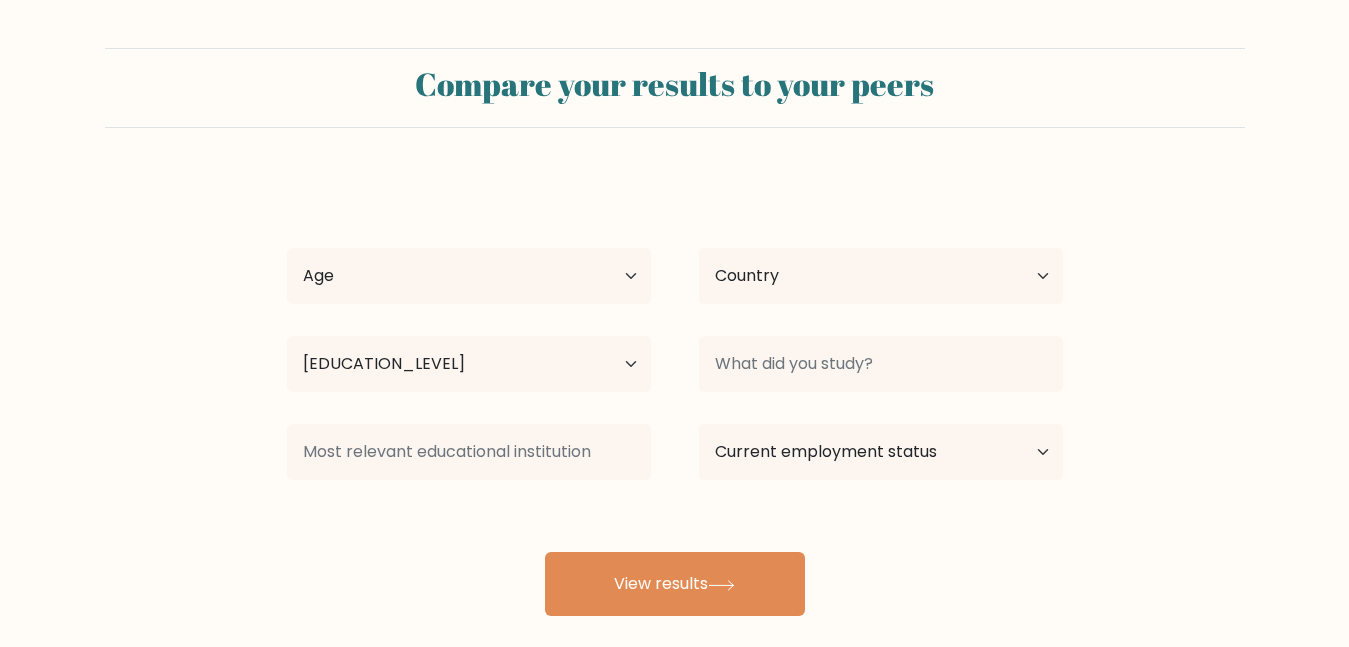click on "anthony
stevens
Age
Under 18 years old
18-24 years old
25-34 years old
35-44 years old
45-54 years old
55-64 years old
65 years old and above
Country
Afghanistan
Albania
Algeria
American Samoa
Andorra
Angola
Anguilla
Antarctica
Antigua and Barbuda
Argentina
Armenia
Aruba
Australia
Austria
Azerbaijan
Bahamas
Bahrain
Bangladesh
Barbados
Belarus
Belgium
Belize
Benin
Bermuda
Bhutan
Bolivia
Bonaire, Sint Eustatius and Saba
Bosnia and Herzegovina
Botswana
Bouvet Island
Brazil
Brunei" at bounding box center (675, 396) 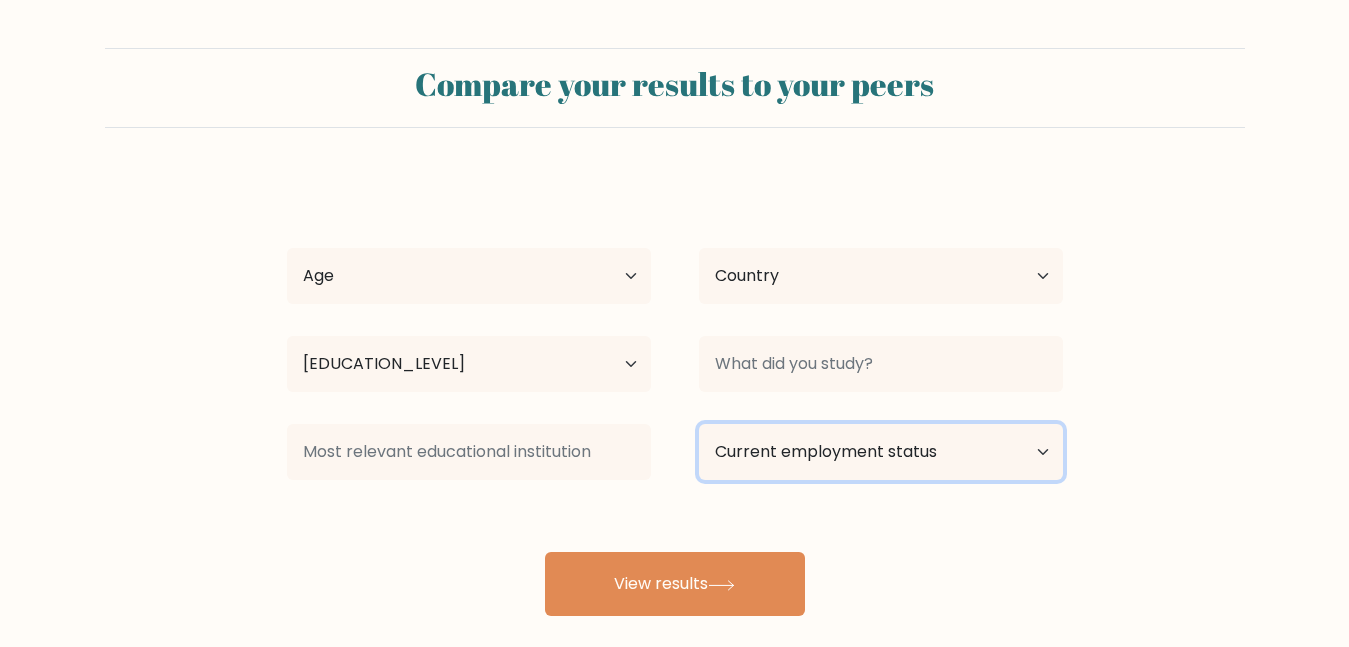 click on "Current employment status
Employed
Student
Retired
Other / prefer not to answer" at bounding box center [881, 452] 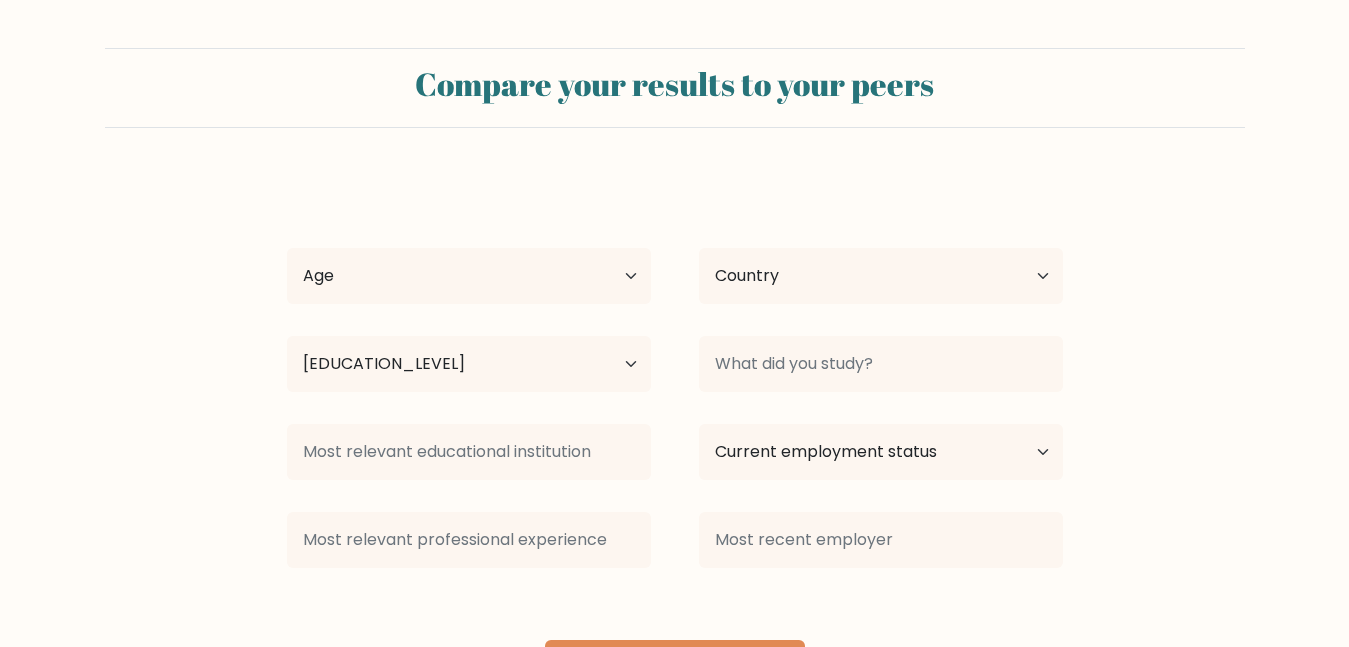 click on "Compare your results to your peers
anthony
stevens
Age
Under 18 years old
18-24 years old
25-34 years old
35-44 years old
45-54 years old
55-64 years old
65 years old and above
Country
Afghanistan
Albania
Algeria
American Samoa
Andorra
Angola
Anguilla
Antarctica
Antigua and Barbuda
Argentina
Armenia
Aruba
Australia" at bounding box center [674, 376] 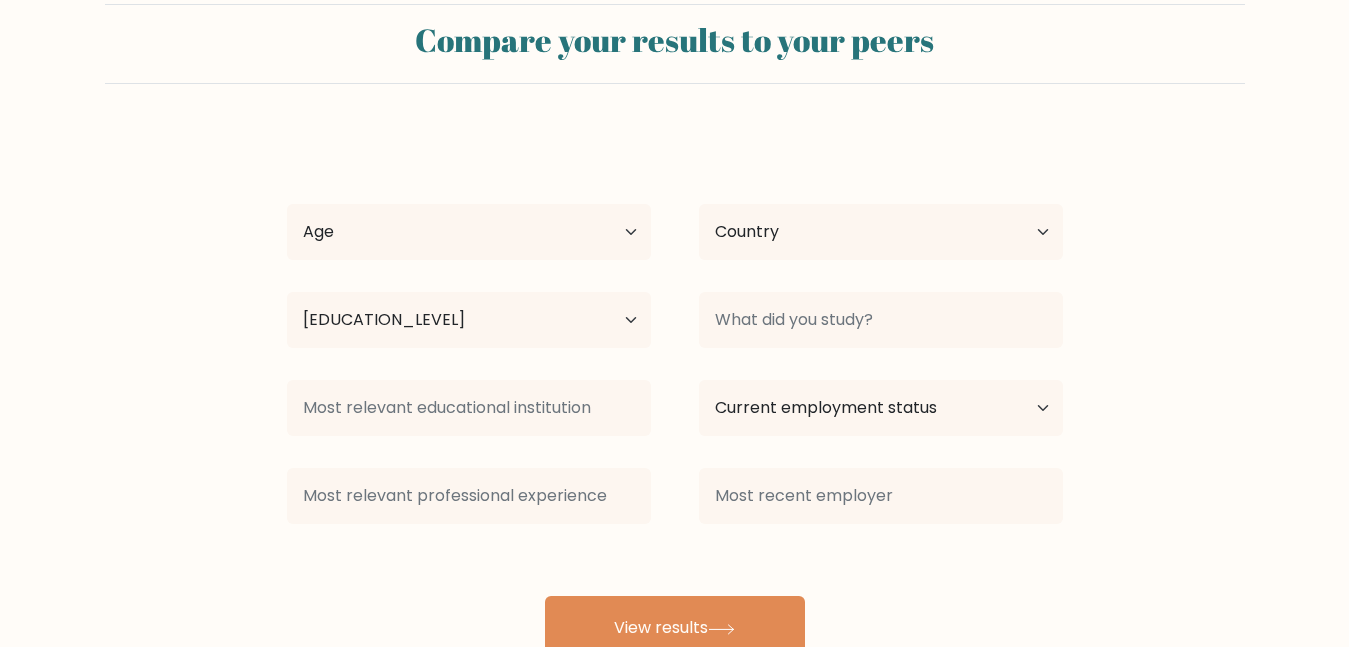 scroll, scrollTop: 111, scrollLeft: 0, axis: vertical 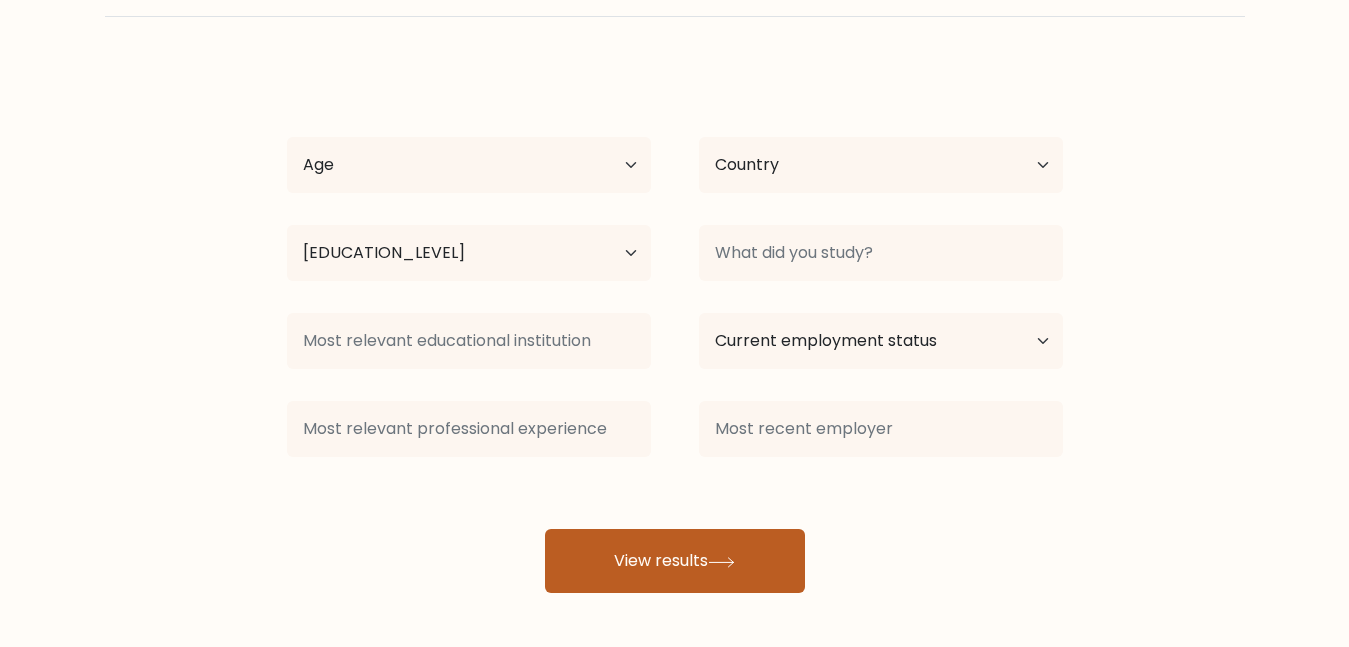 click on "View results" at bounding box center [675, 561] 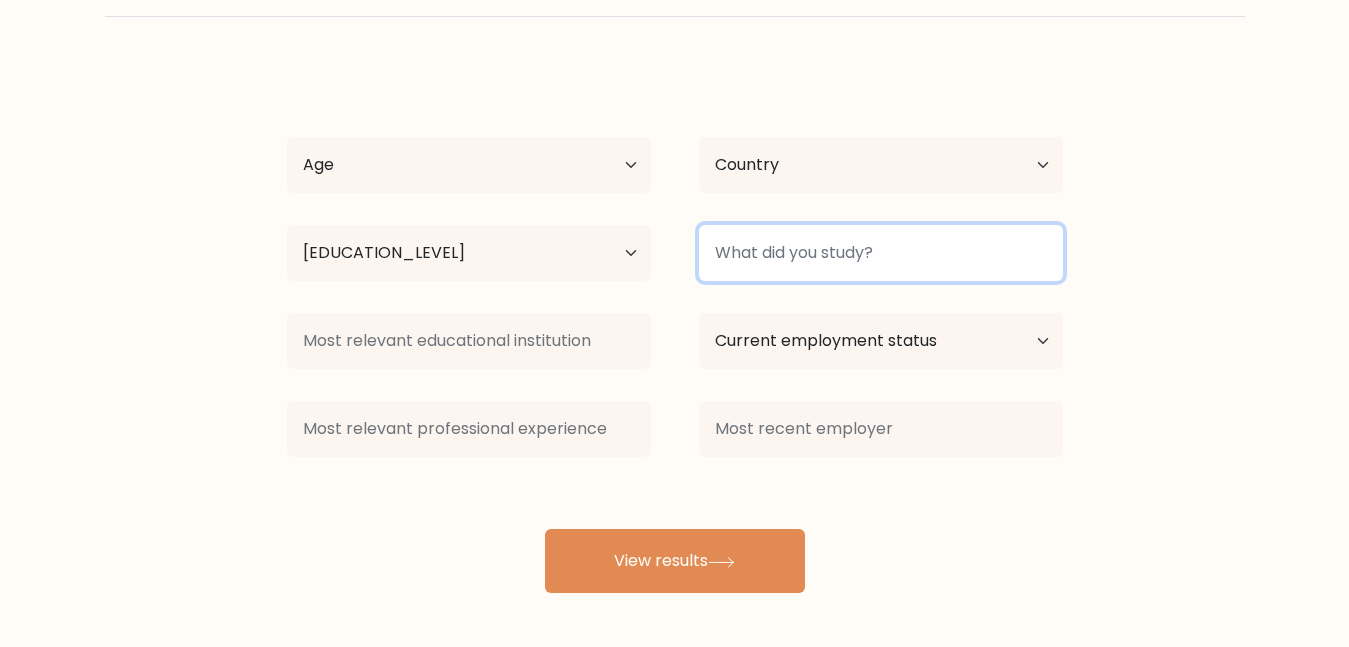 click at bounding box center (881, 253) 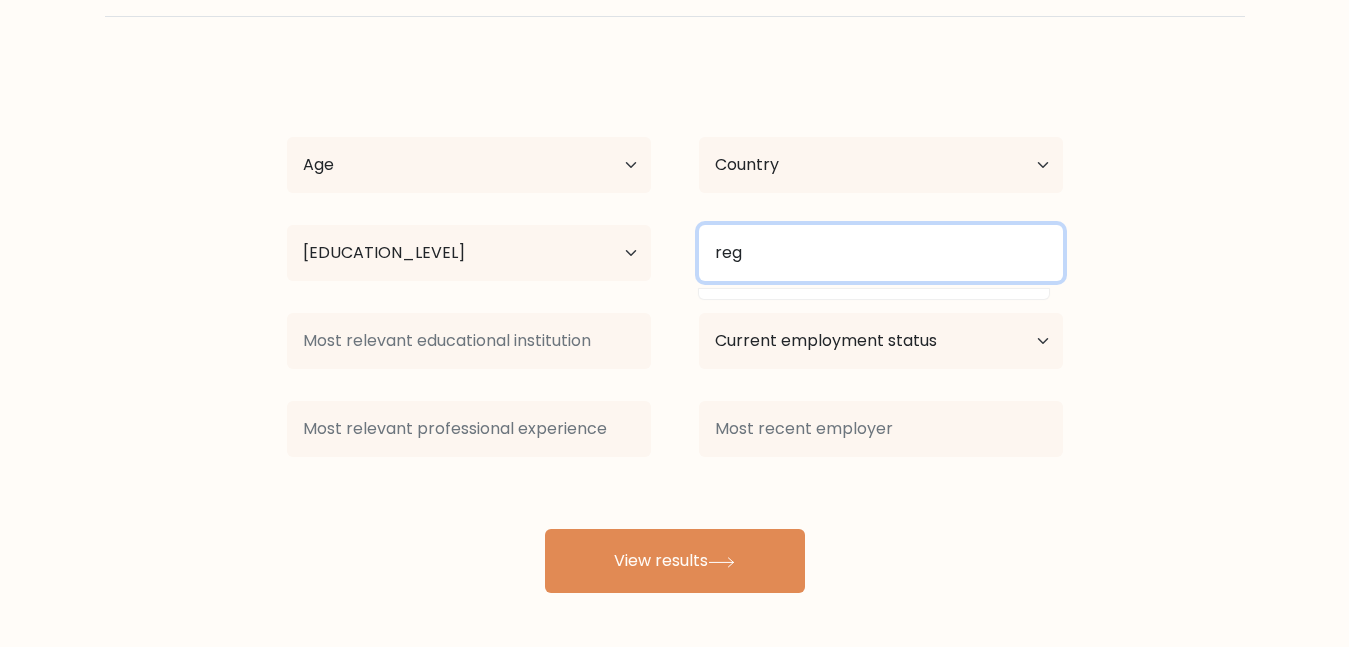 type on "re" 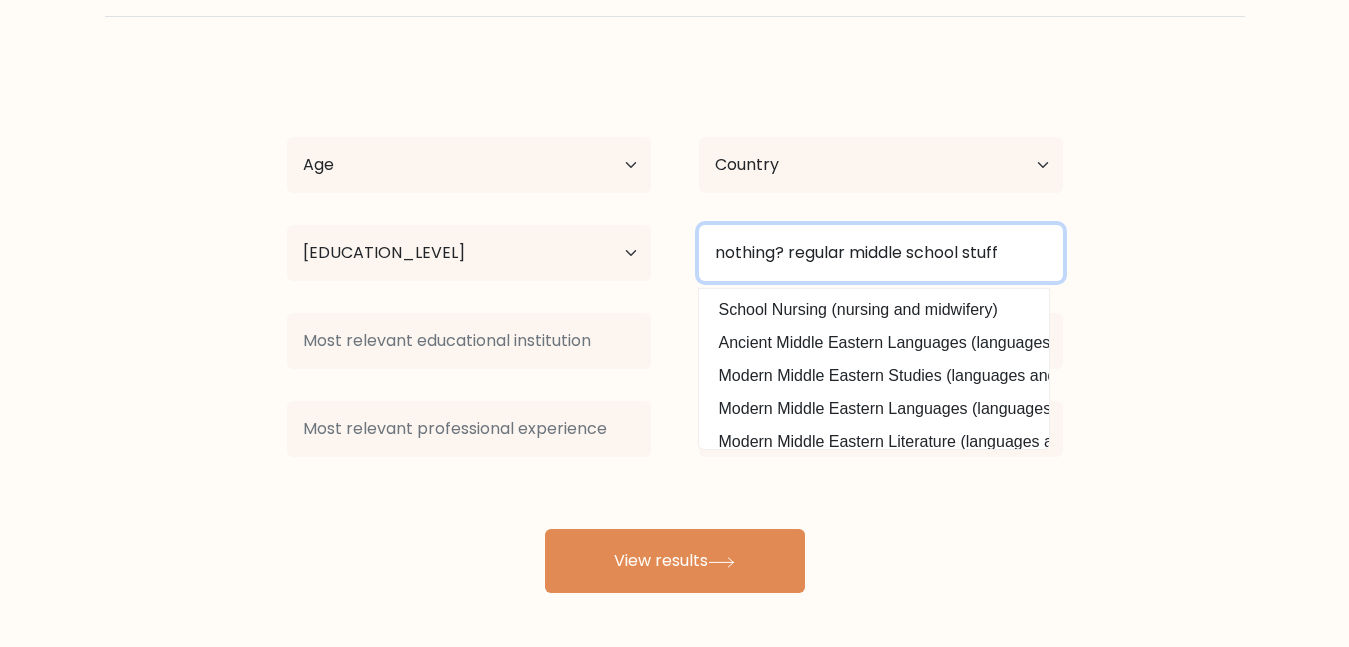 type on "nothing? regular middle school stuff" 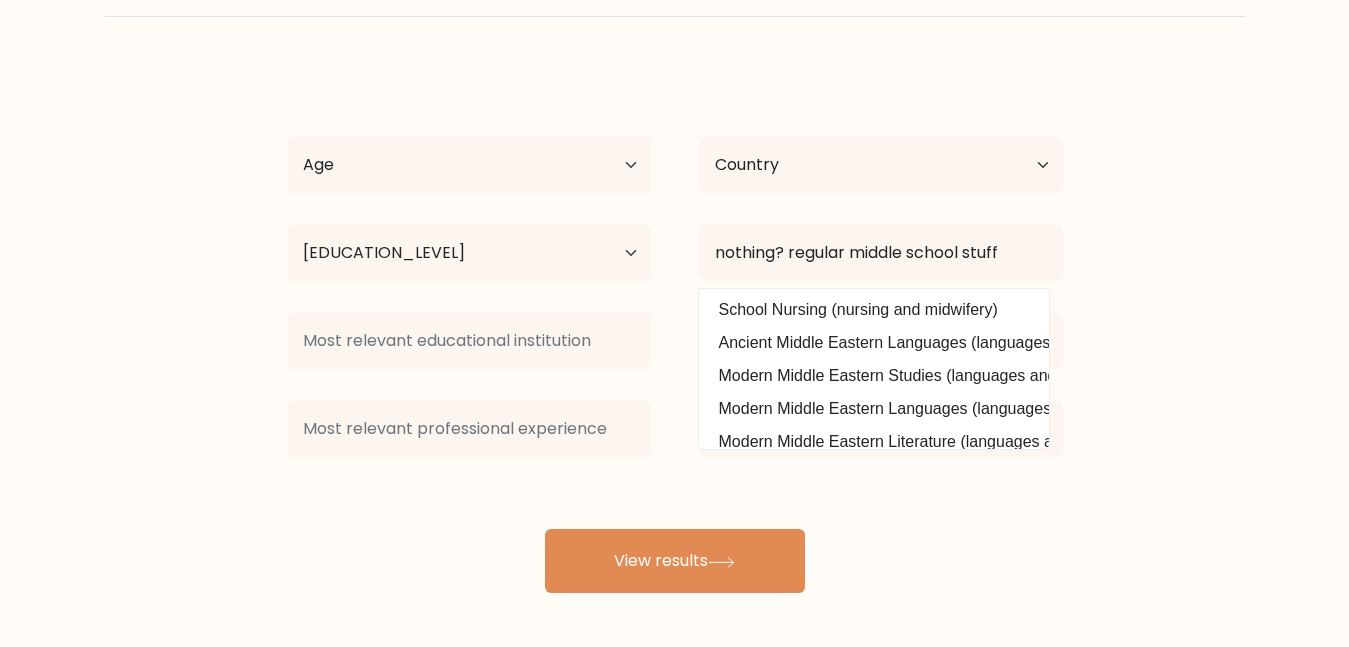 click on "anthony
stevens
Age
Under 18 years old
18-24 years old
25-34 years old
35-44 years old
45-54 years old
55-64 years old
65 years old and above
Country
Afghanistan
Albania
Algeria
American Samoa
Andorra
Angola
Anguilla
Antarctica
Antigua and Barbuda
Argentina
Armenia
Aruba
Australia
Austria
Azerbaijan
Bahamas
Bahrain
Bangladesh
Barbados
Belarus
Belgium
Belize
Benin
Bermuda
Bhutan
Bolivia
Bonaire, Sint Eustatius and Saba
Bosnia and Herzegovina
Botswana
Bouvet Island
Brazil
Brunei" at bounding box center (675, 329) 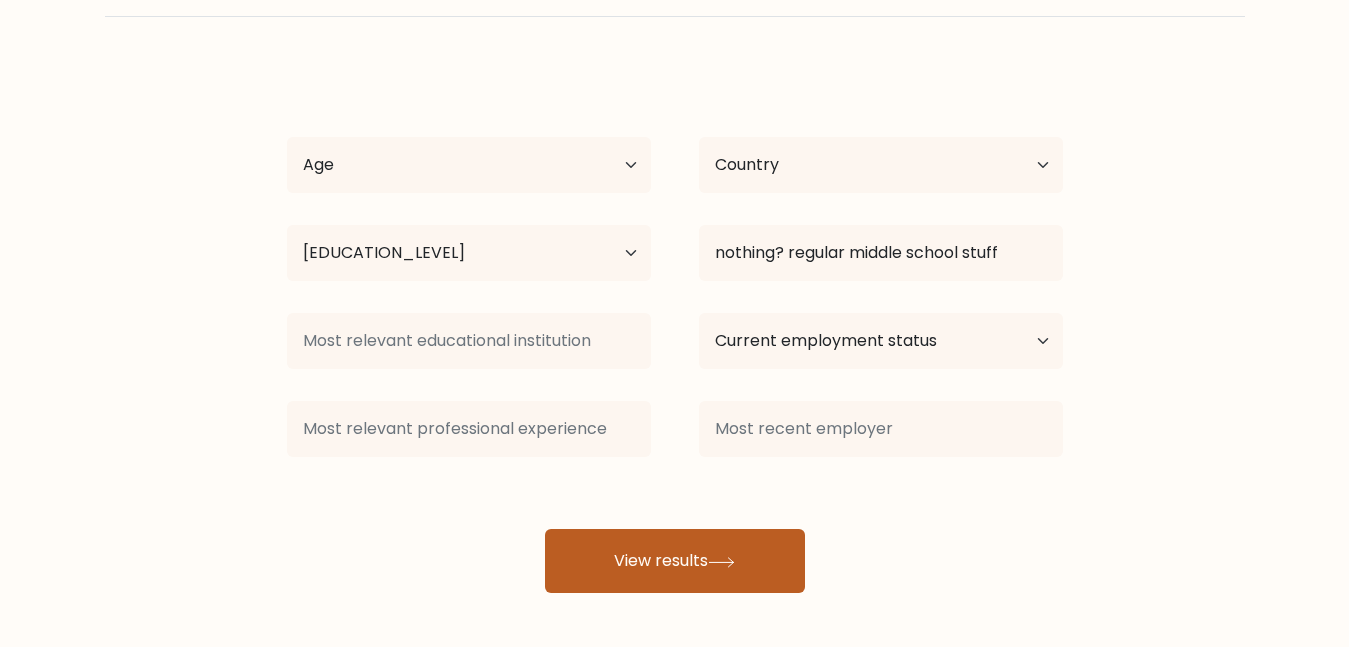 click on "View results" at bounding box center [675, 561] 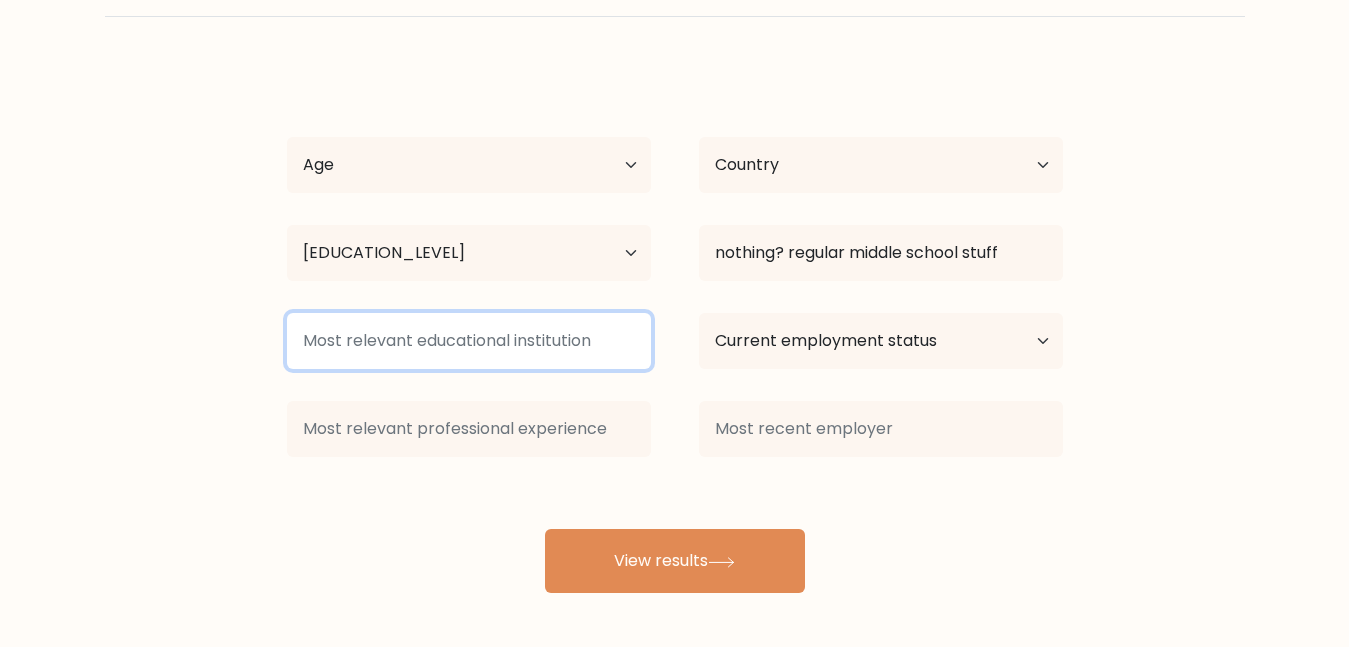 click at bounding box center (469, 341) 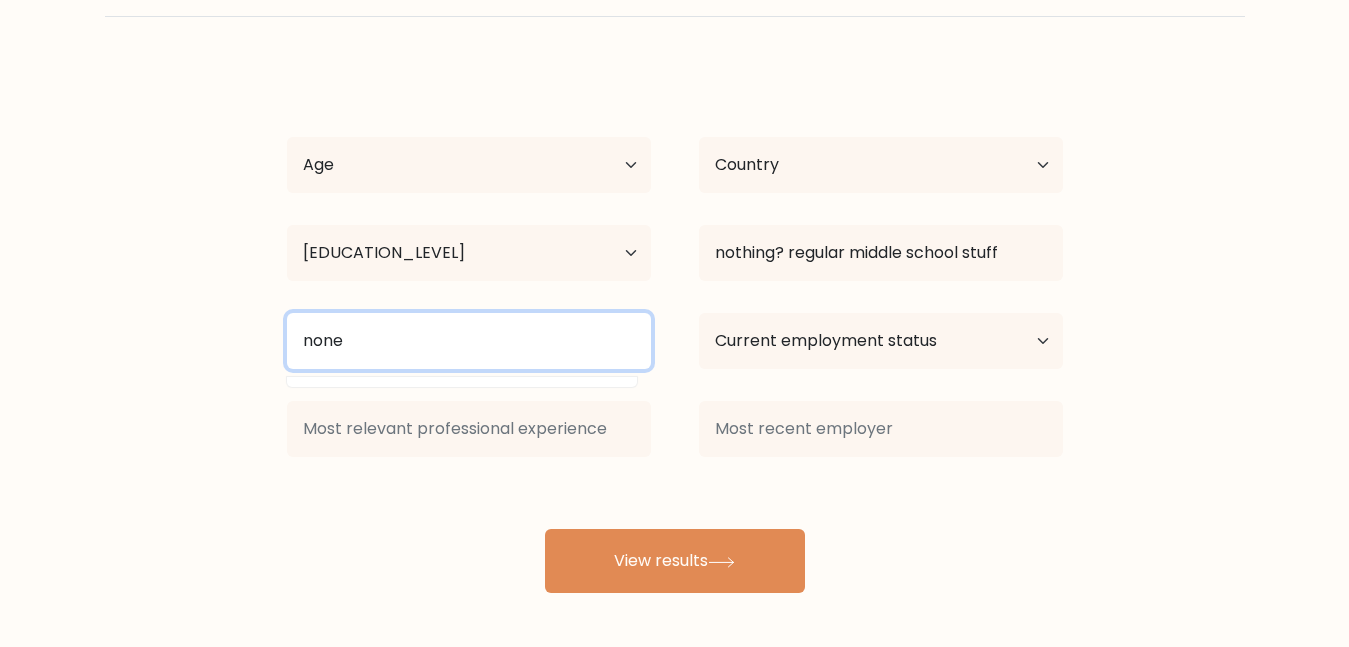 type on "none" 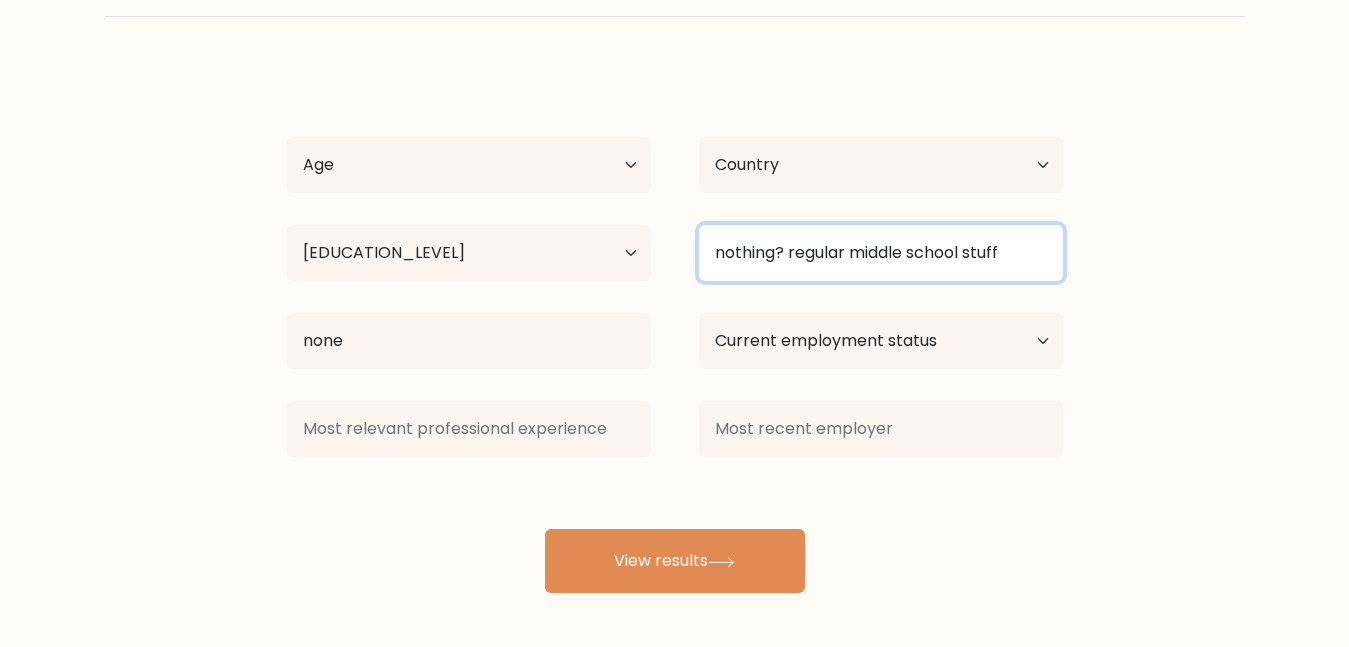 drag, startPoint x: 1022, startPoint y: 241, endPoint x: 685, endPoint y: 251, distance: 337.14835 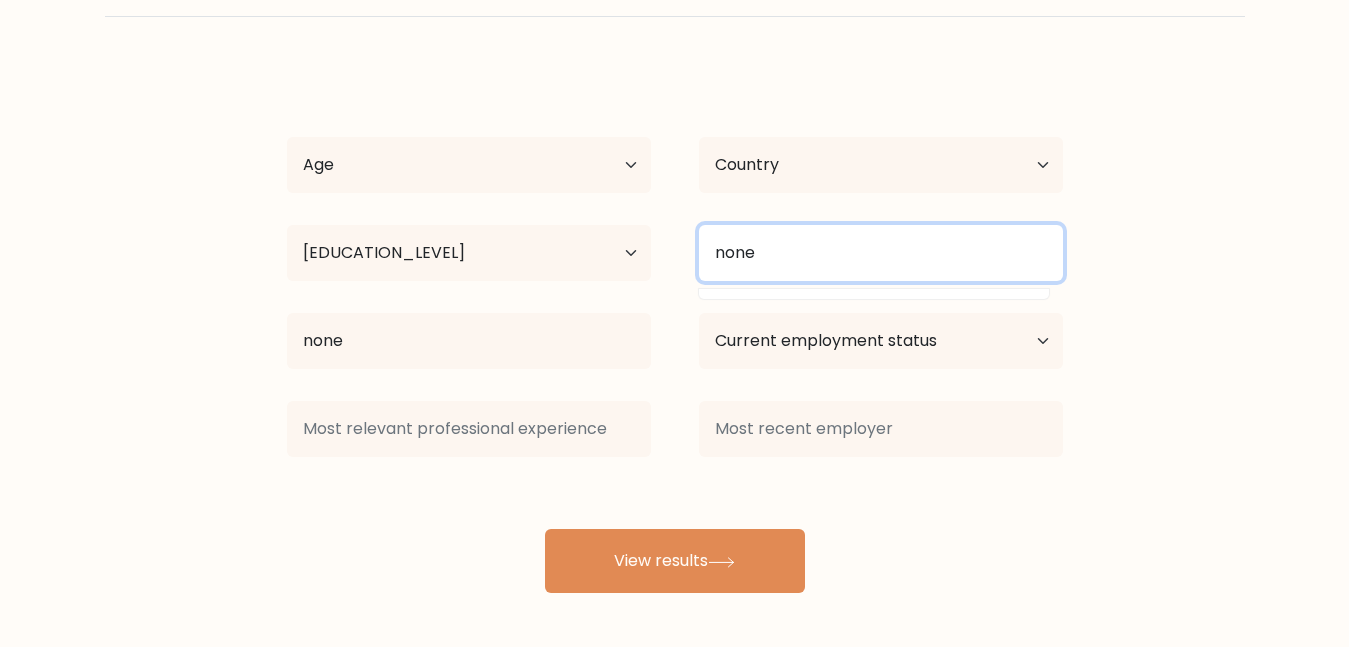 type on "none" 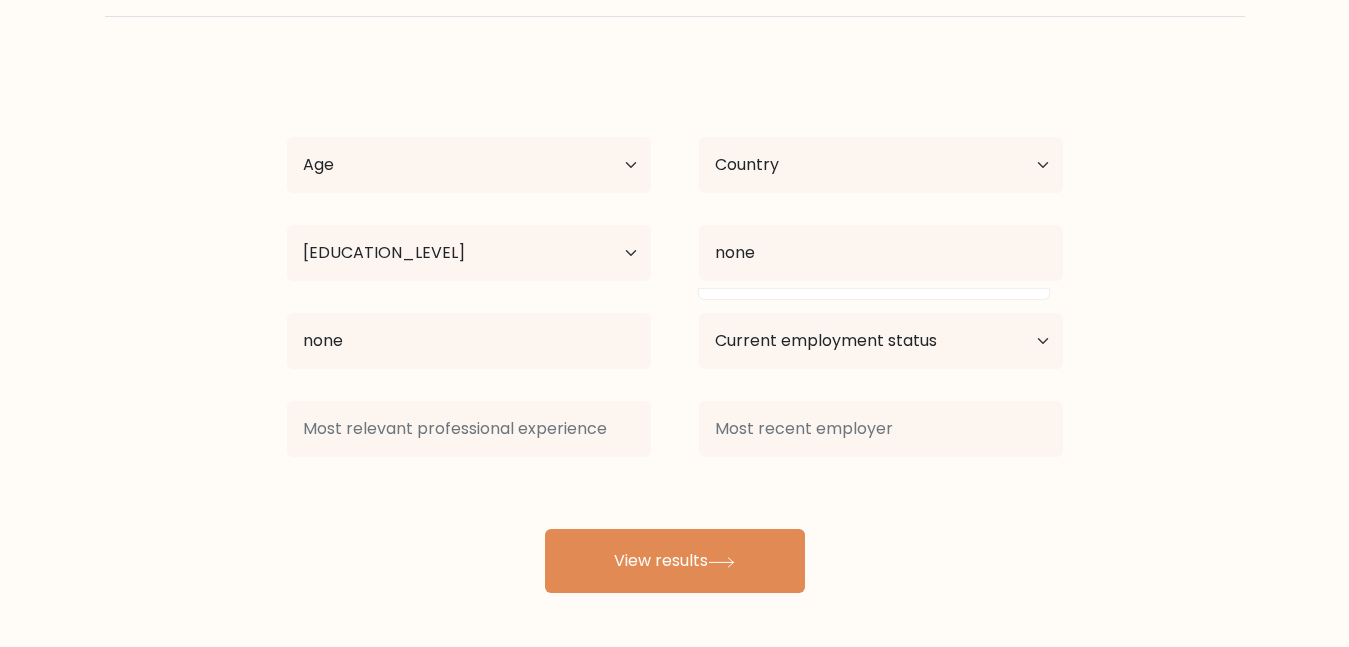 click on "anthony
stevens
Age
Under 18 years old
18-24 years old
25-34 years old
35-44 years old
45-54 years old
55-64 years old
65 years old and above
Country
Afghanistan
Albania
Algeria
American Samoa
Andorra
Angola
Anguilla
Antarctica
Antigua and Barbuda
Argentina
Armenia
Aruba
Australia
Austria
Azerbaijan
Bahamas
Bahrain
Bangladesh
Barbados
Belarus
Belgium
Belize
Benin
Bermuda
Bhutan
Bolivia
Bonaire, Sint Eustatius and Saba
Bosnia and Herzegovina
Botswana
Bouvet Island
Brazil
Brunei" at bounding box center (675, 329) 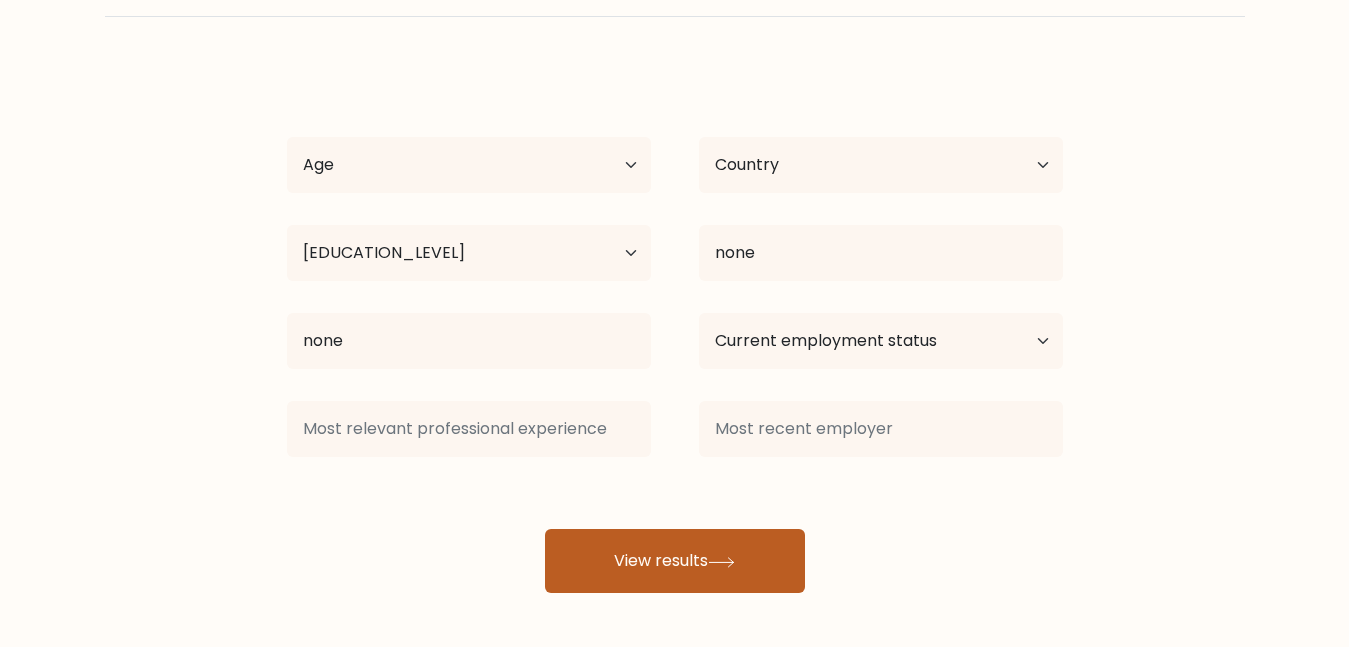 click on "View results" at bounding box center [675, 561] 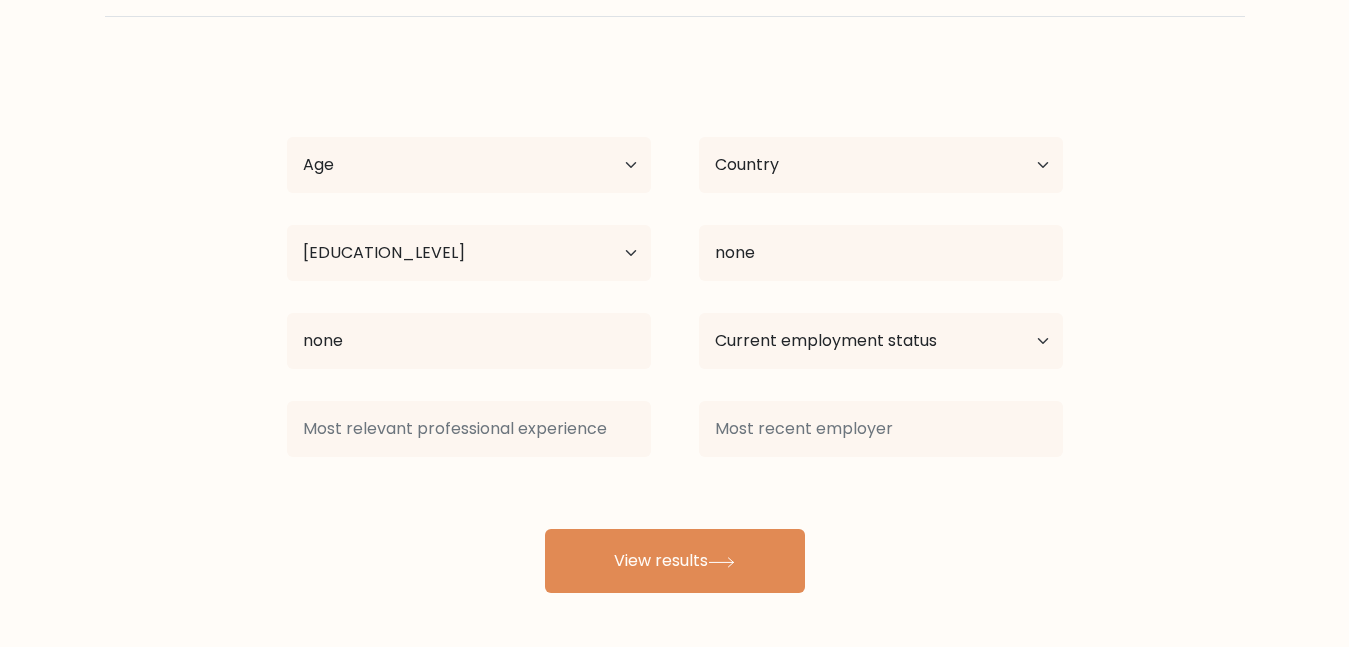 click at bounding box center [469, 429] 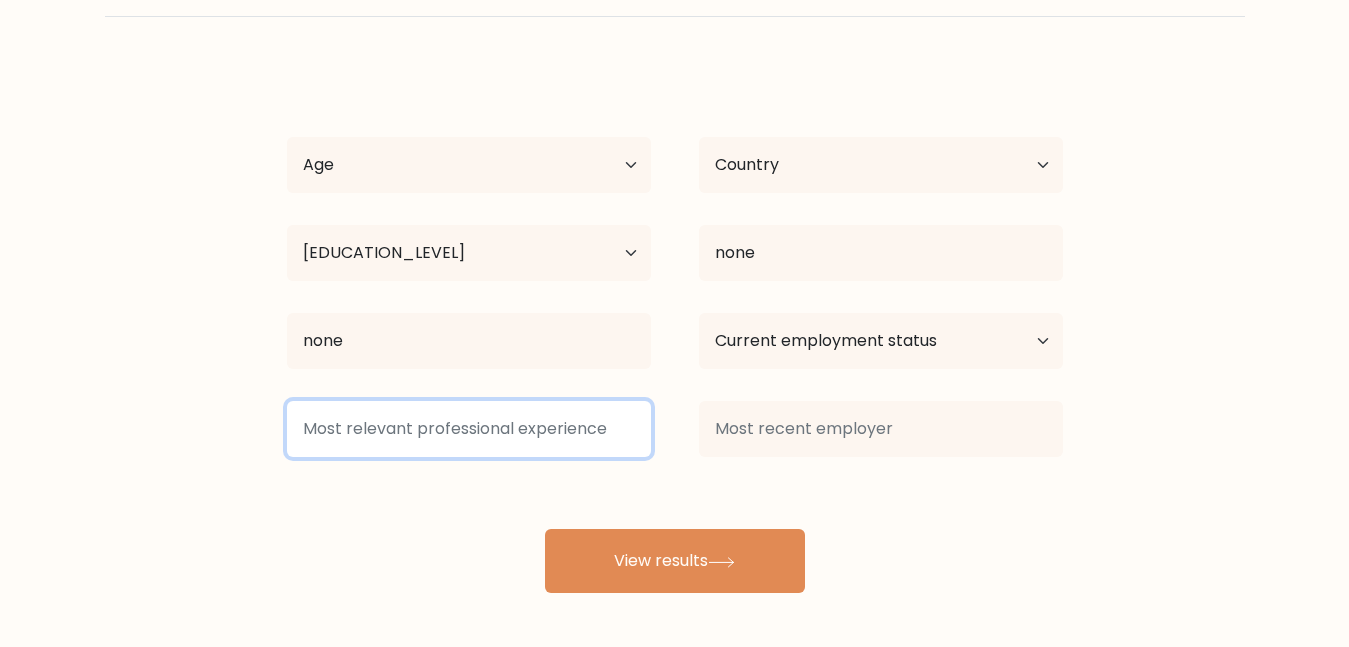 click at bounding box center [469, 429] 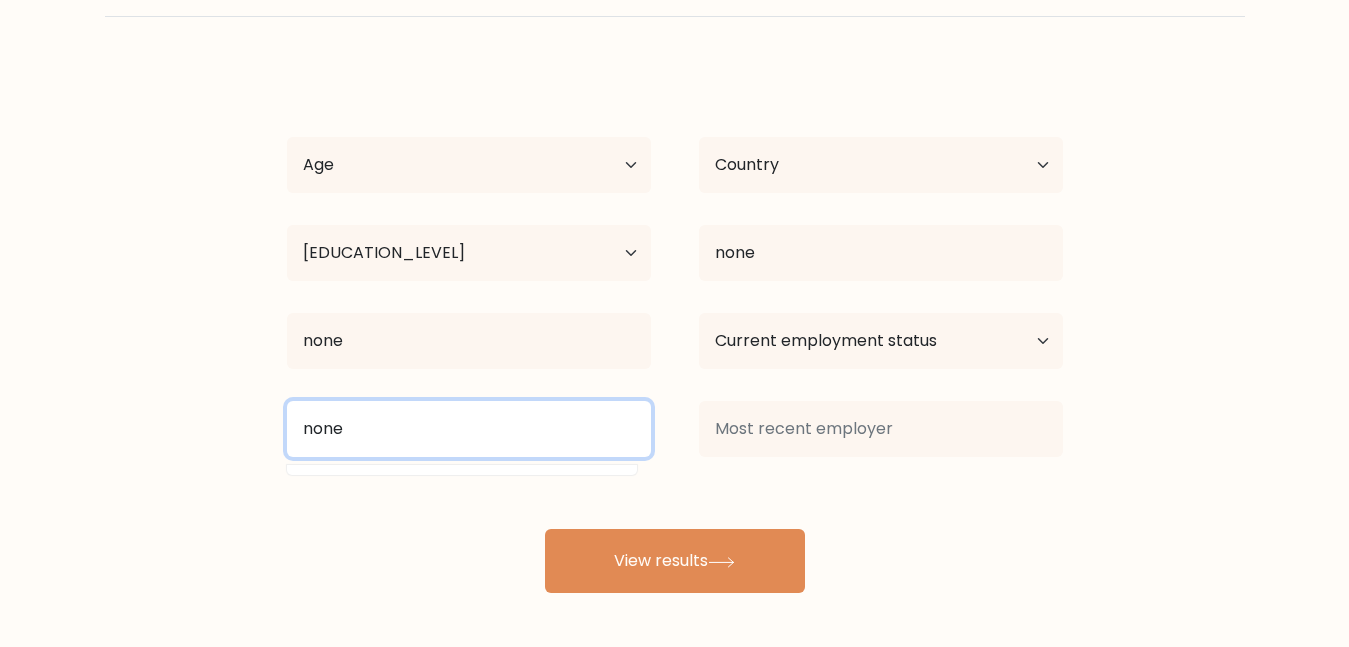 type on "none" 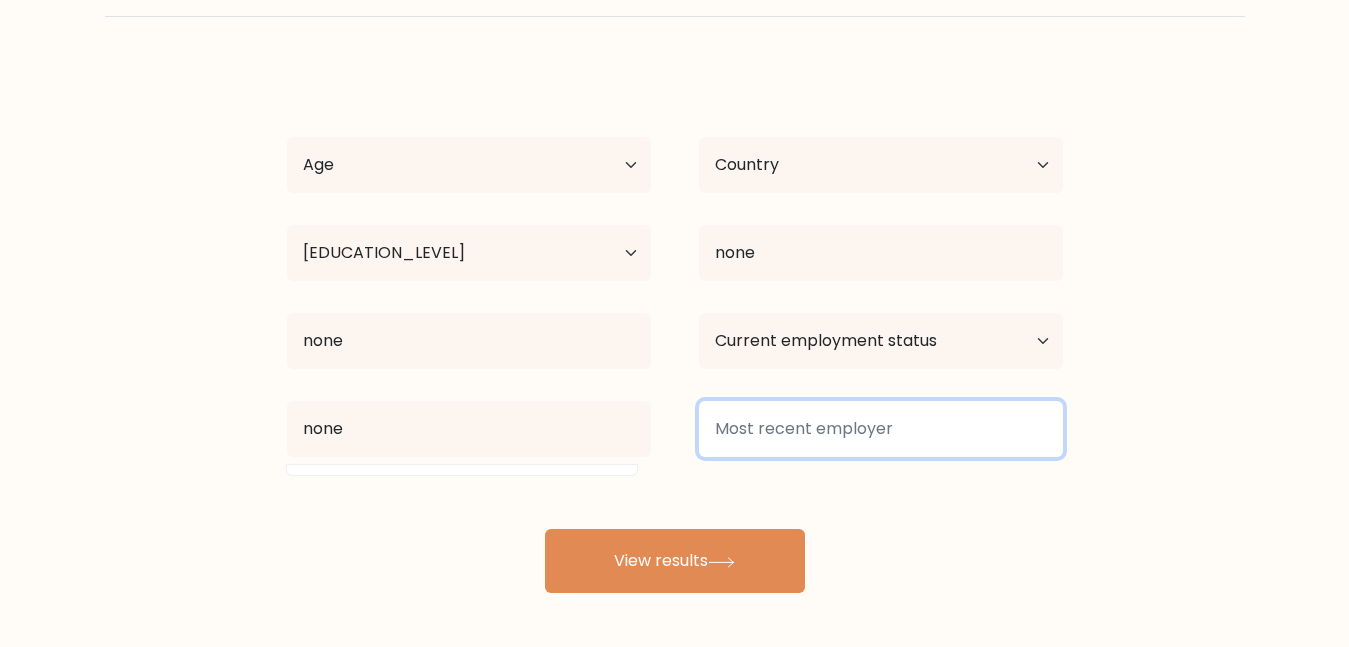 click at bounding box center [881, 429] 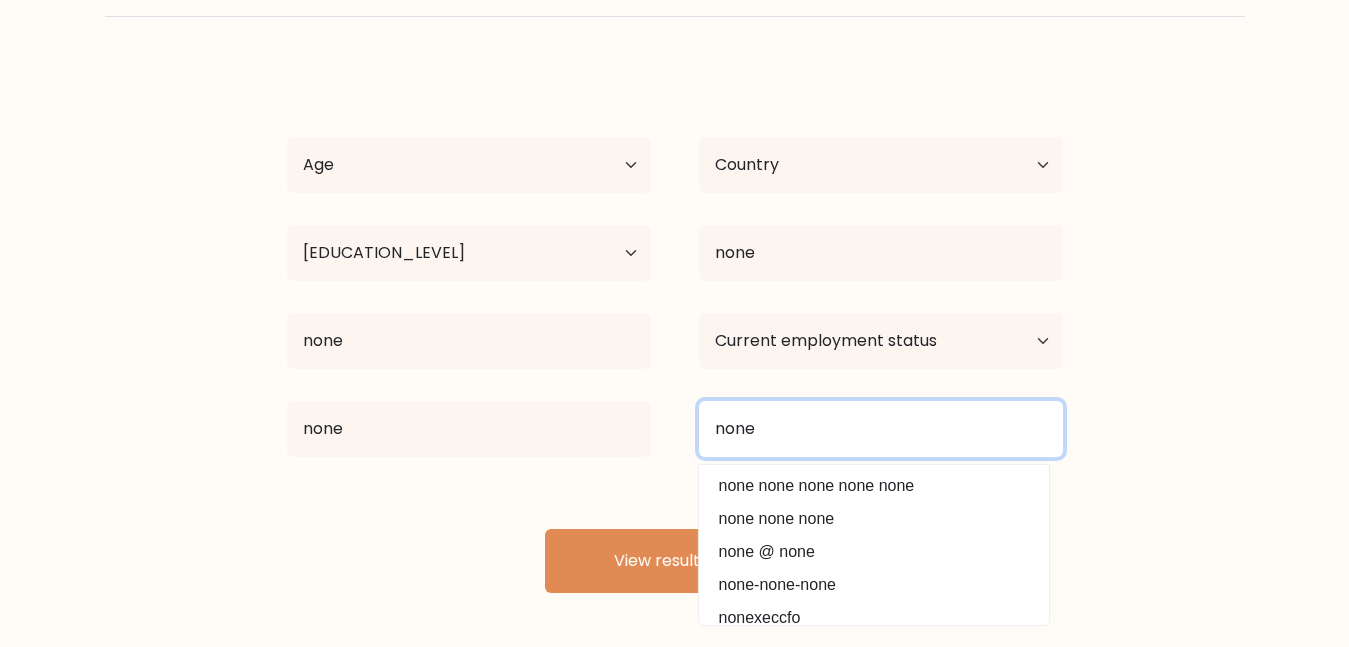 type on "none" 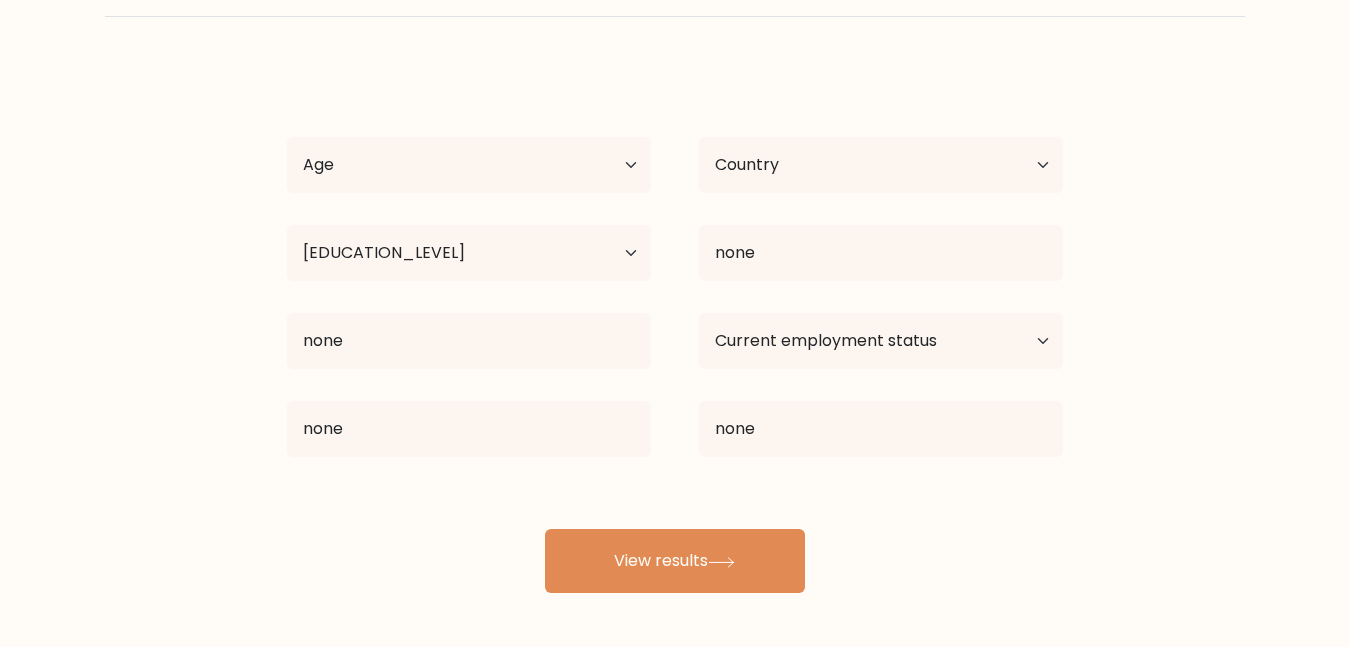 click on "anthony
stevens
Age
Under 18 years old
18-24 years old
25-34 years old
35-44 years old
45-54 years old
55-64 years old
65 years old and above
Country
Afghanistan
Albania
Algeria
American Samoa
Andorra
Angola
Anguilla
Antarctica
Antigua and Barbuda
Argentina
Armenia
Aruba
Australia
Austria
Azerbaijan
Bahamas
Bahrain
Bangladesh
Barbados
Belarus
Belgium
Belize
Benin
Bermuda
Bhutan
Bolivia
Bonaire, Sint Eustatius and Saba
Bosnia and Herzegovina
Botswana
Bouvet Island
Brazil
Brunei" at bounding box center (675, 329) 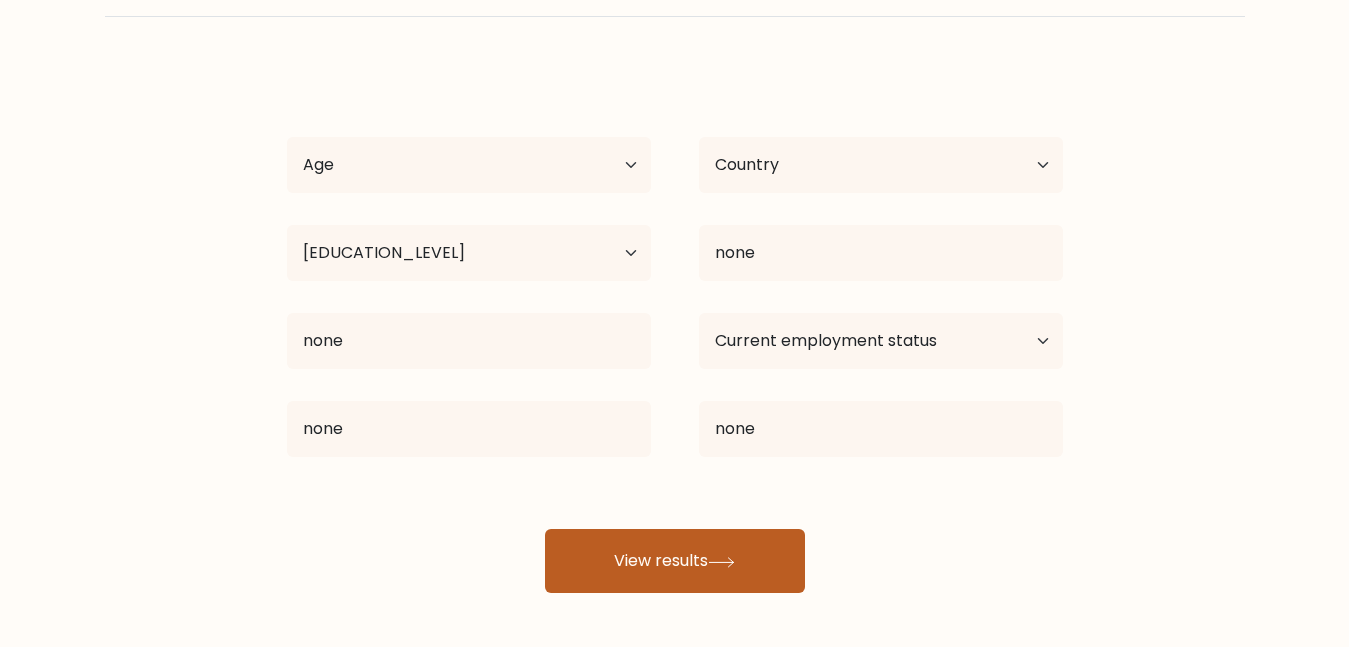 click on "View results" at bounding box center (675, 561) 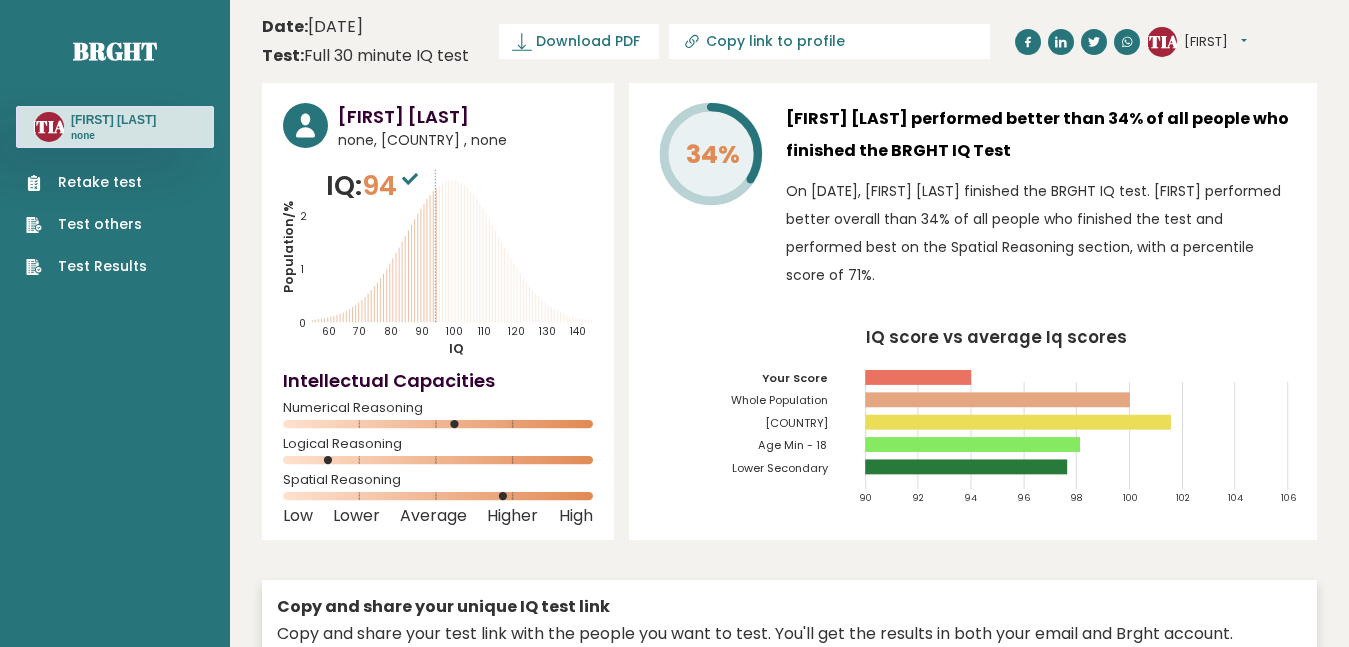 scroll, scrollTop: 0, scrollLeft: 0, axis: both 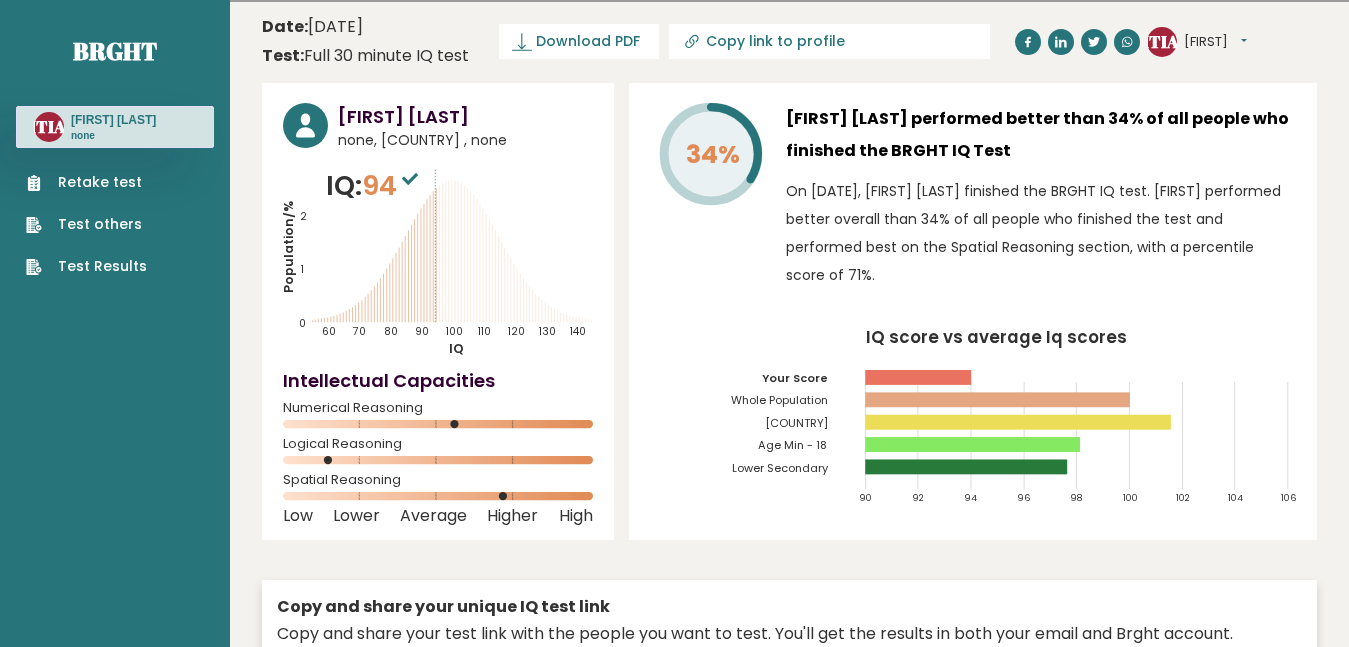 click on "Retake test" at bounding box center [86, 182] 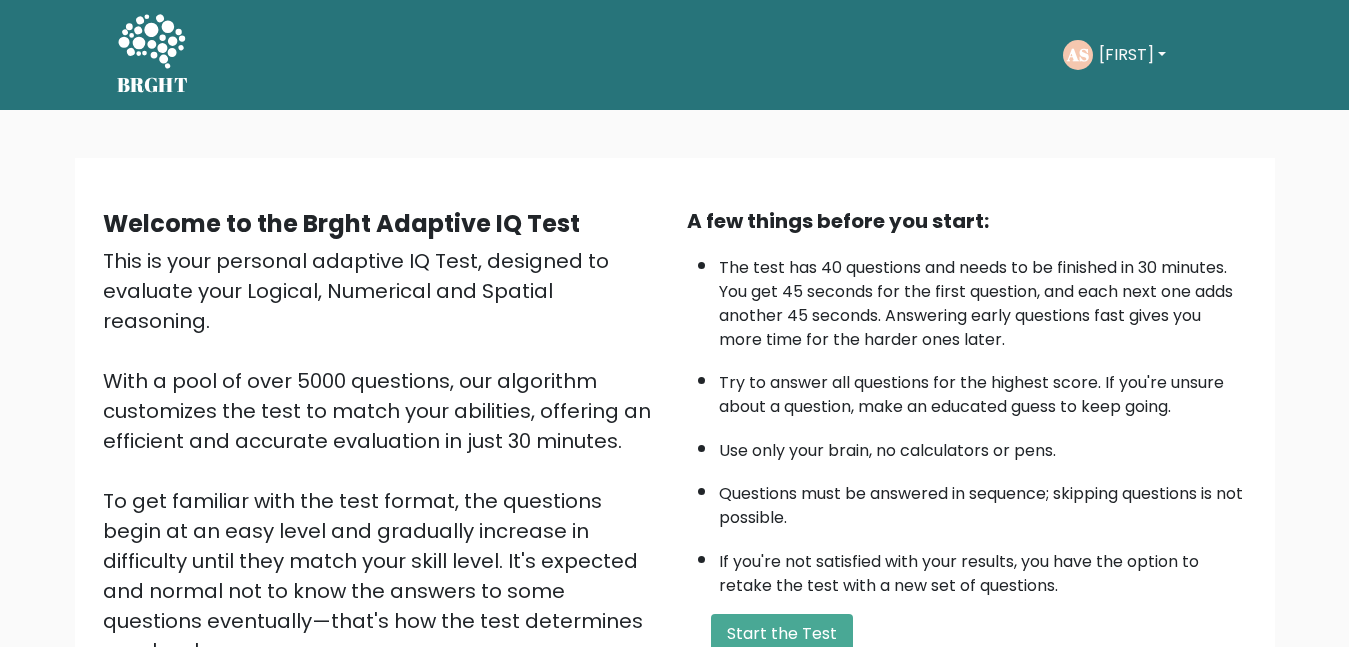 scroll, scrollTop: 0, scrollLeft: 0, axis: both 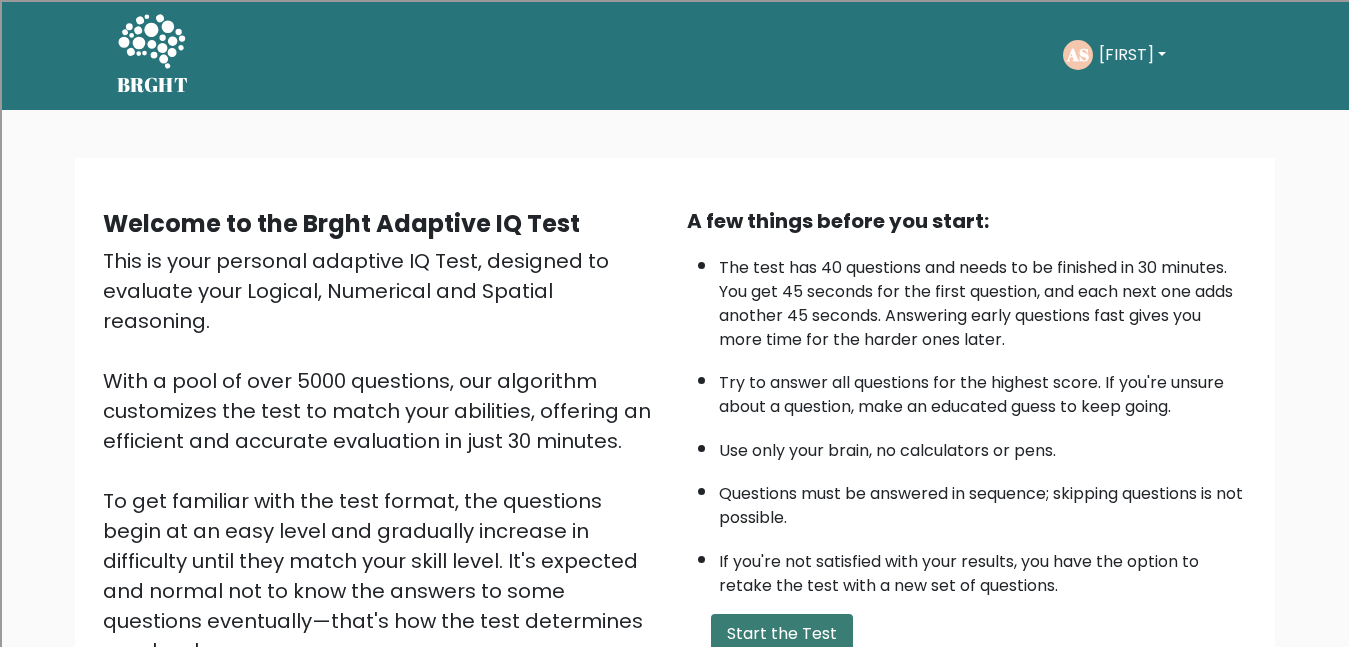 click on "Start the Test" at bounding box center [782, 634] 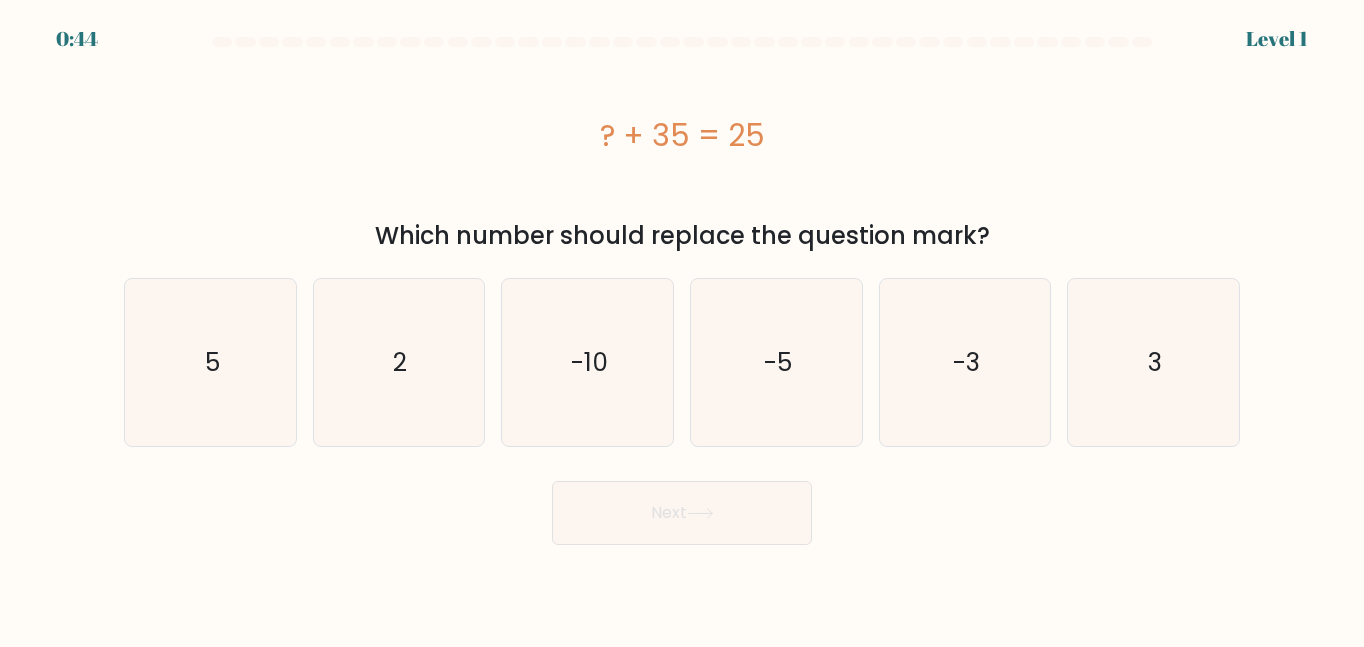 scroll, scrollTop: 0, scrollLeft: 0, axis: both 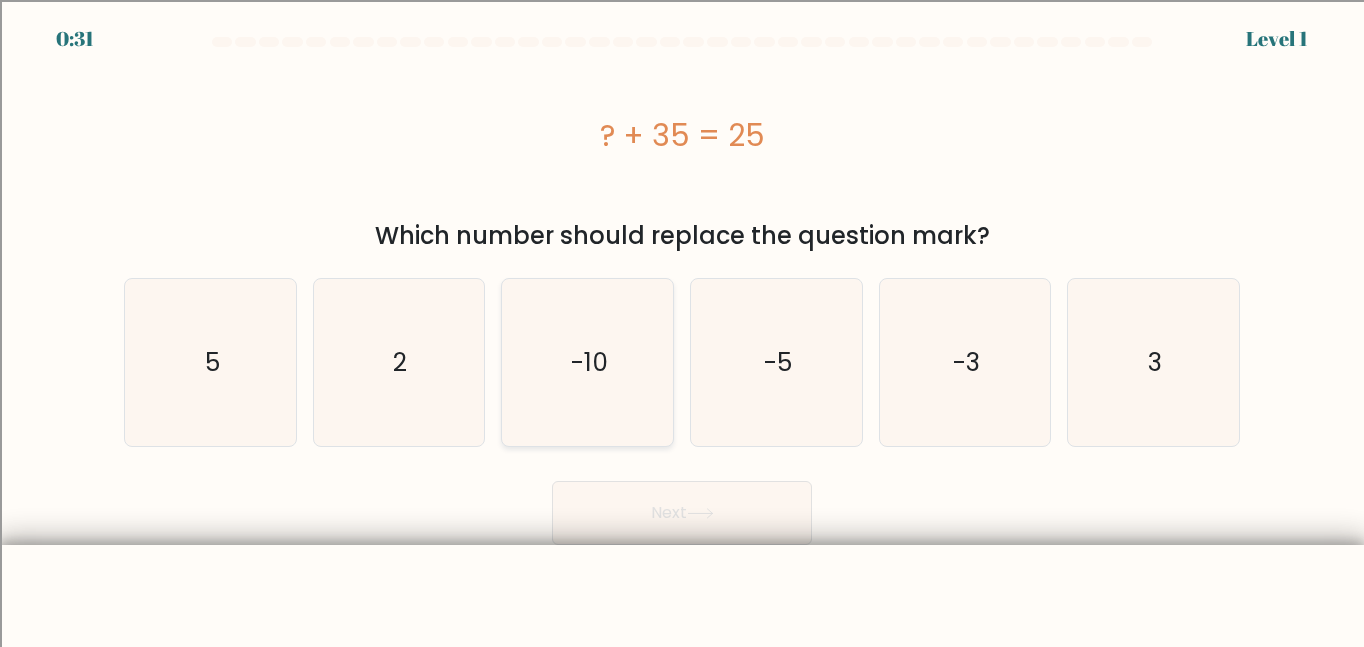 click on "-10" at bounding box center [589, 362] 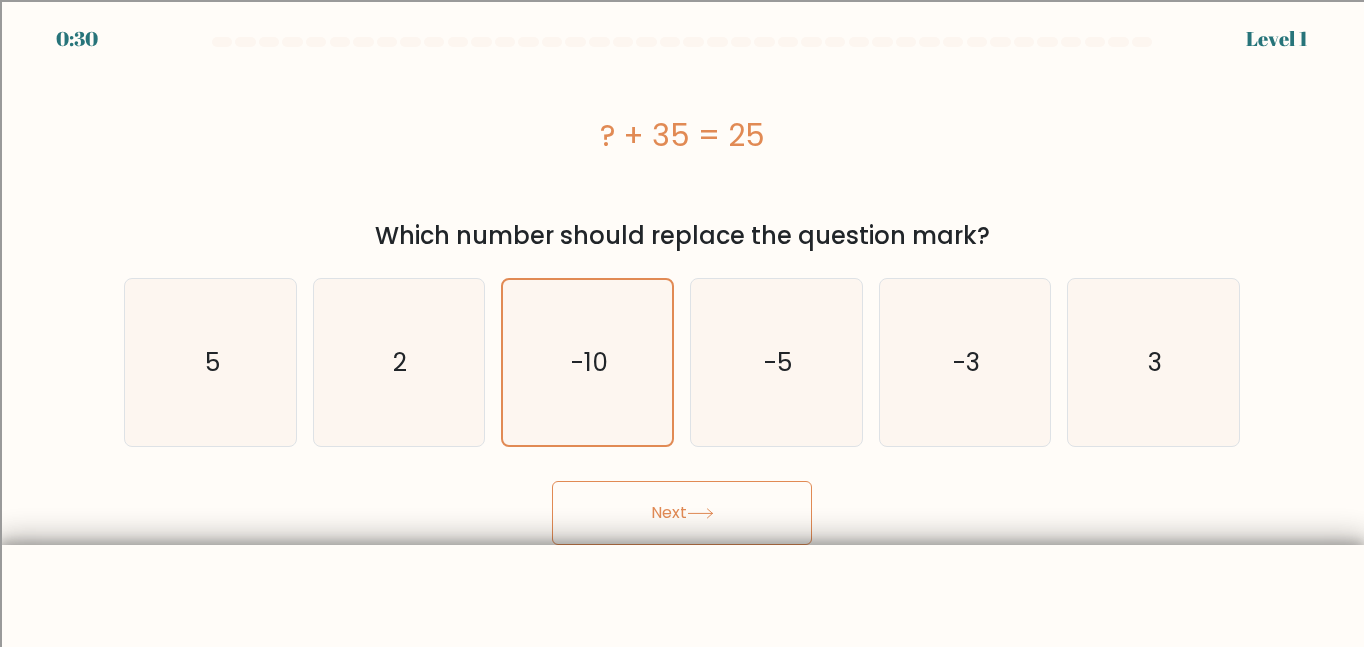 click on "Next" at bounding box center (682, 513) 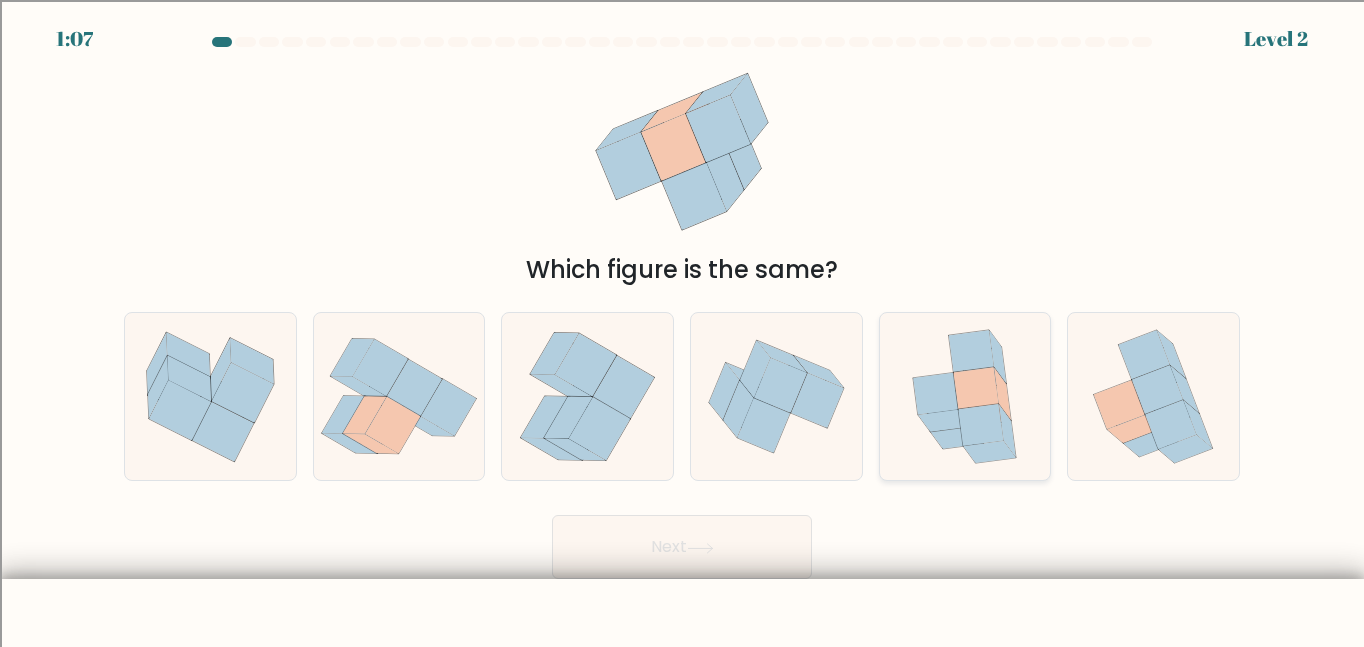 click at bounding box center (971, 351) 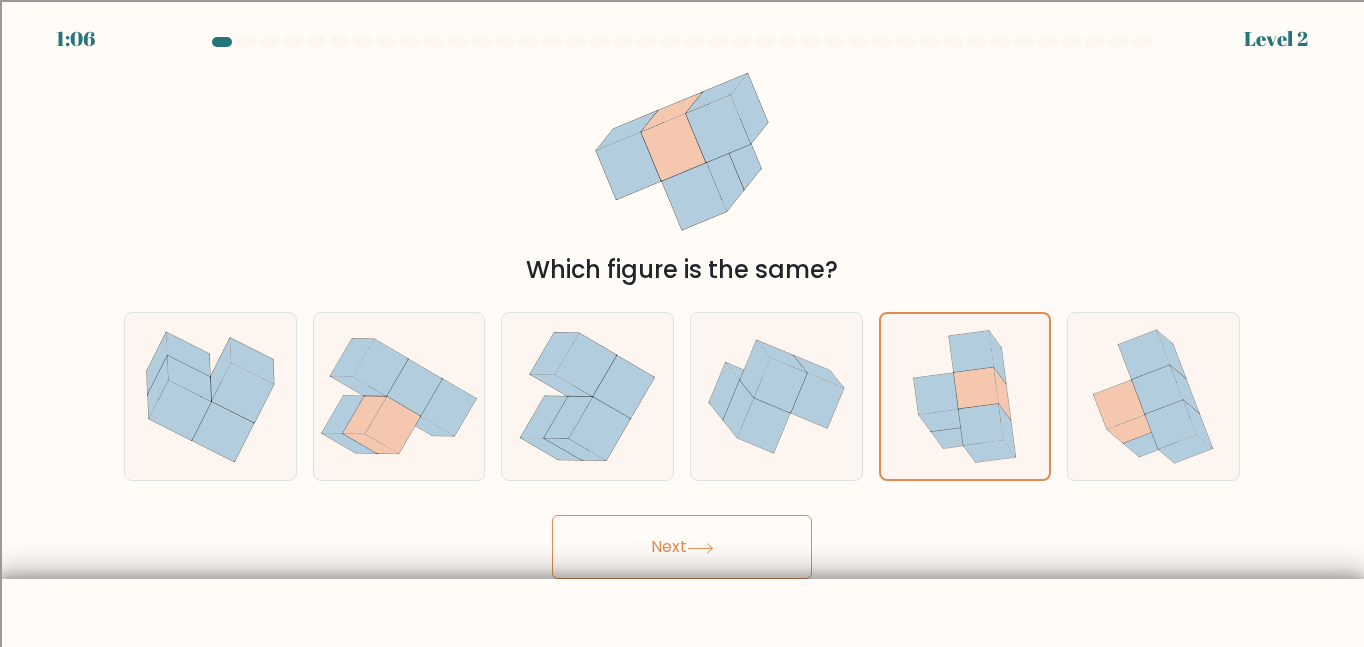 click on "1:06
Level 2" at bounding box center [682, 368] 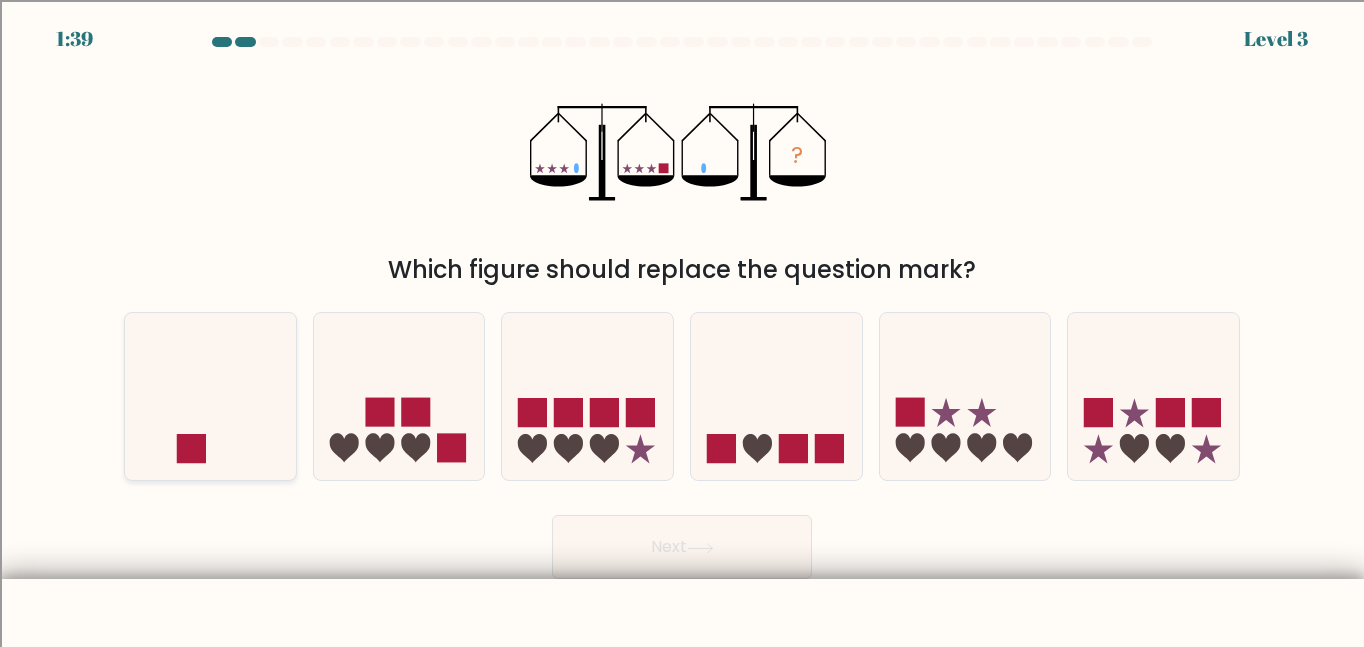 click at bounding box center (210, 396) 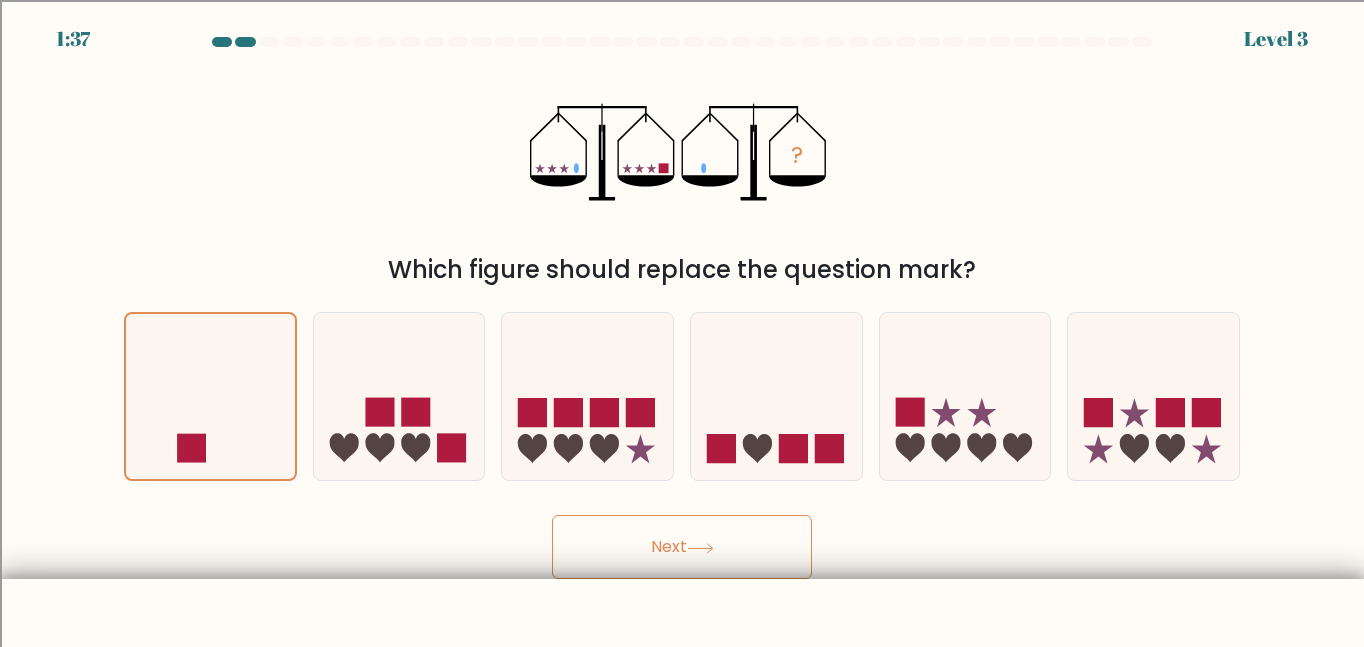 click on "Next" at bounding box center (682, 547) 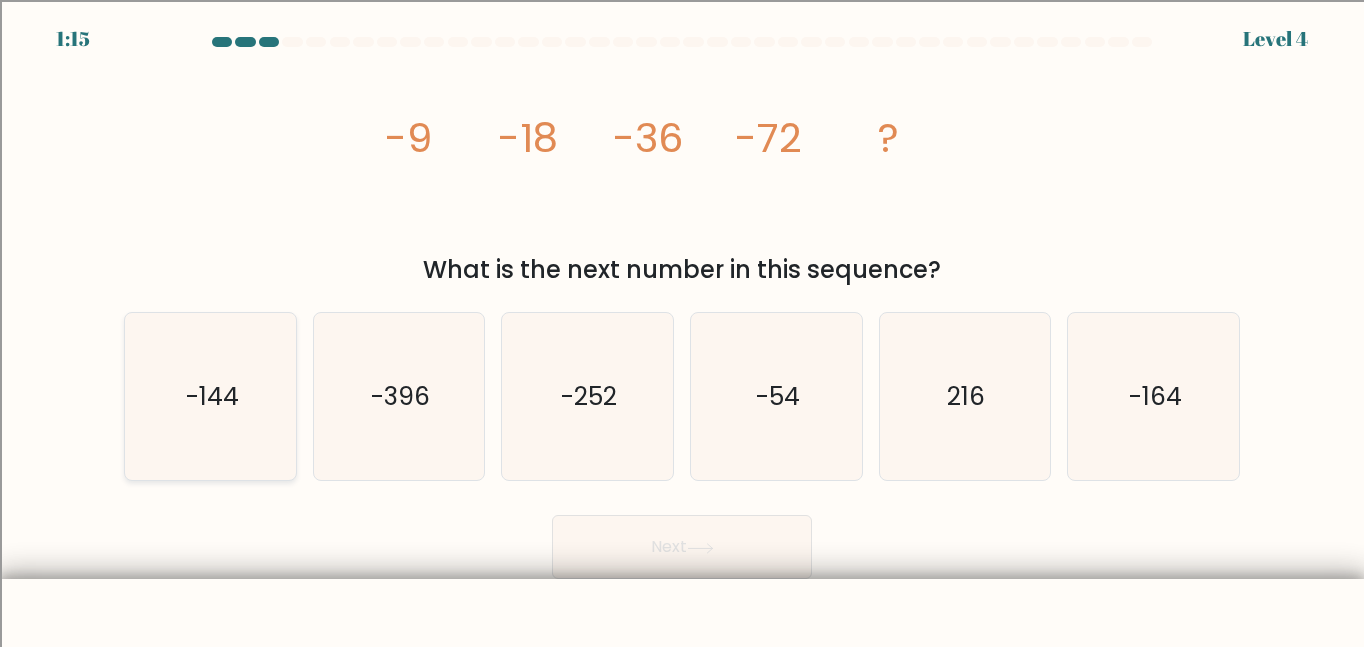 click on "-144" at bounding box center [210, 396] 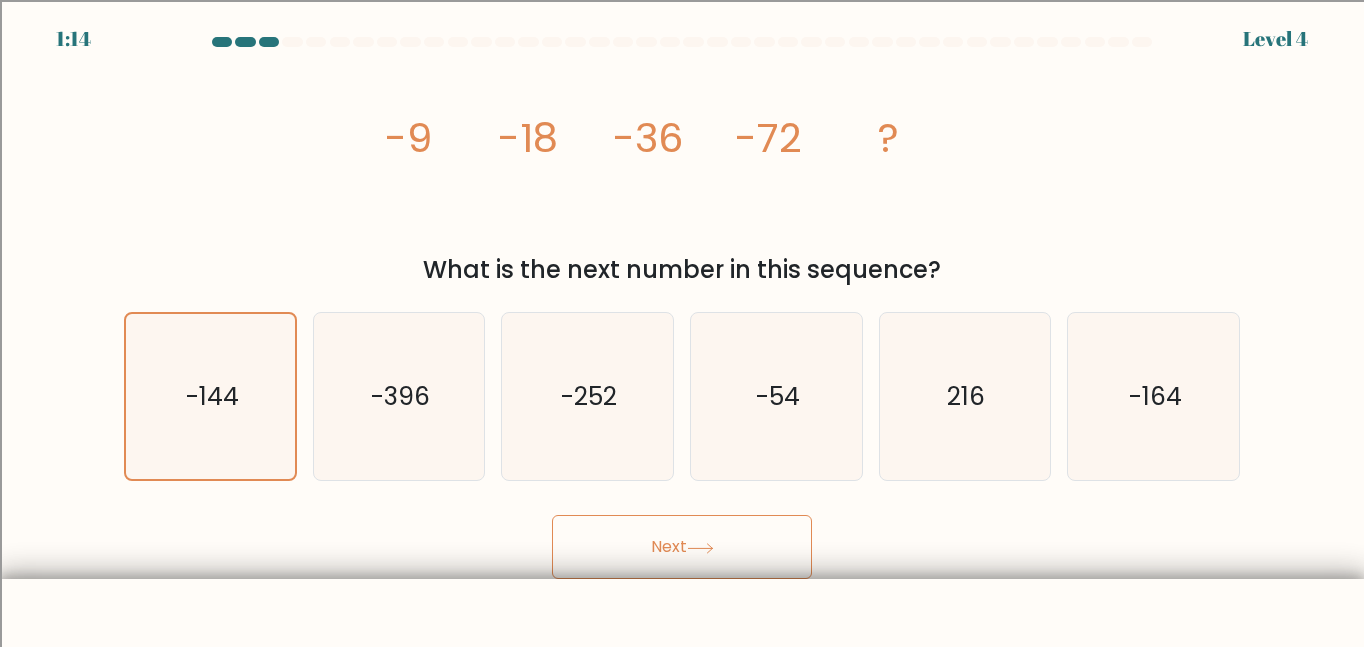 click on "1:14
Level 4" at bounding box center [682, 368] 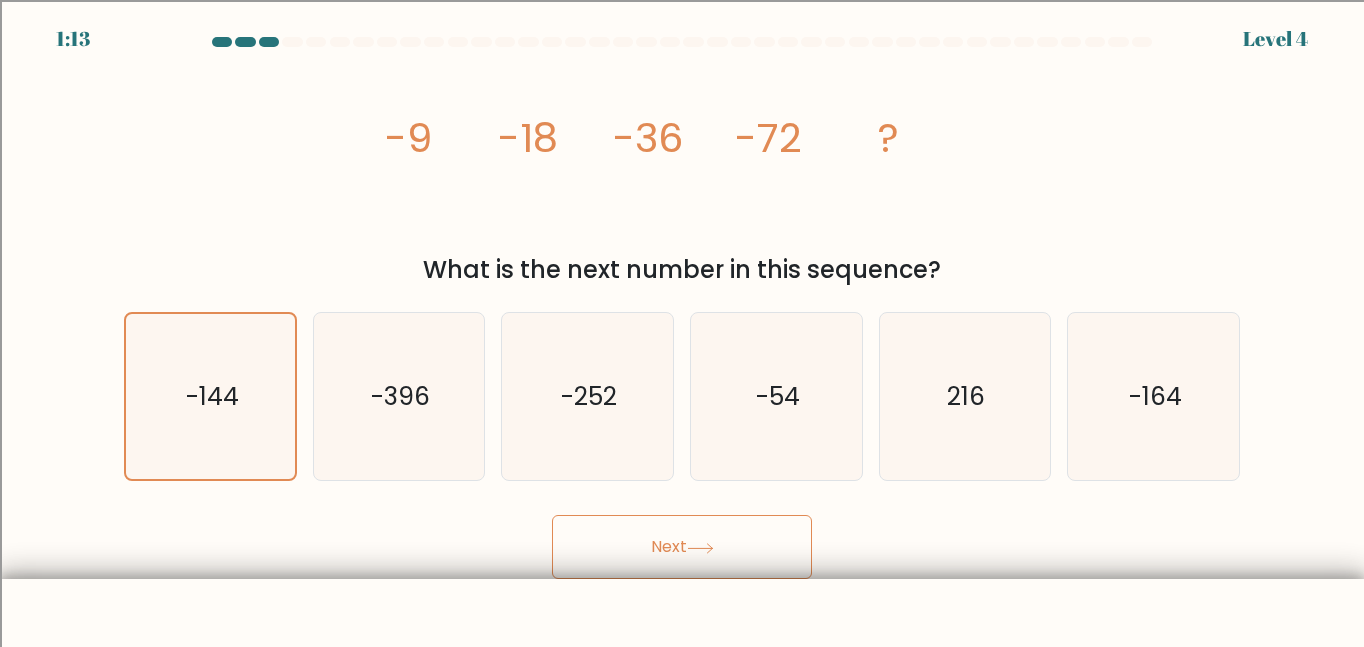 click on "Next" at bounding box center (682, 547) 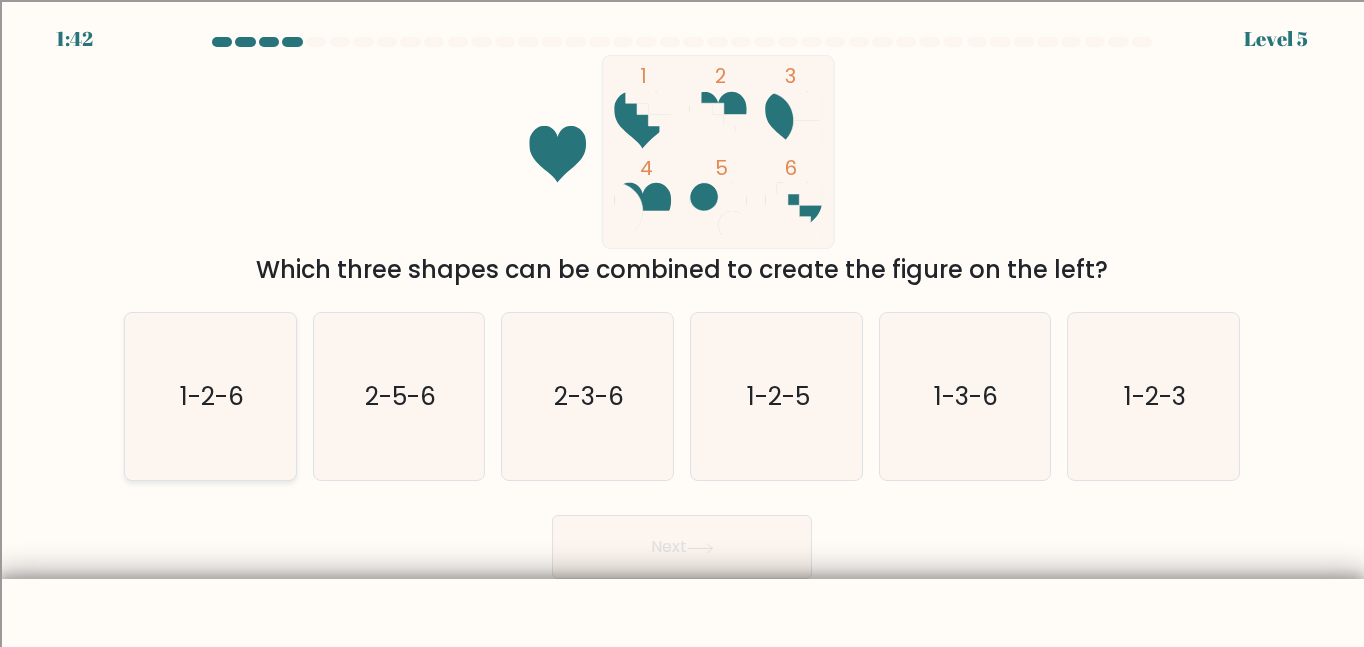 click on "1-2-6" at bounding box center [212, 396] 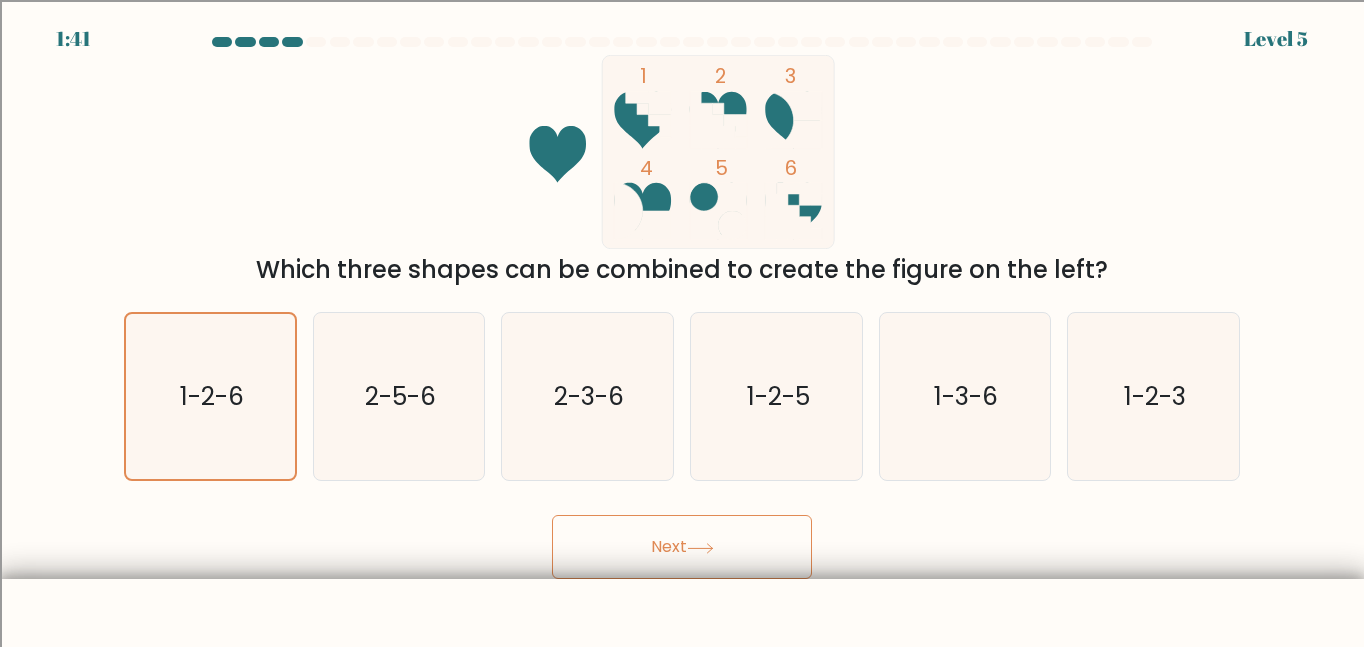 click on "Next" at bounding box center [682, 547] 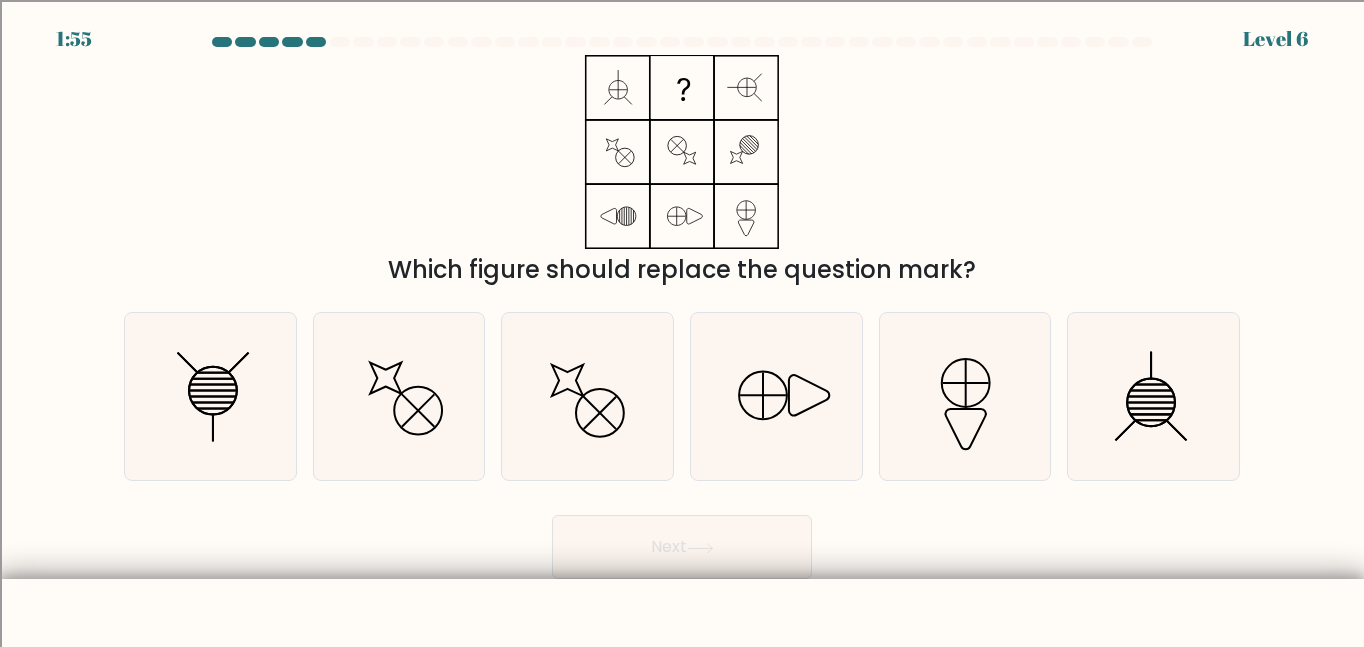 click on "a." at bounding box center [210, 396] 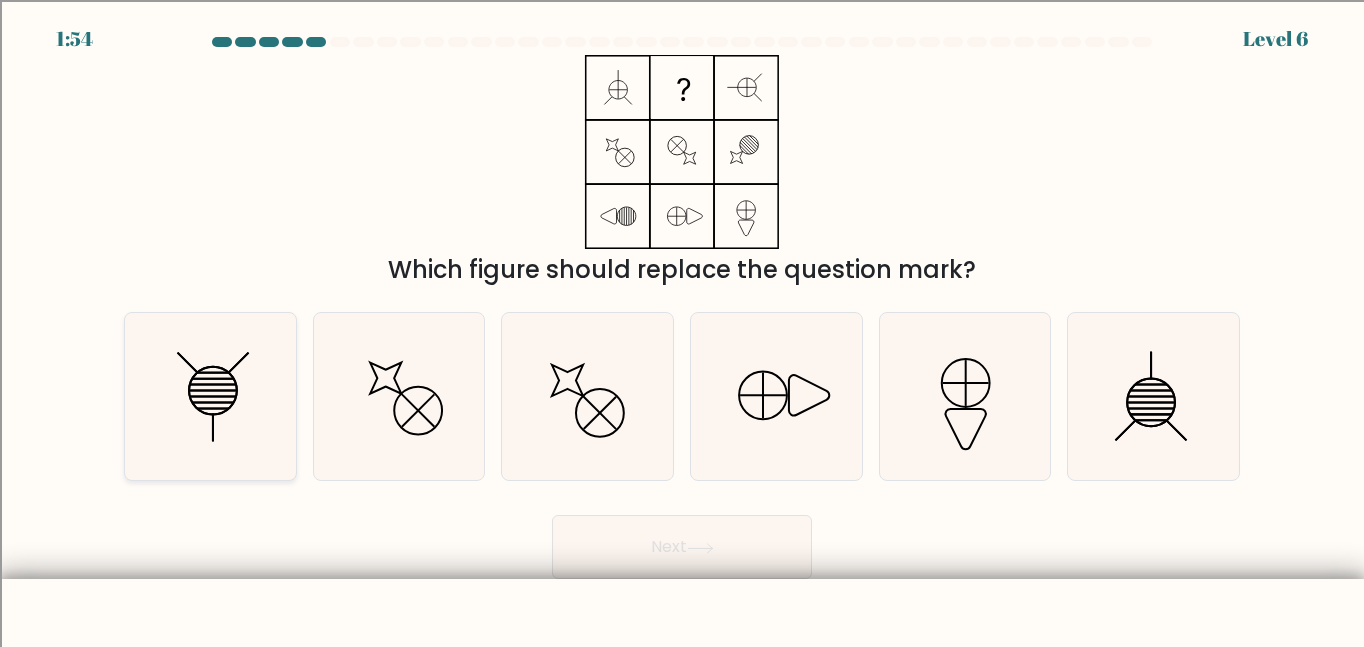 click at bounding box center (210, 396) 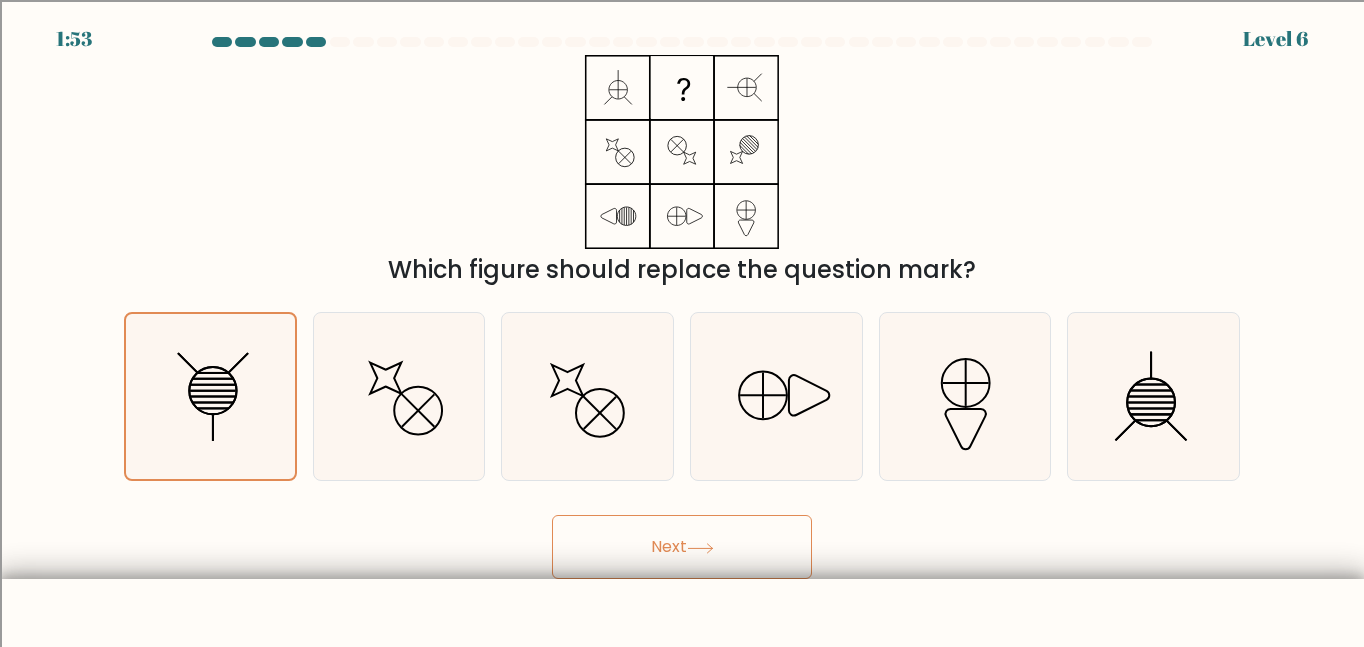 click on "Next" at bounding box center [682, 547] 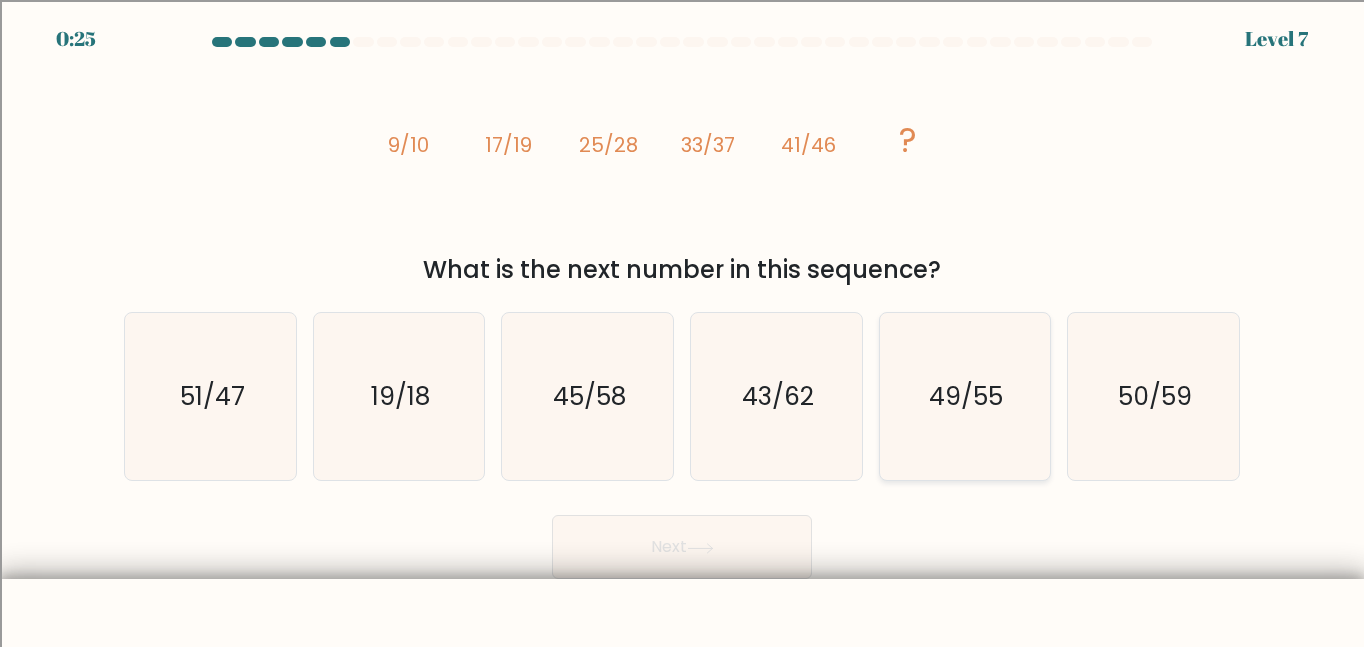 click on "49/55" at bounding box center (967, 396) 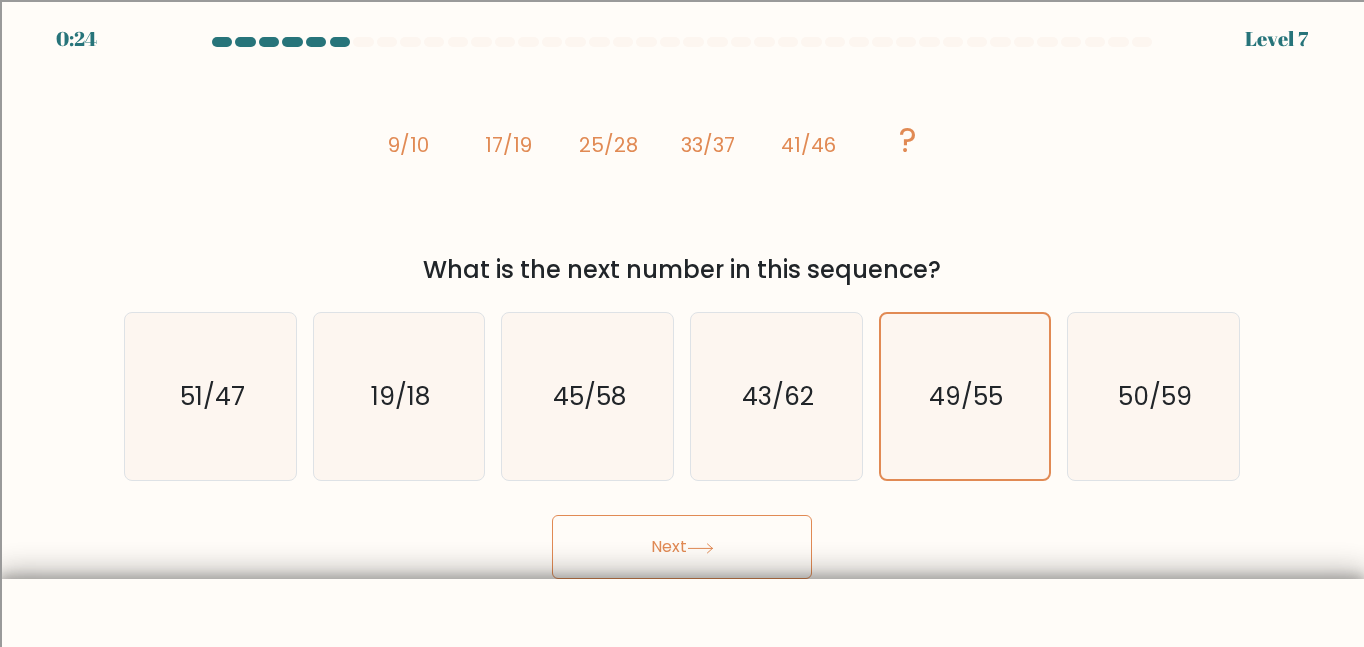 click on "Next" at bounding box center (682, 547) 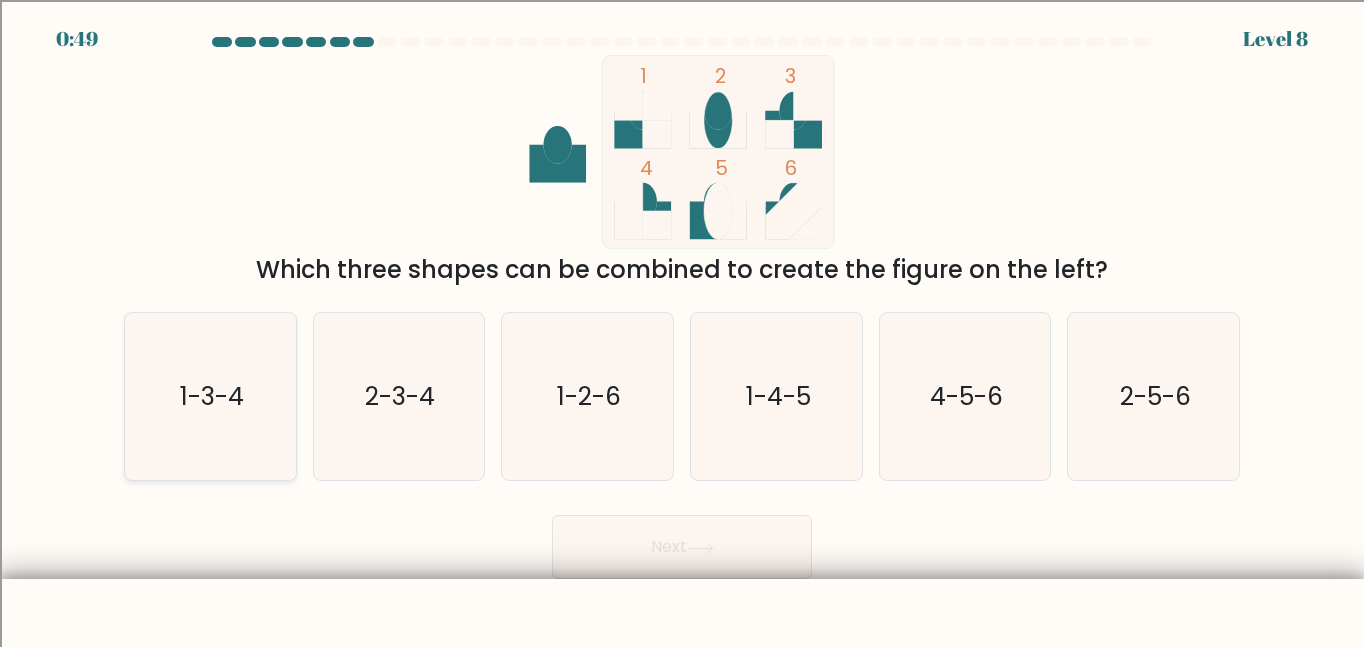 click on "1-3-4" at bounding box center (210, 396) 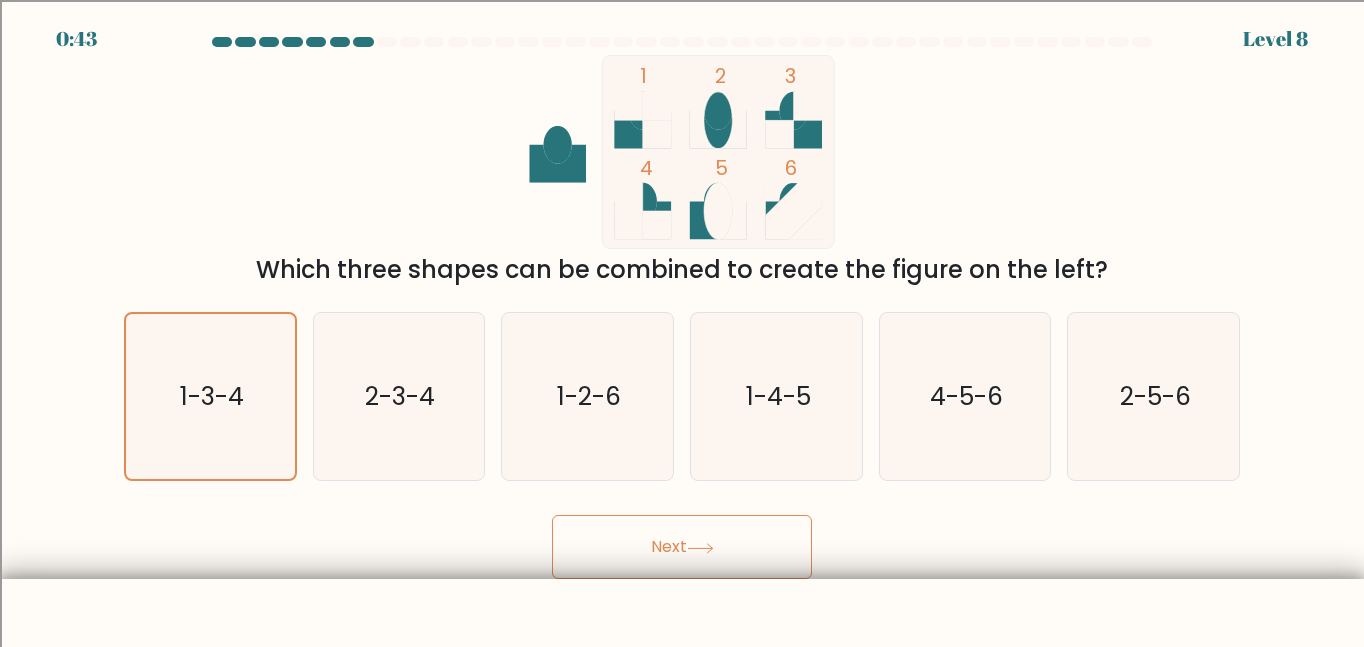 click on "Next" at bounding box center [682, 547] 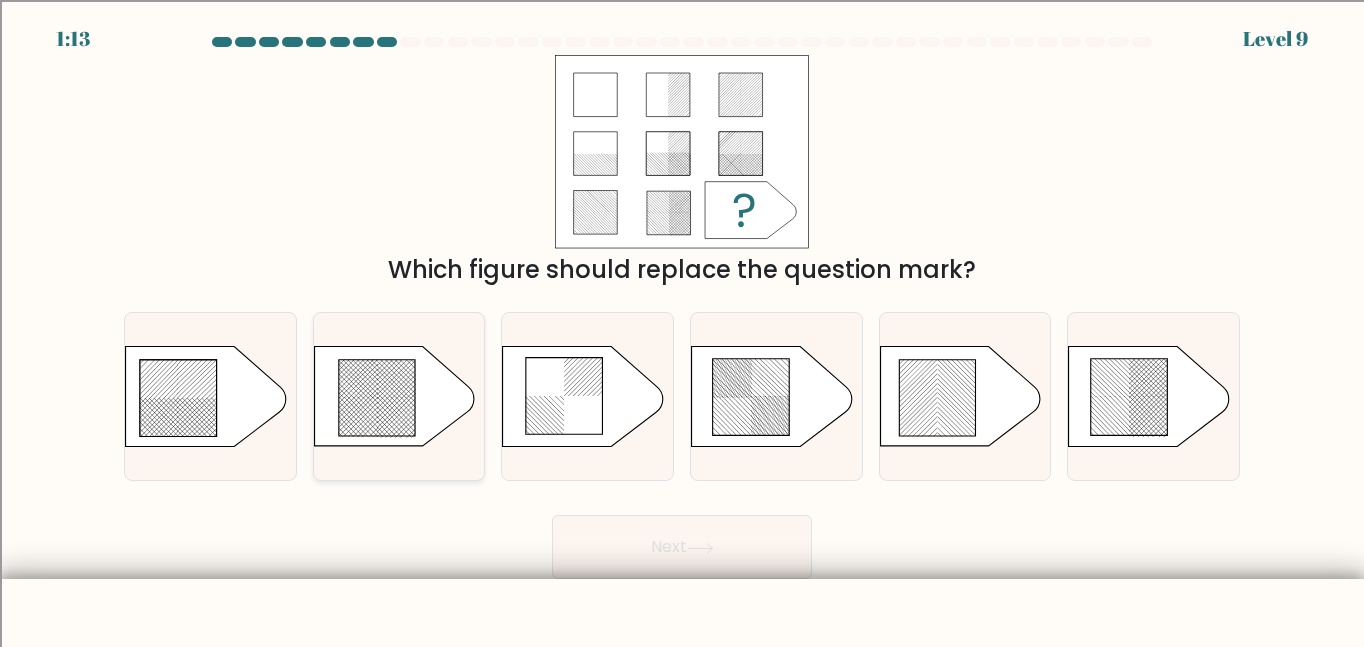 click at bounding box center (366, 366) 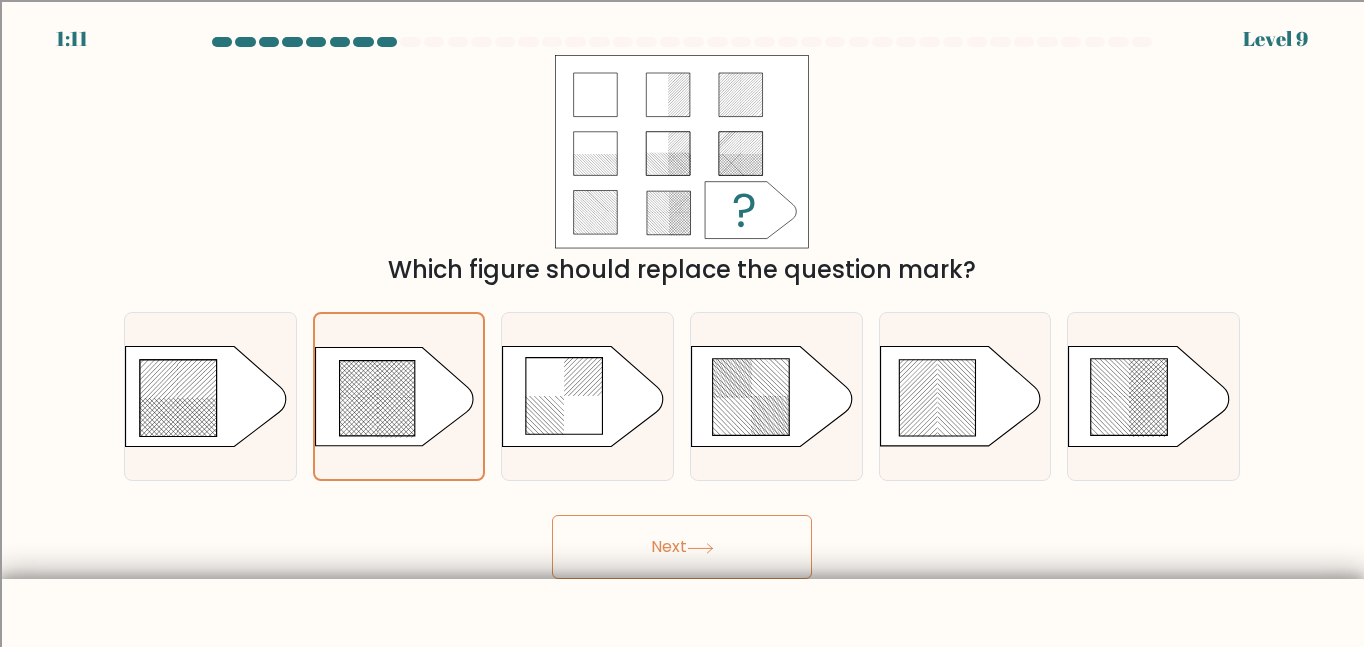 click on "Next" at bounding box center (682, 547) 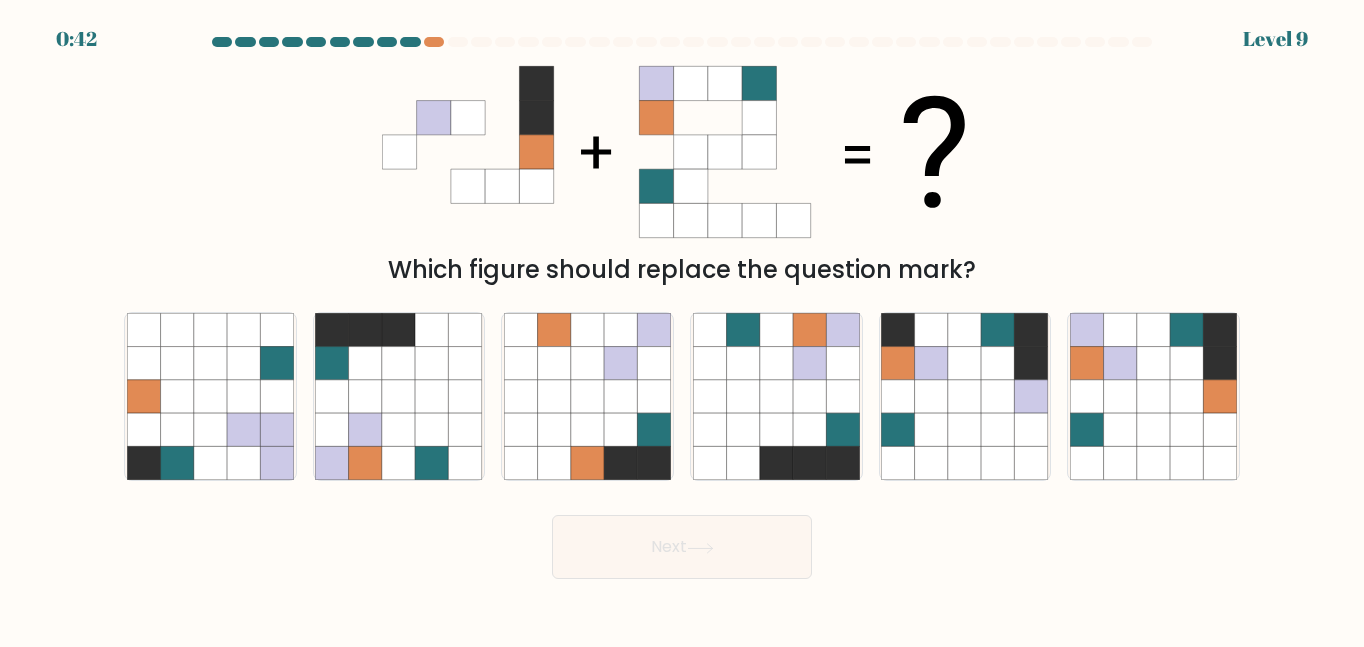 scroll, scrollTop: 0, scrollLeft: 0, axis: both 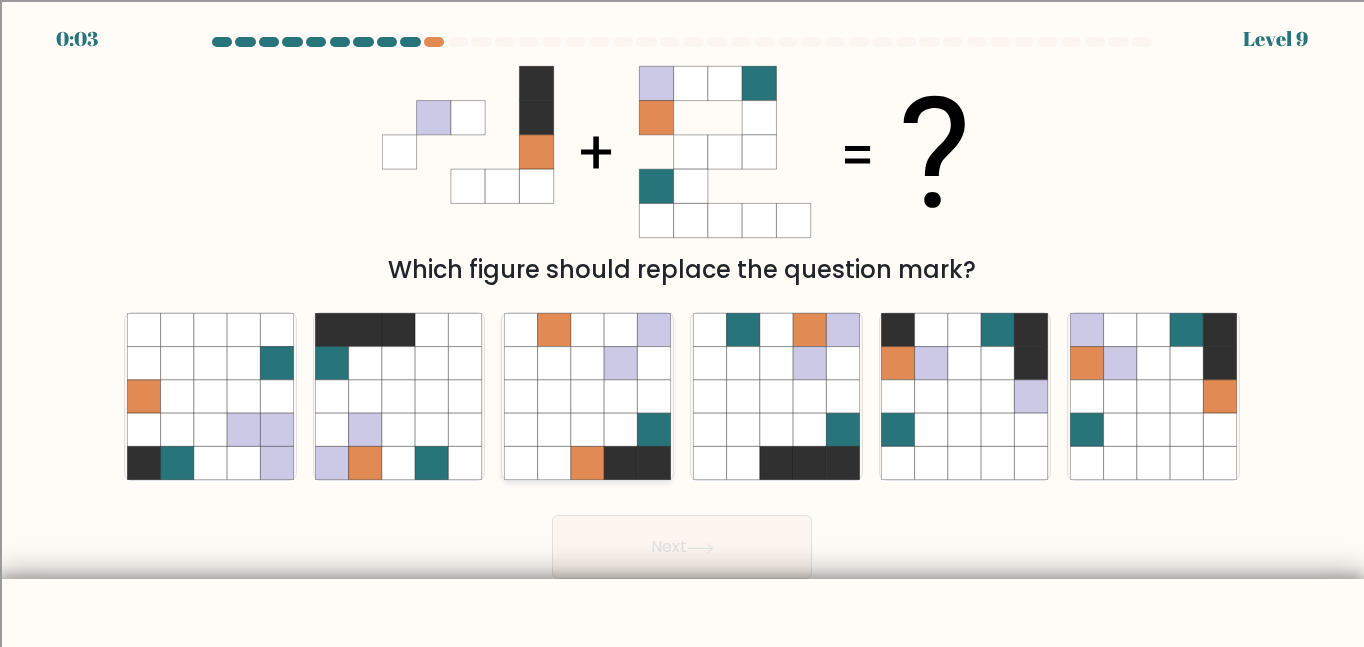 click at bounding box center [620, 429] 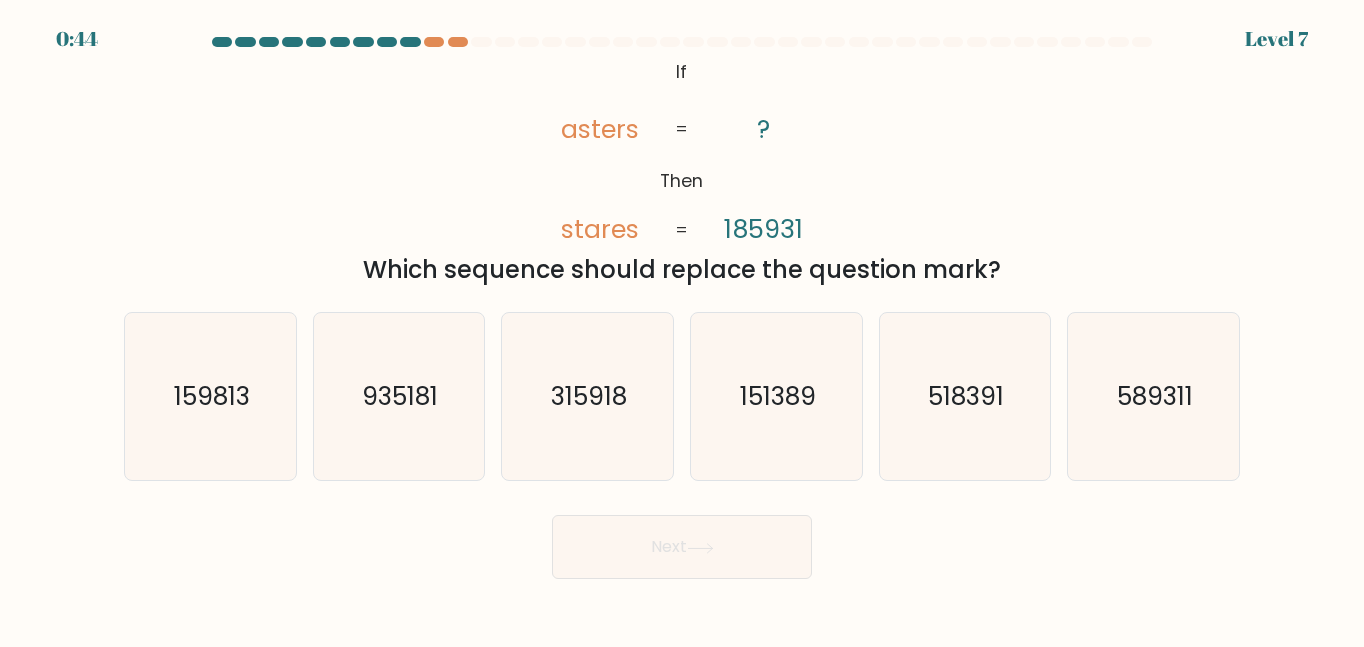 scroll, scrollTop: 0, scrollLeft: 0, axis: both 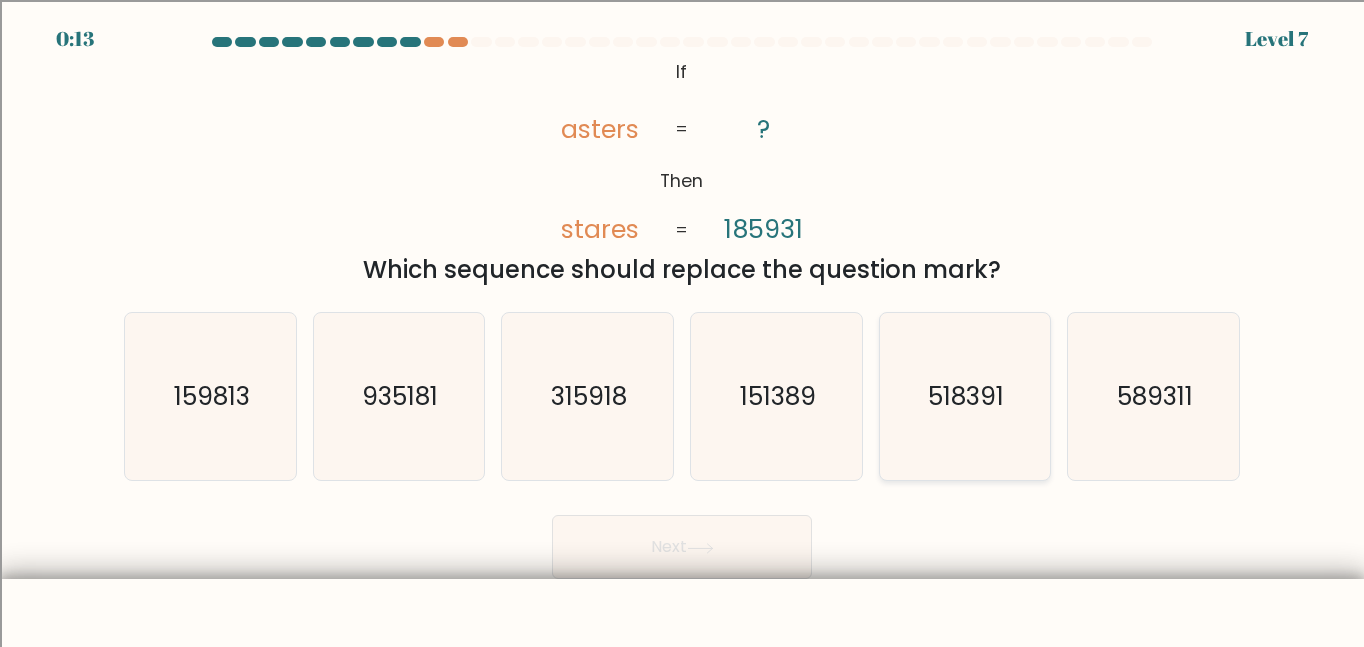 click on "518391" at bounding box center (967, 396) 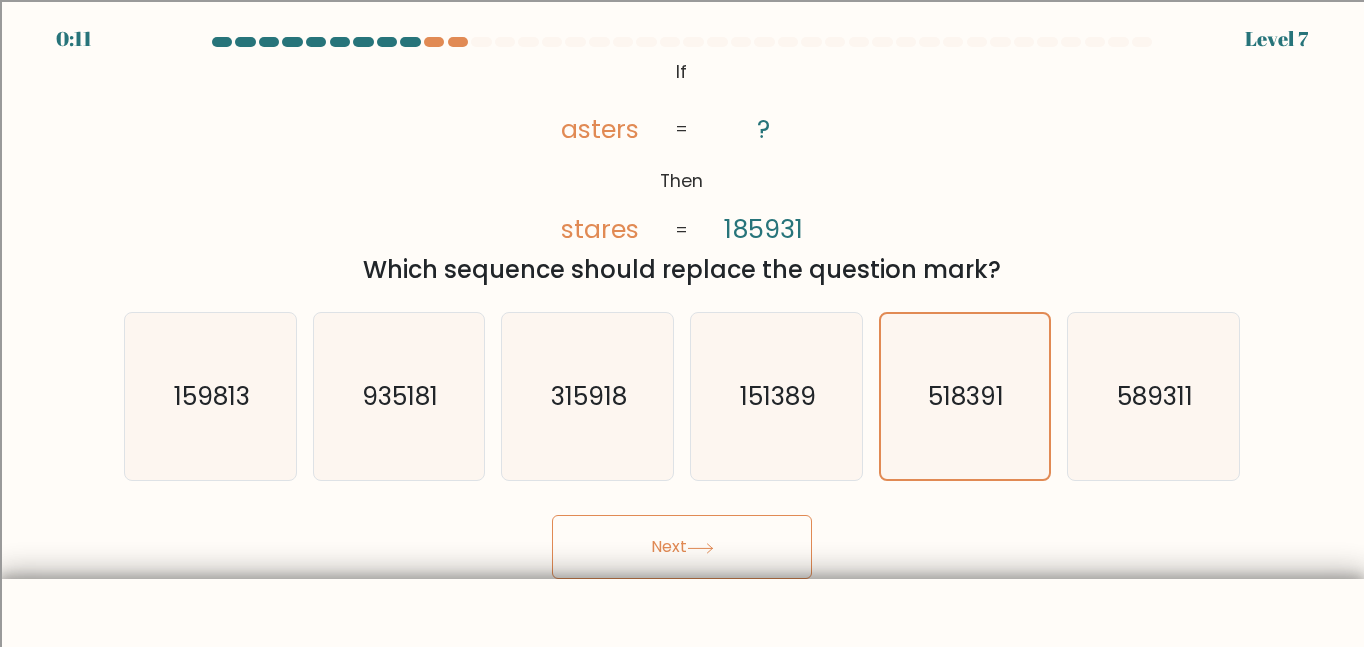 click on "Next" at bounding box center [682, 547] 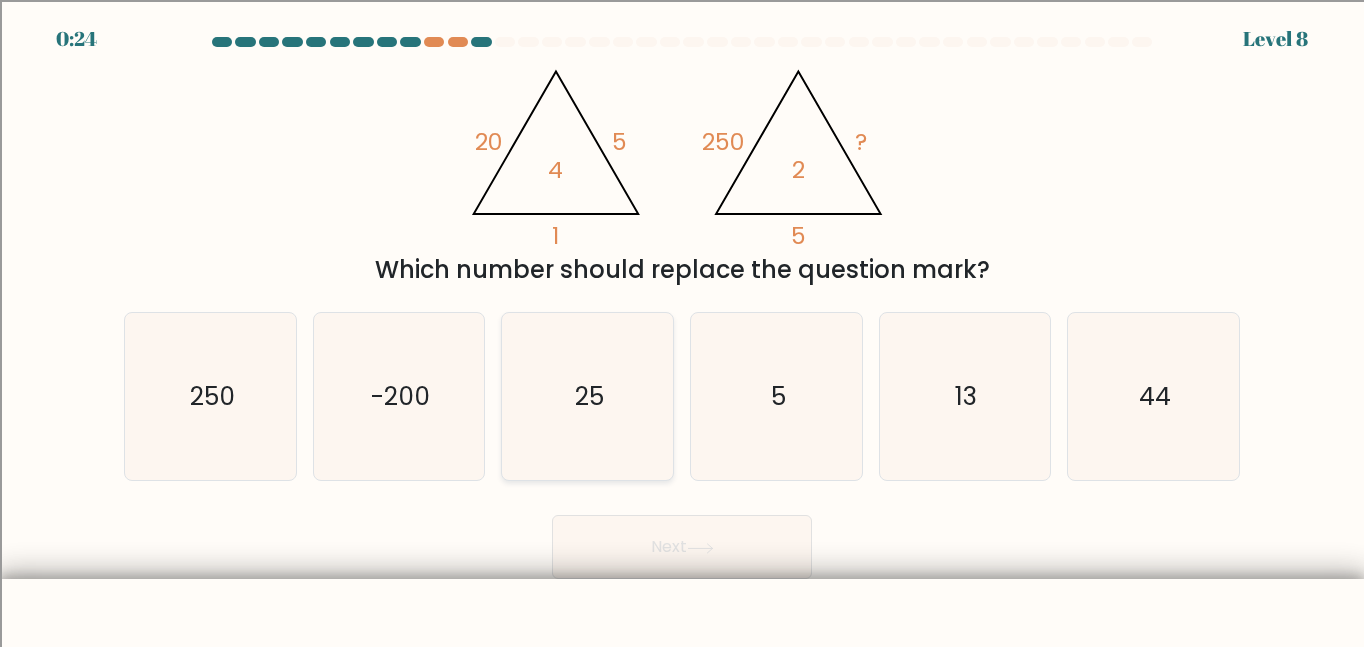 click on "25" at bounding box center (587, 396) 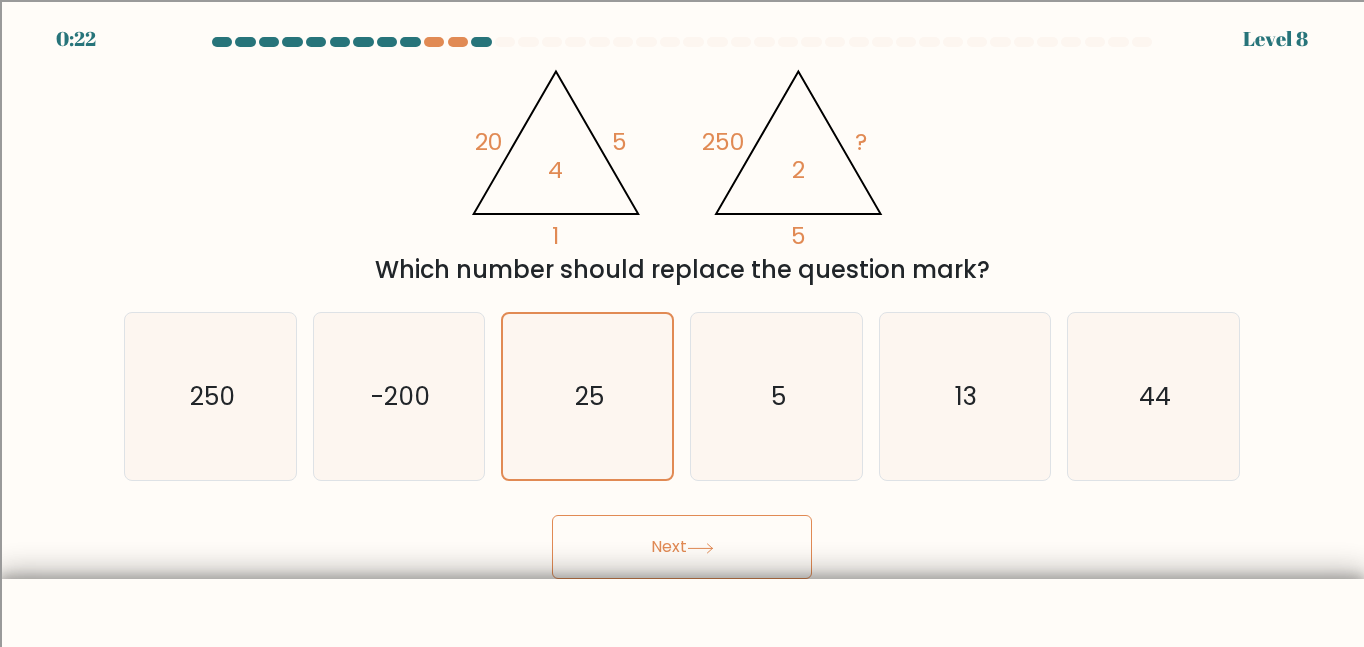 click on "Next" at bounding box center [682, 547] 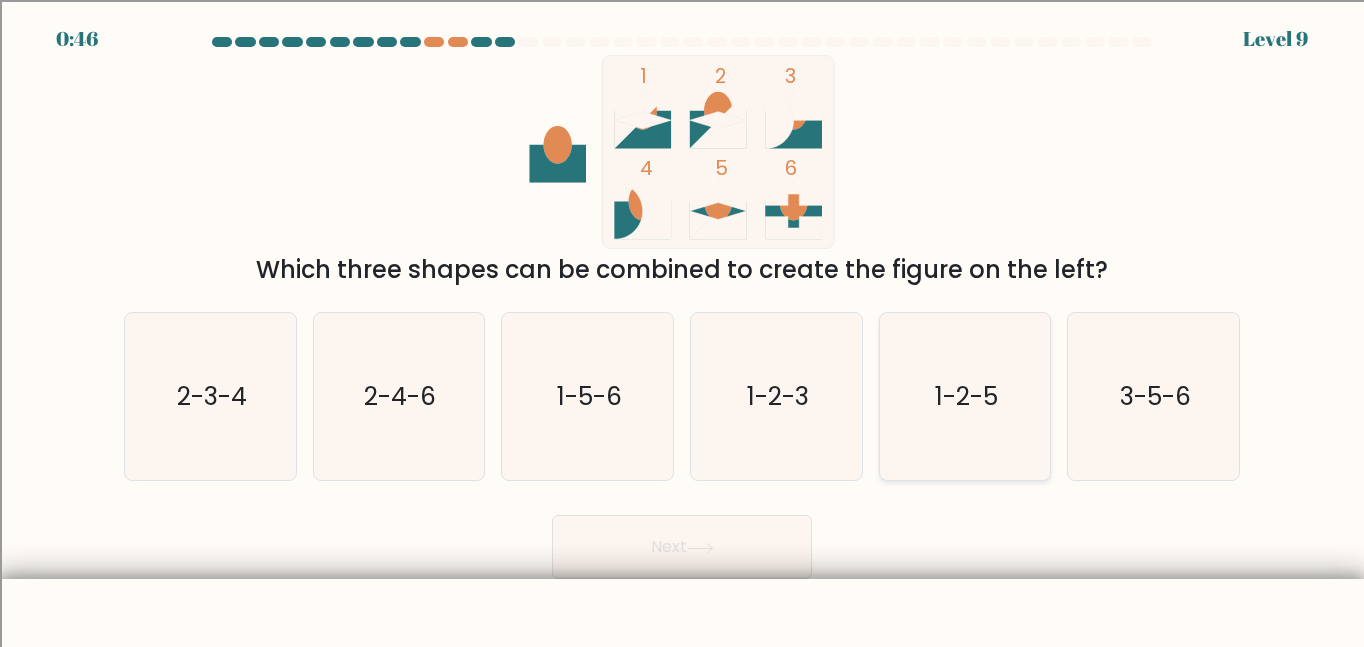 click on "1-2-5" at bounding box center [964, 396] 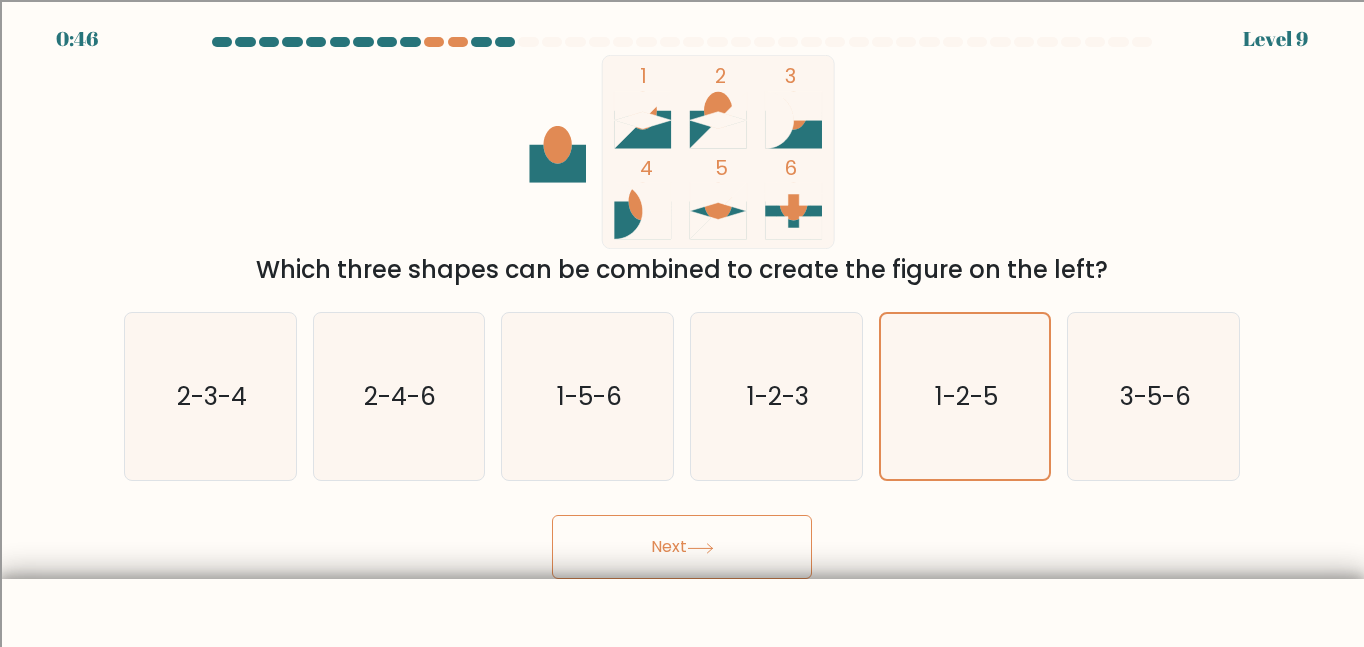 click on "Next" at bounding box center [682, 547] 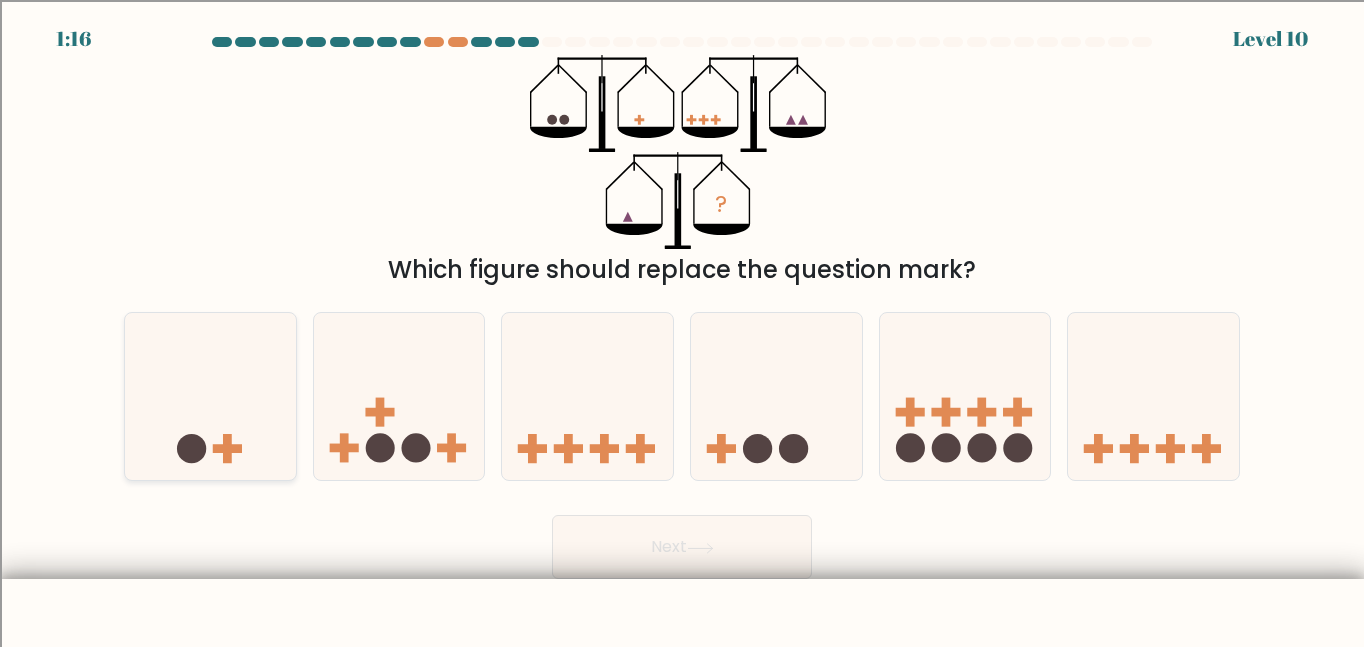 click at bounding box center [210, 396] 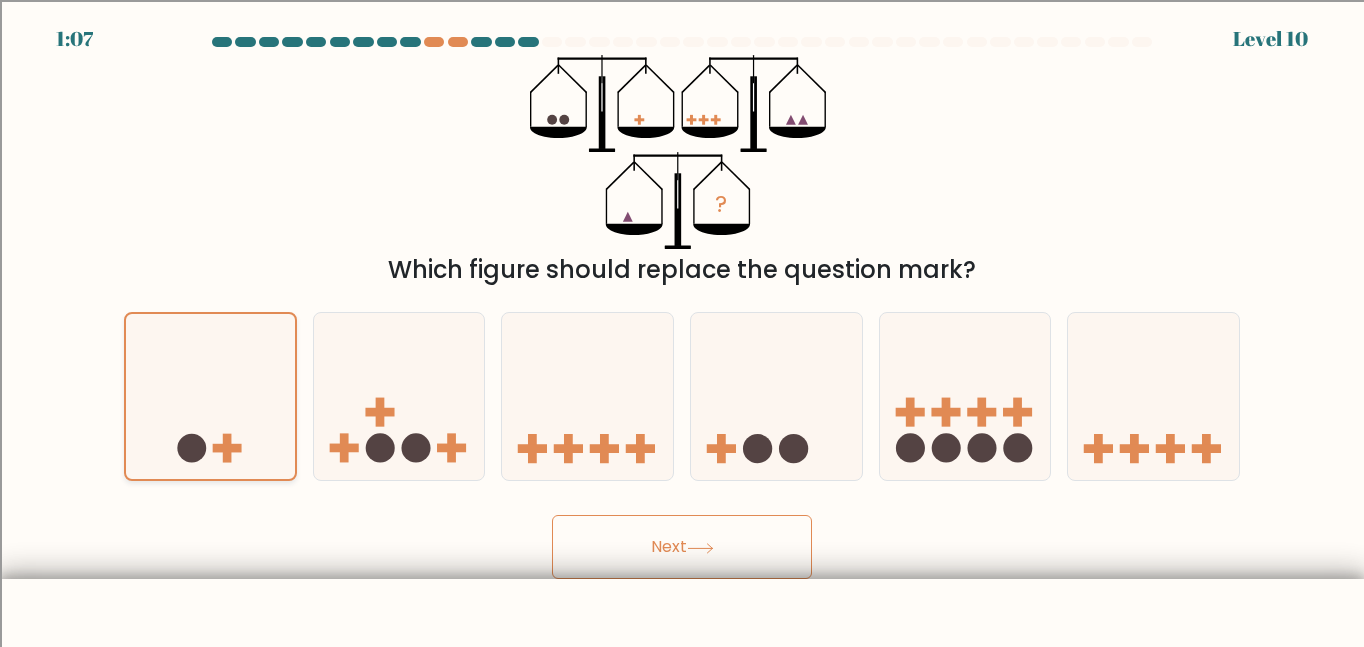 click at bounding box center (210, 397) 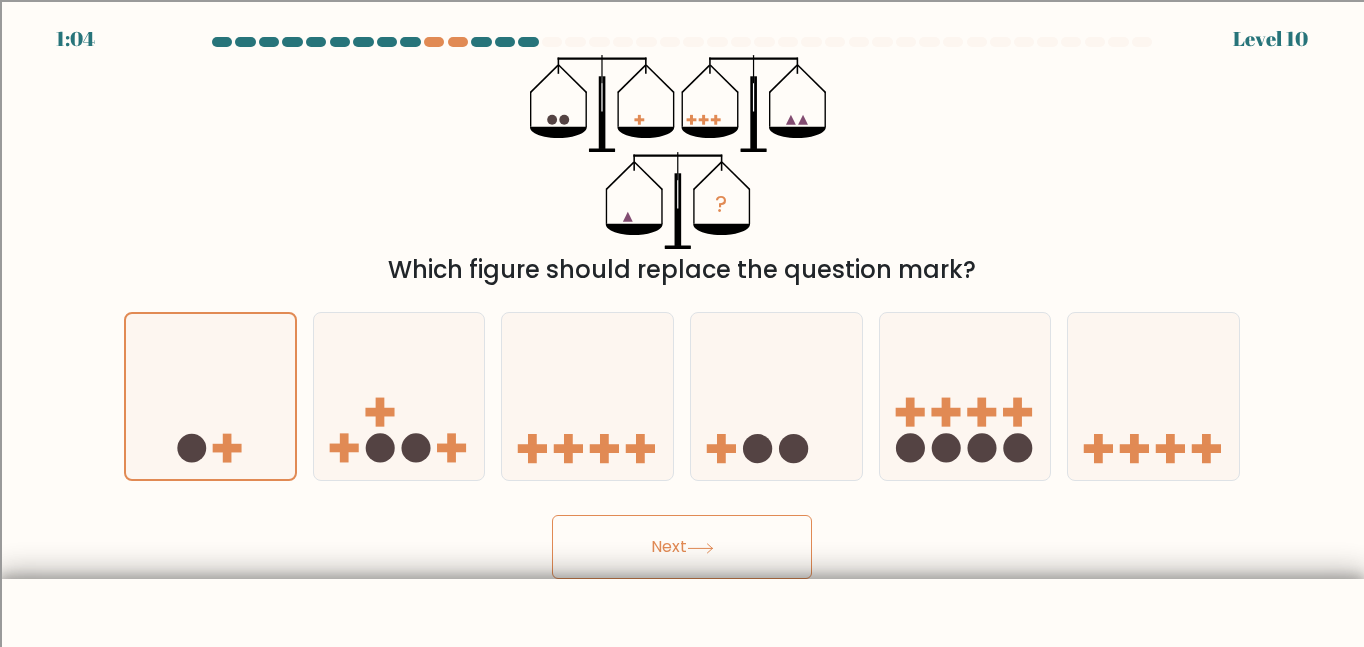 click on "Next" at bounding box center [682, 547] 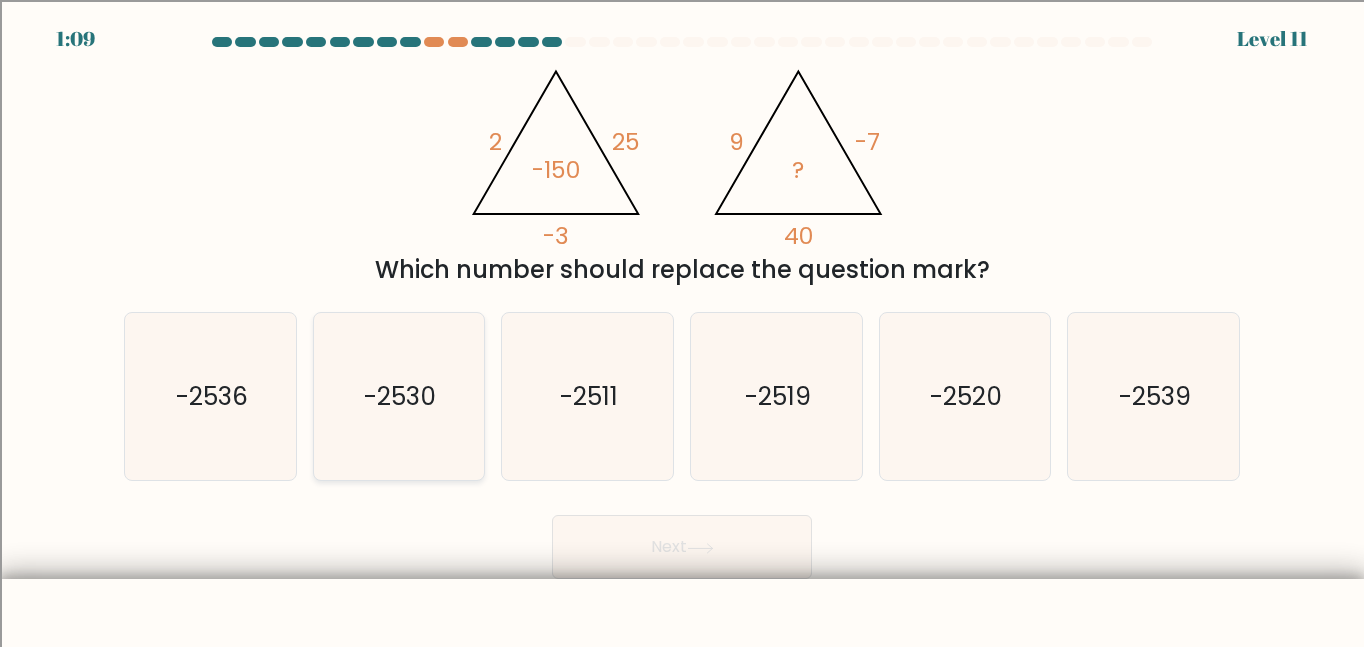 click on "-2530" at bounding box center [398, 396] 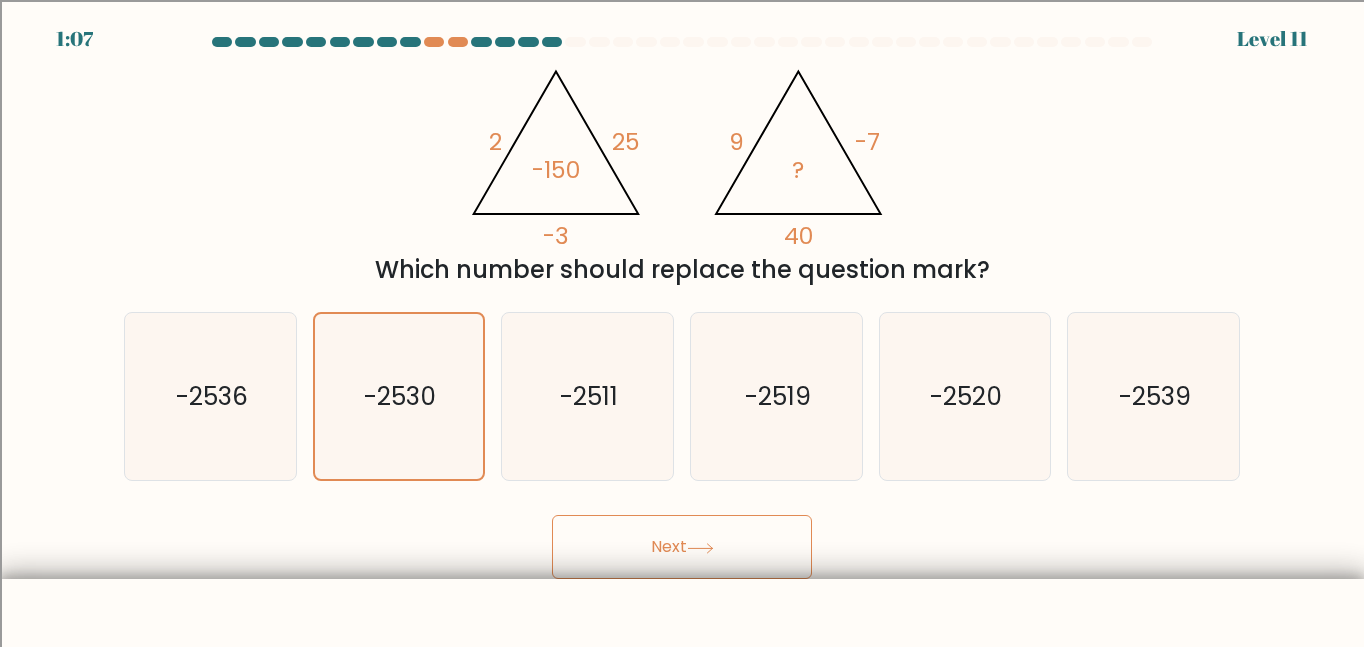 click on "Next" at bounding box center [682, 547] 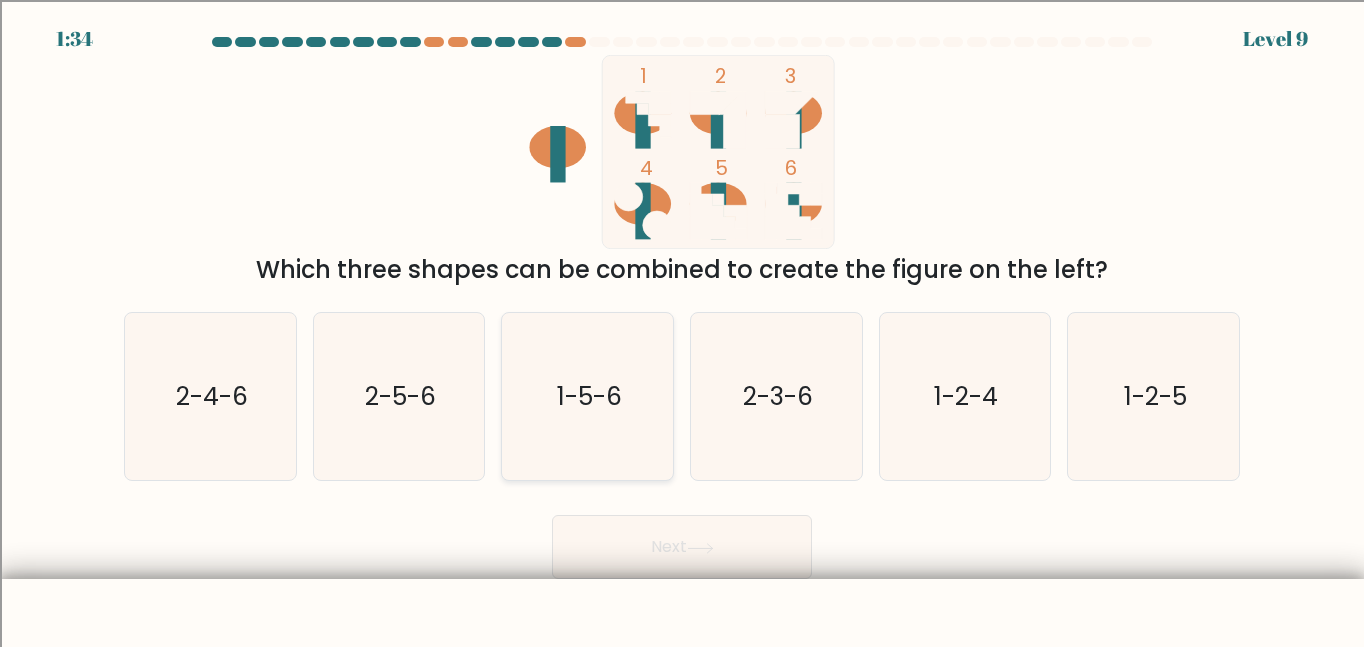 click on "1-5-6" at bounding box center (587, 396) 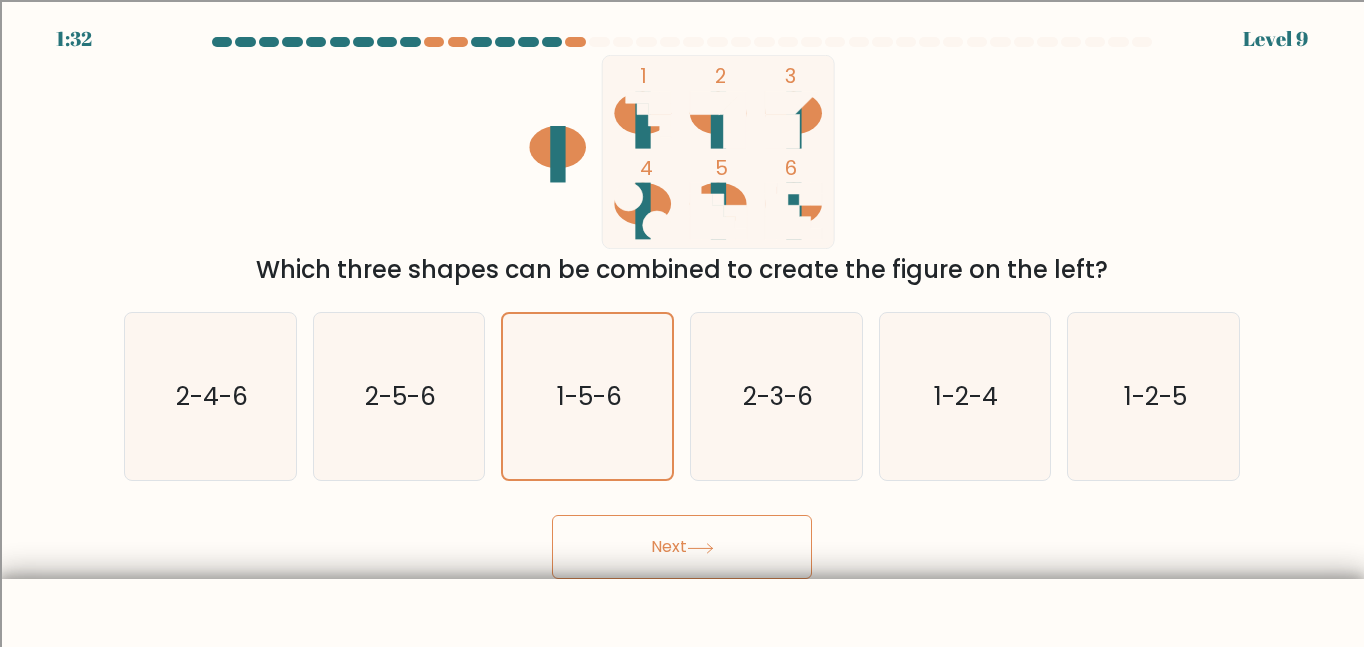 click on "Next" at bounding box center [682, 547] 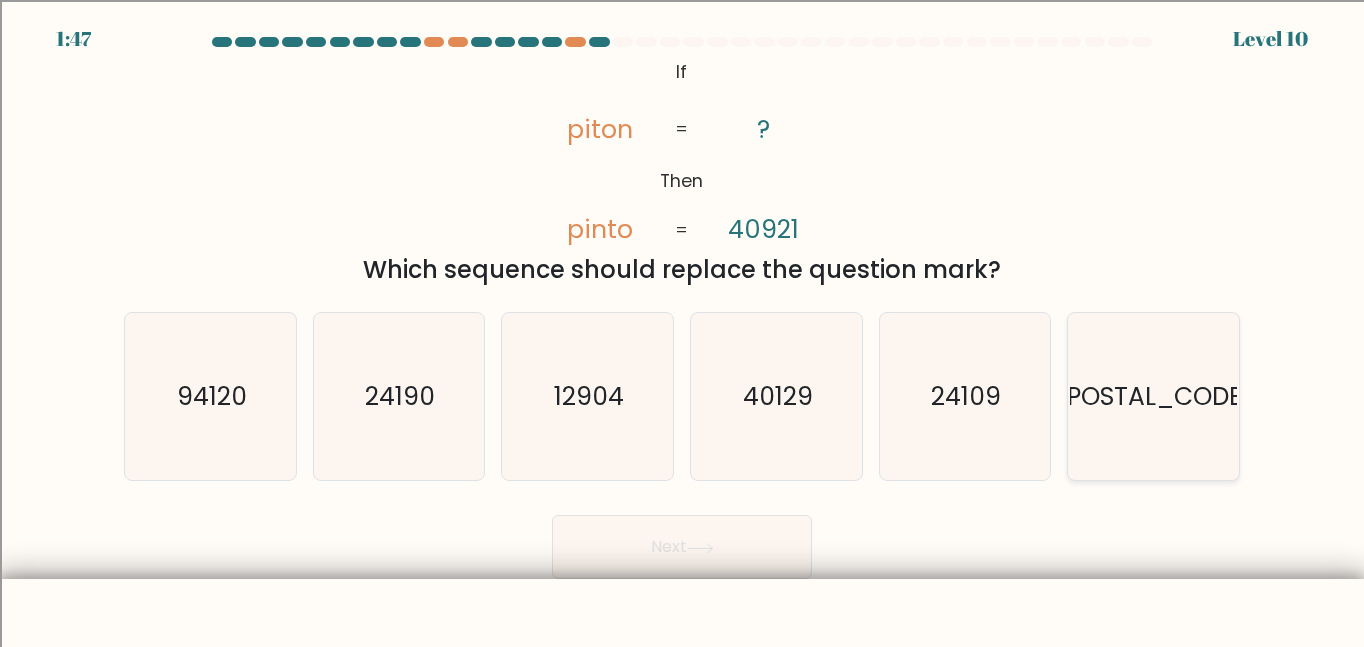 click on "[POSTAL_CODE]" at bounding box center (1153, 396) 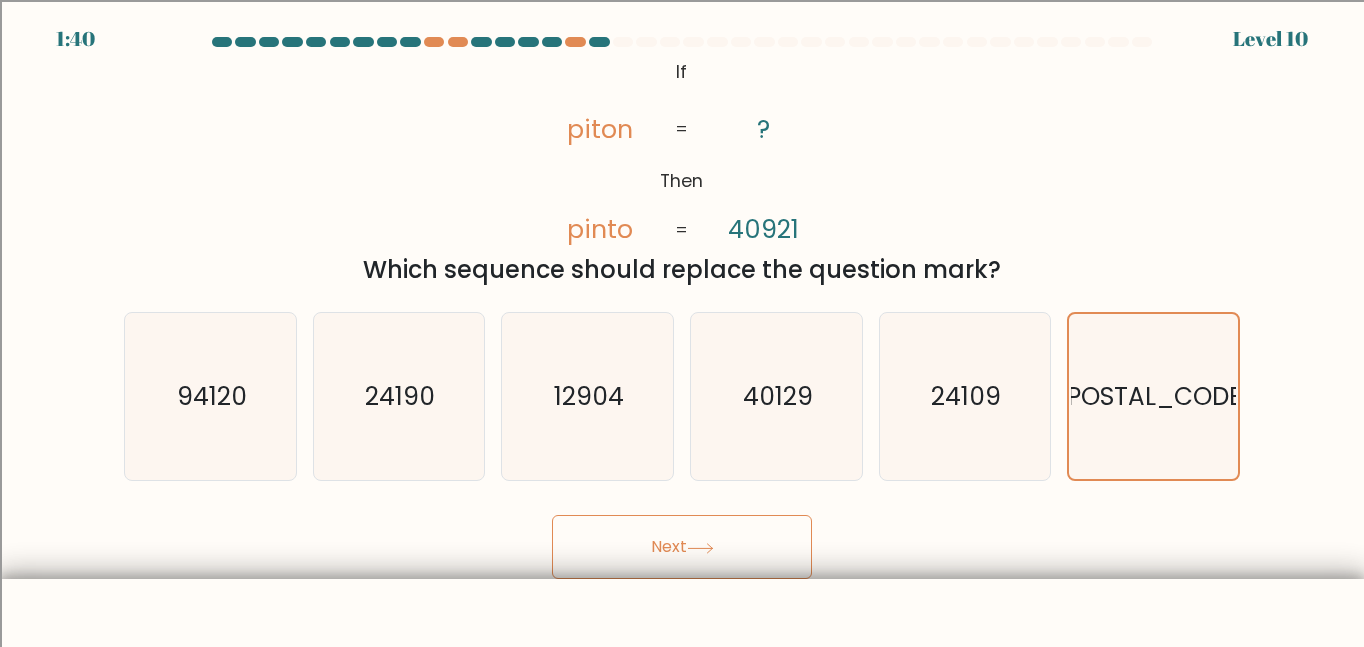click on "Next" at bounding box center (682, 547) 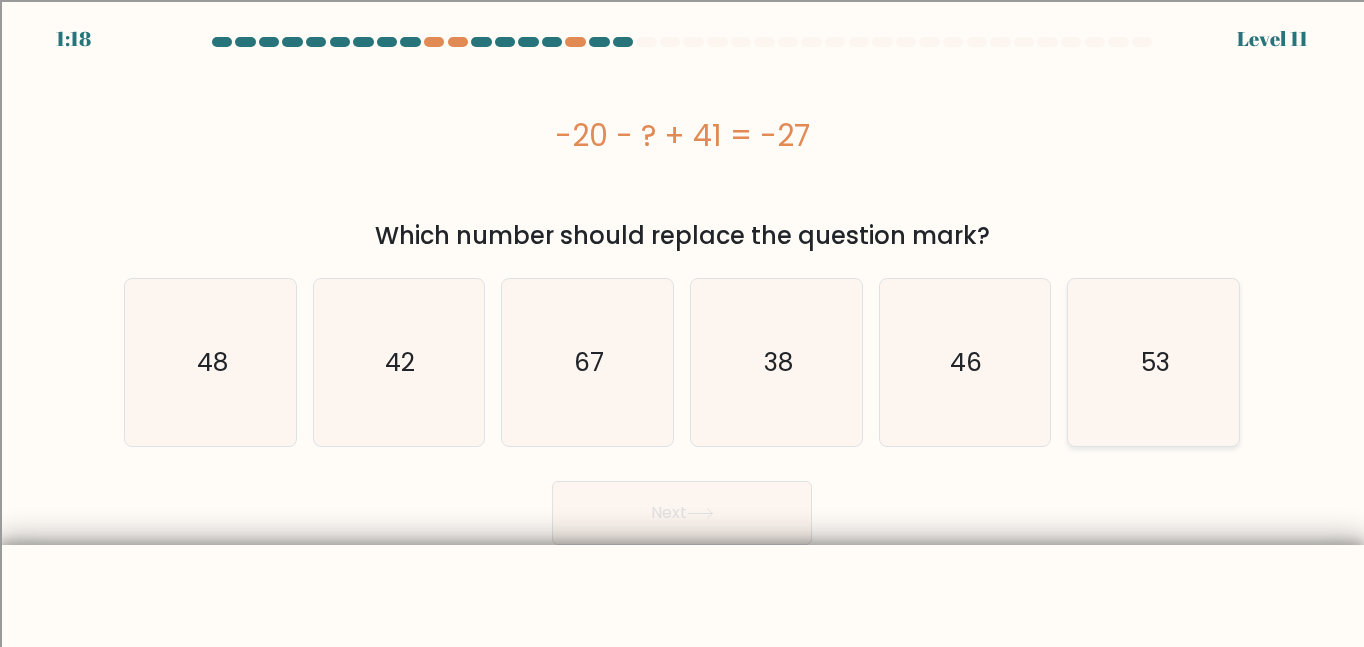 click on "53" at bounding box center [1153, 362] 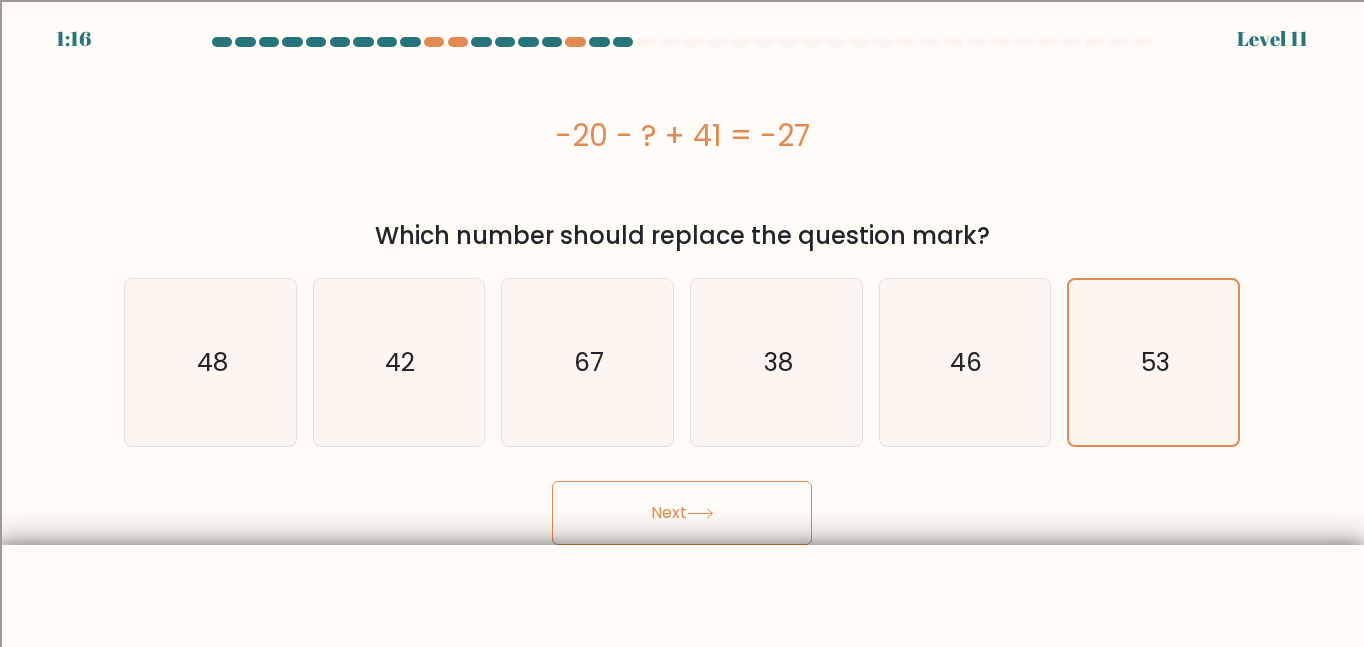 click on "Next" at bounding box center [682, 513] 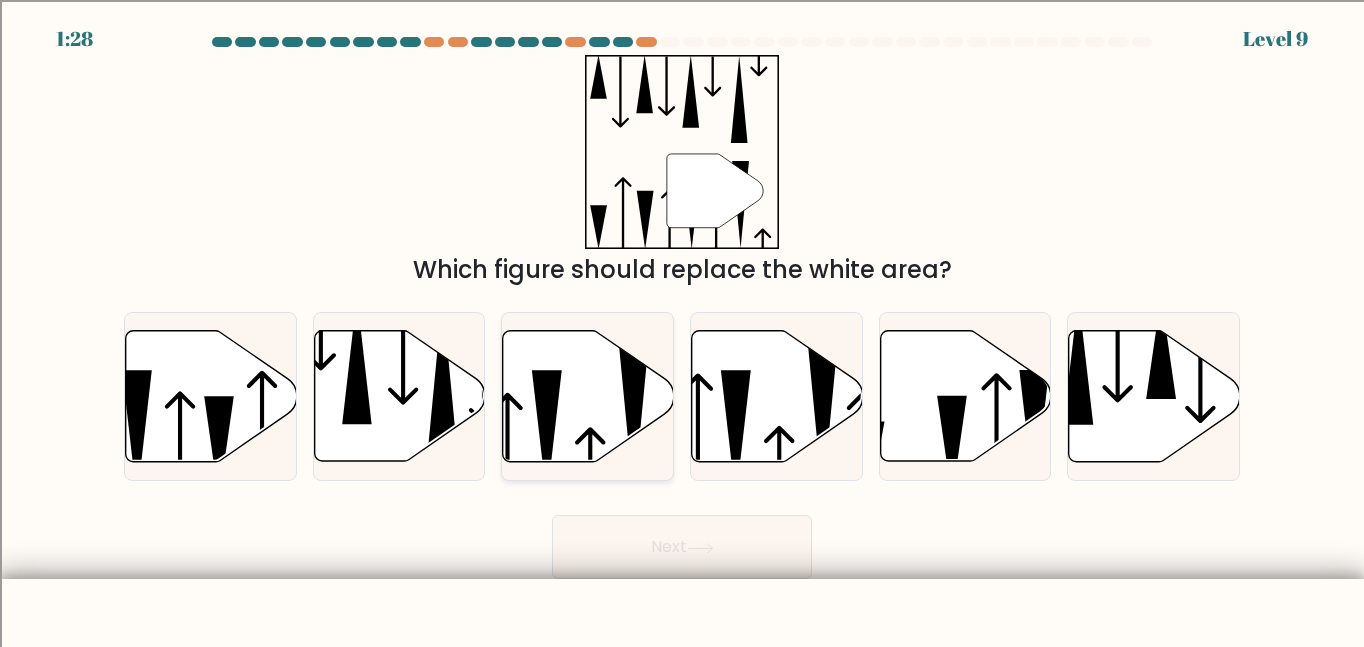 click at bounding box center [588, 396] 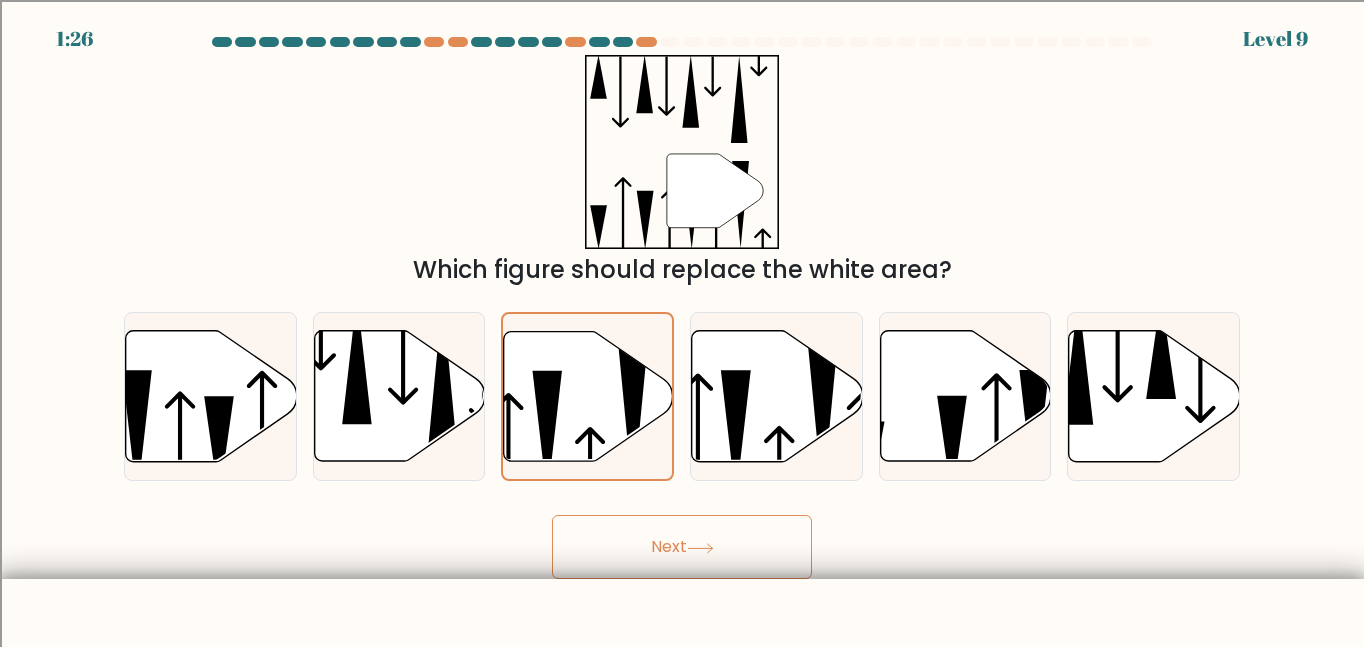 click on "Next" at bounding box center (682, 547) 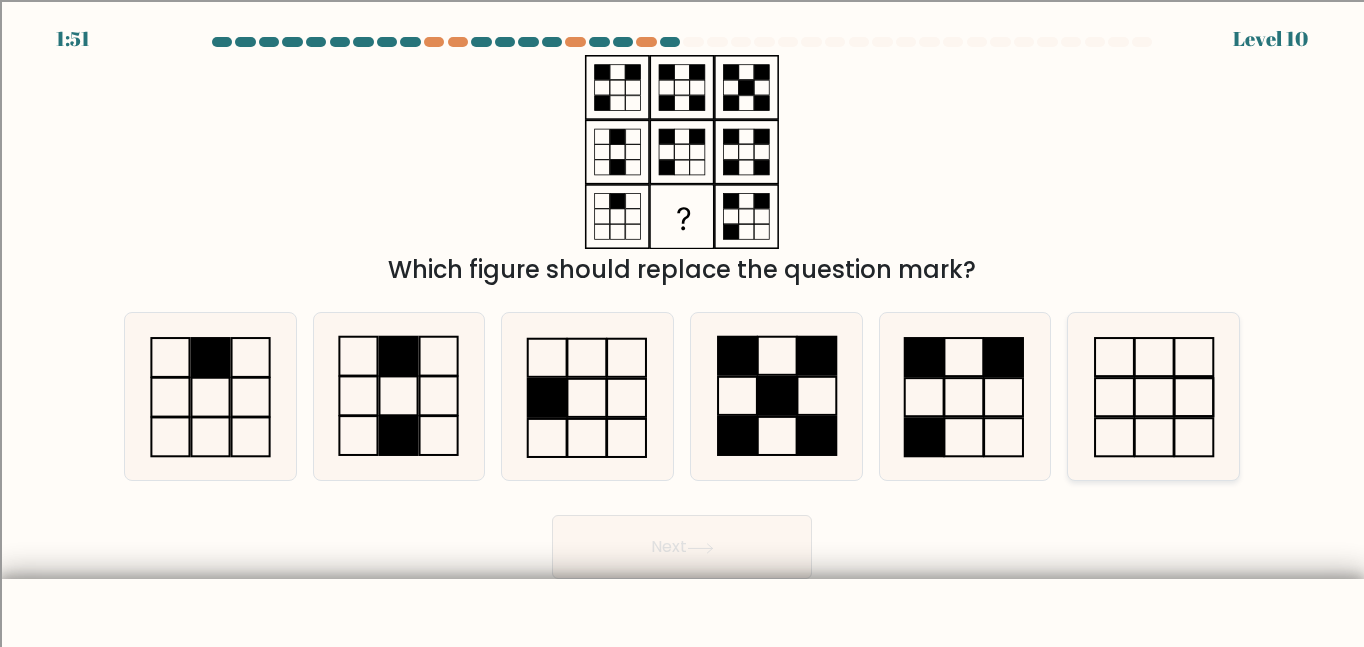 click at bounding box center [1153, 396] 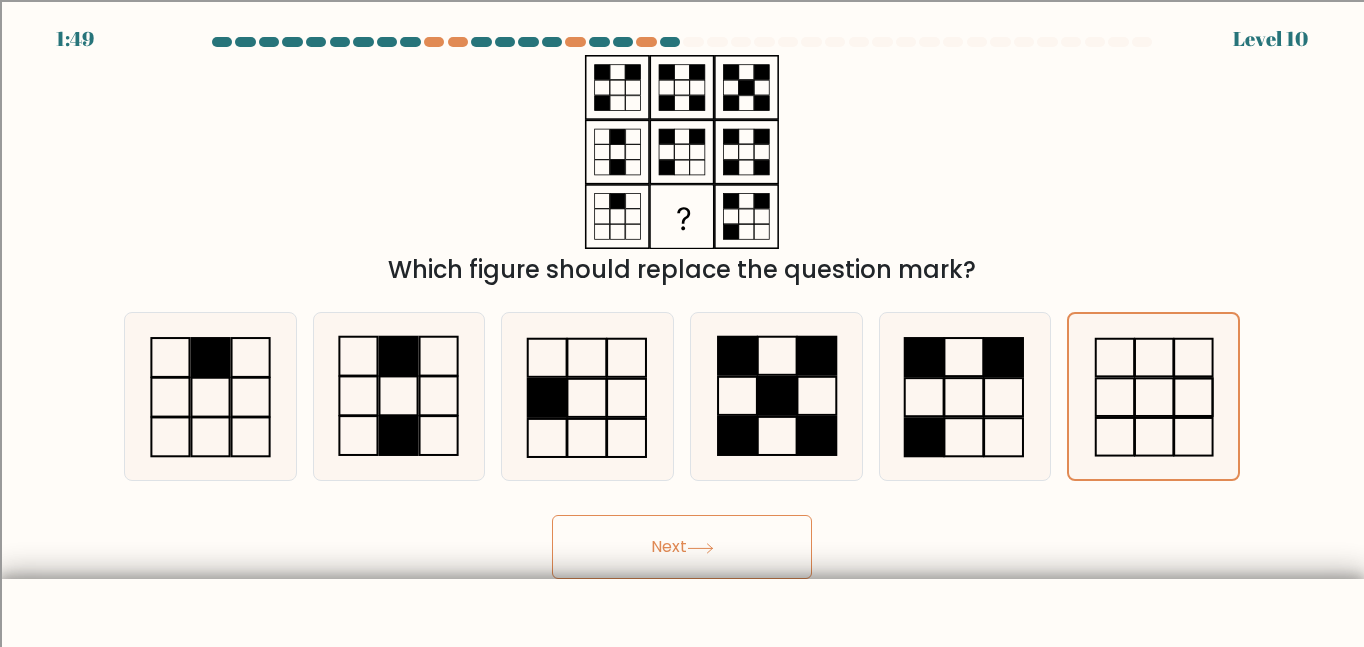 click on "Next" at bounding box center (682, 547) 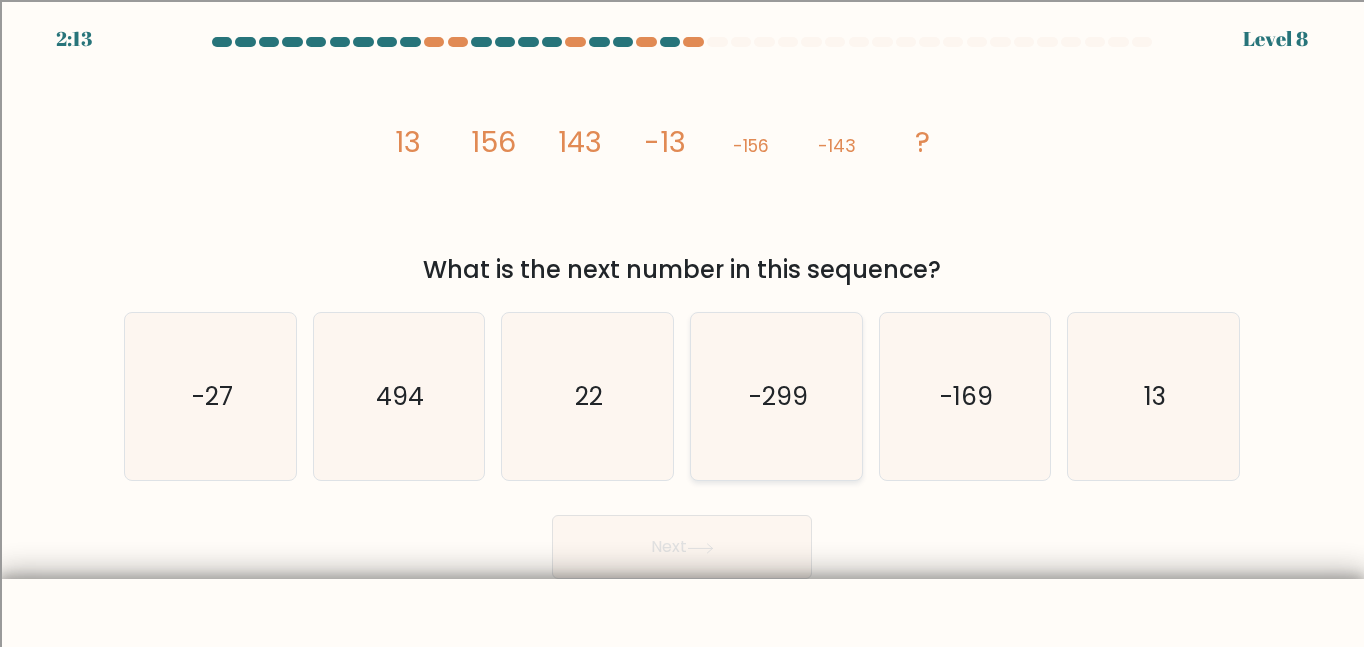 click on "-299" at bounding box center [776, 396] 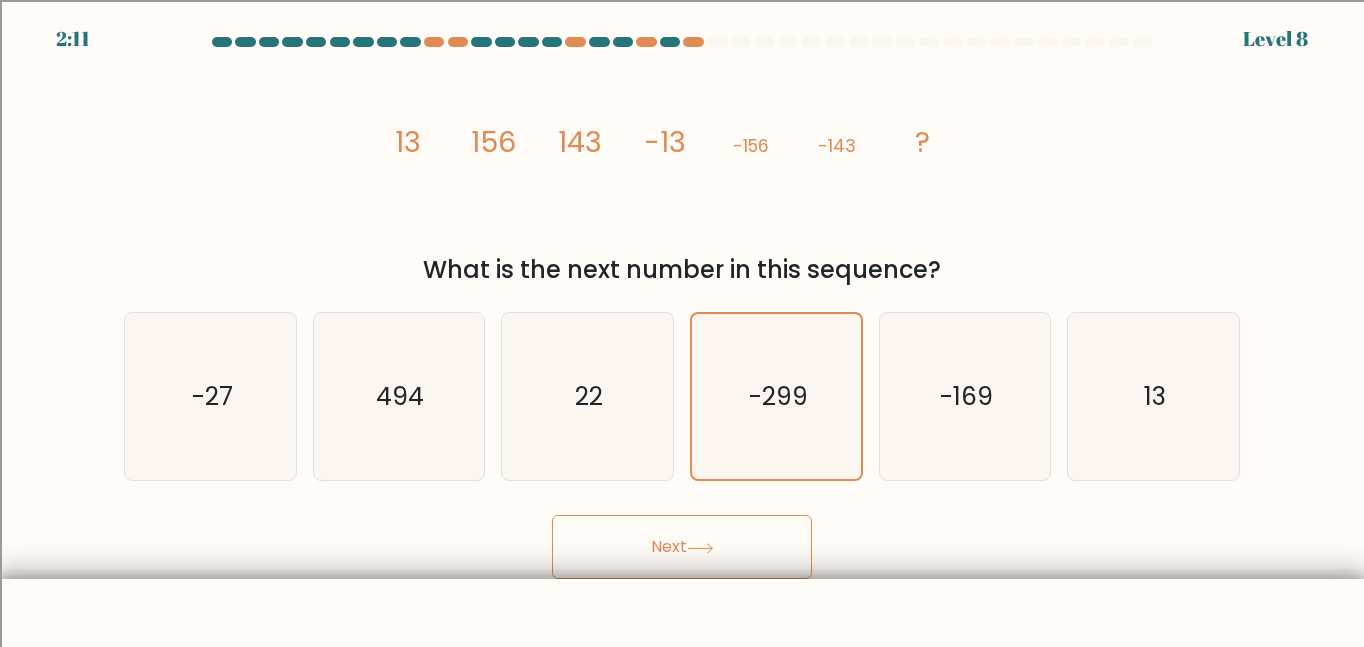 click on "Next" at bounding box center (682, 547) 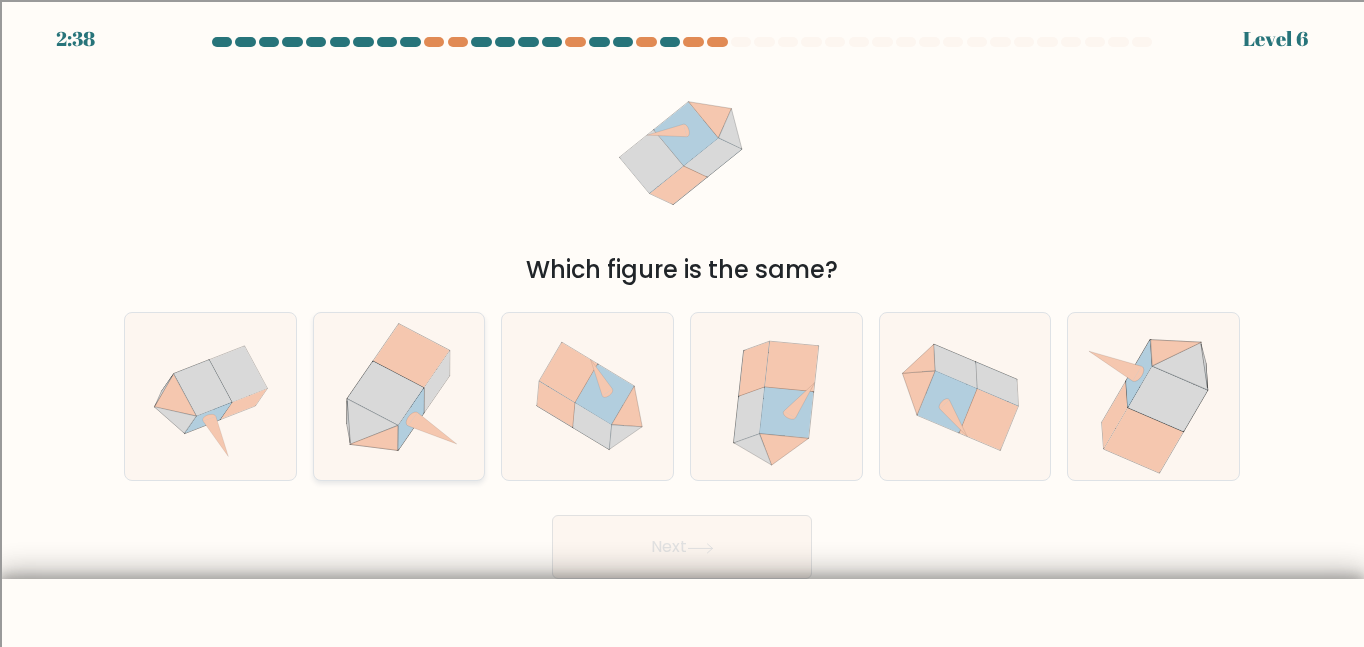 click at bounding box center (399, 396) 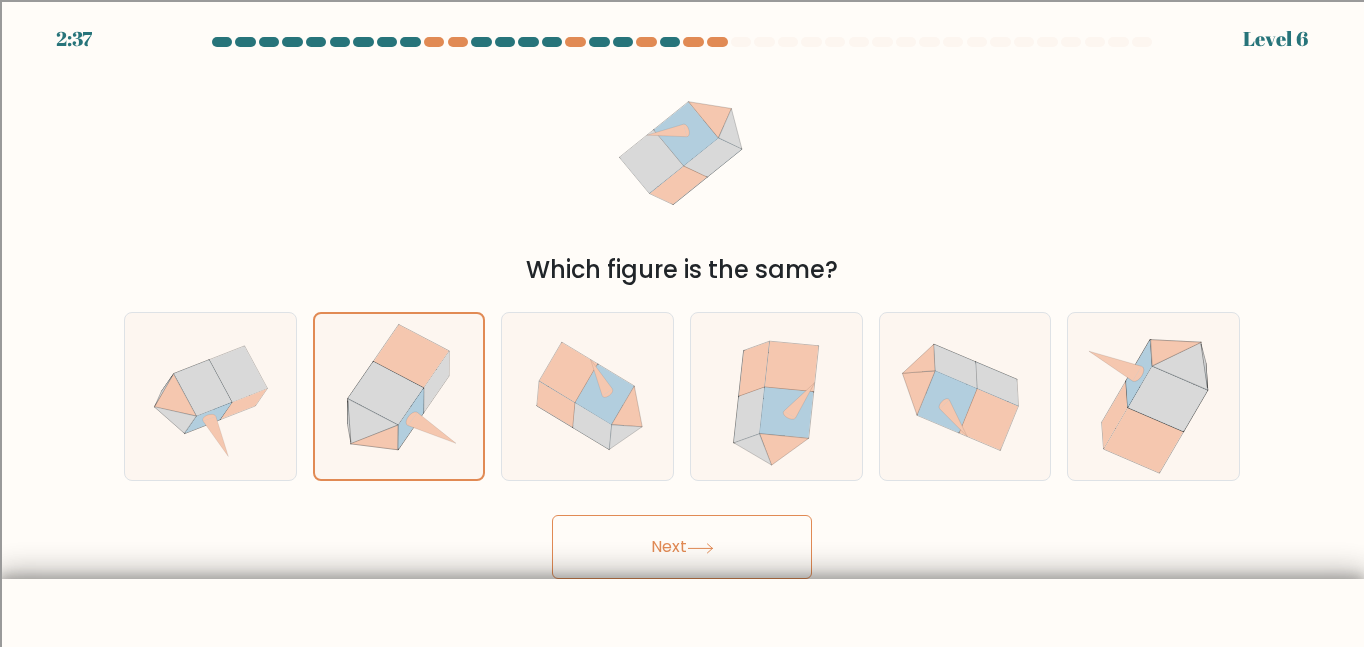 click on "Next" at bounding box center [682, 547] 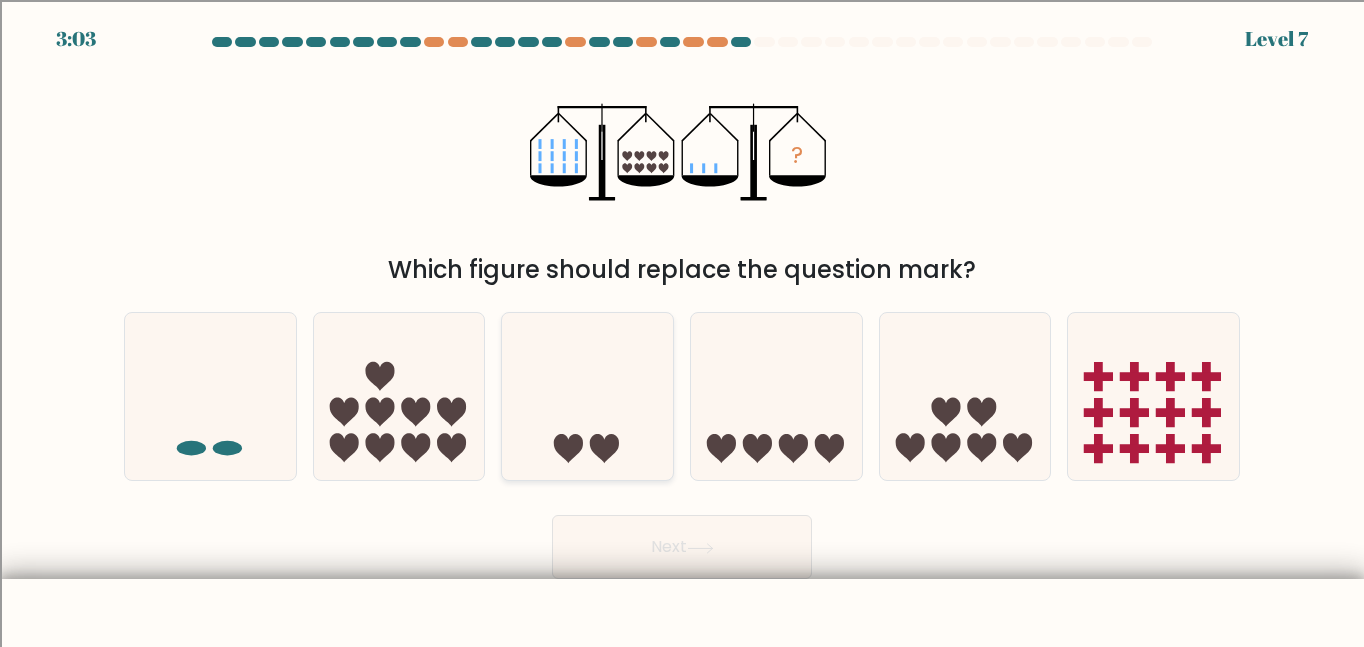 click at bounding box center [587, 396] 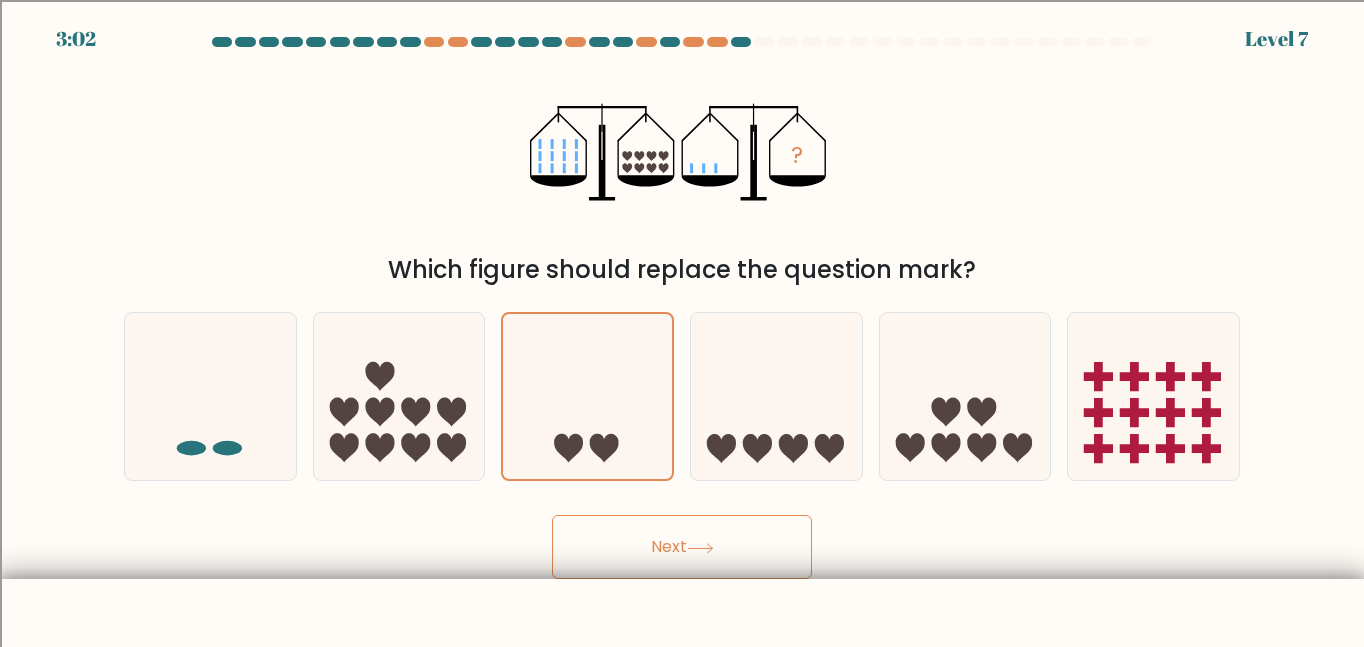 click on "Next" at bounding box center [682, 547] 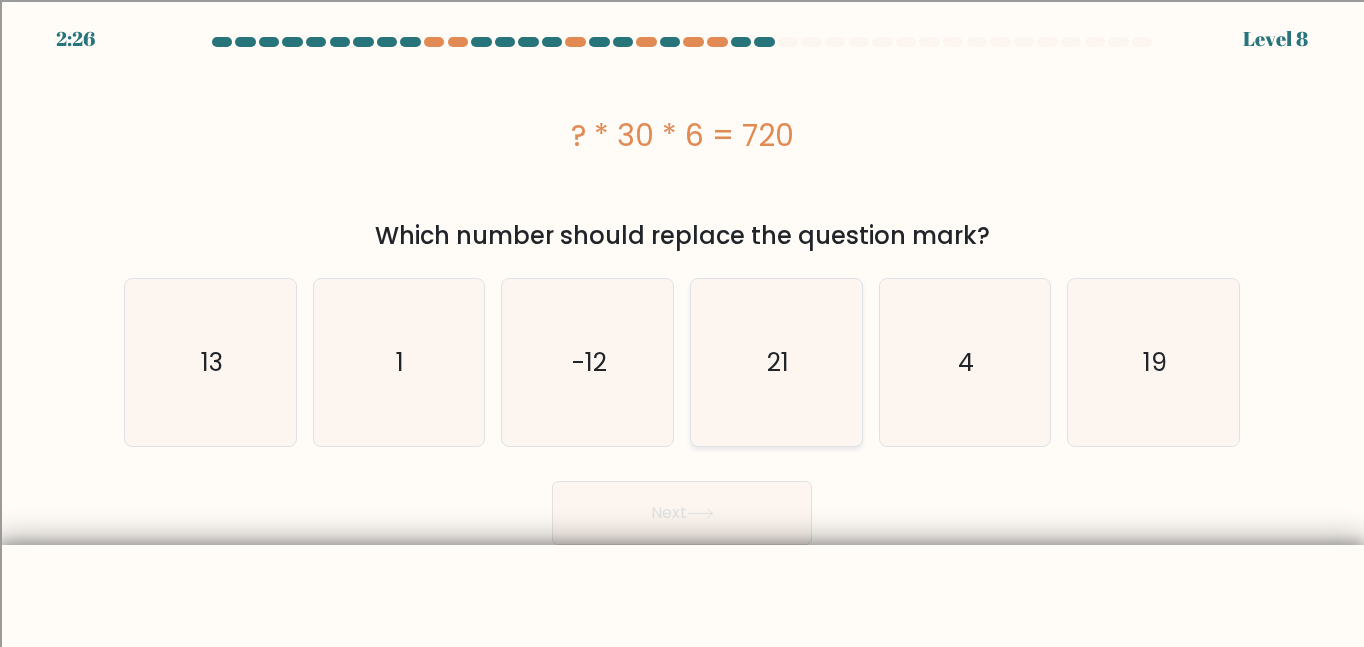 click on "21" at bounding box center (776, 362) 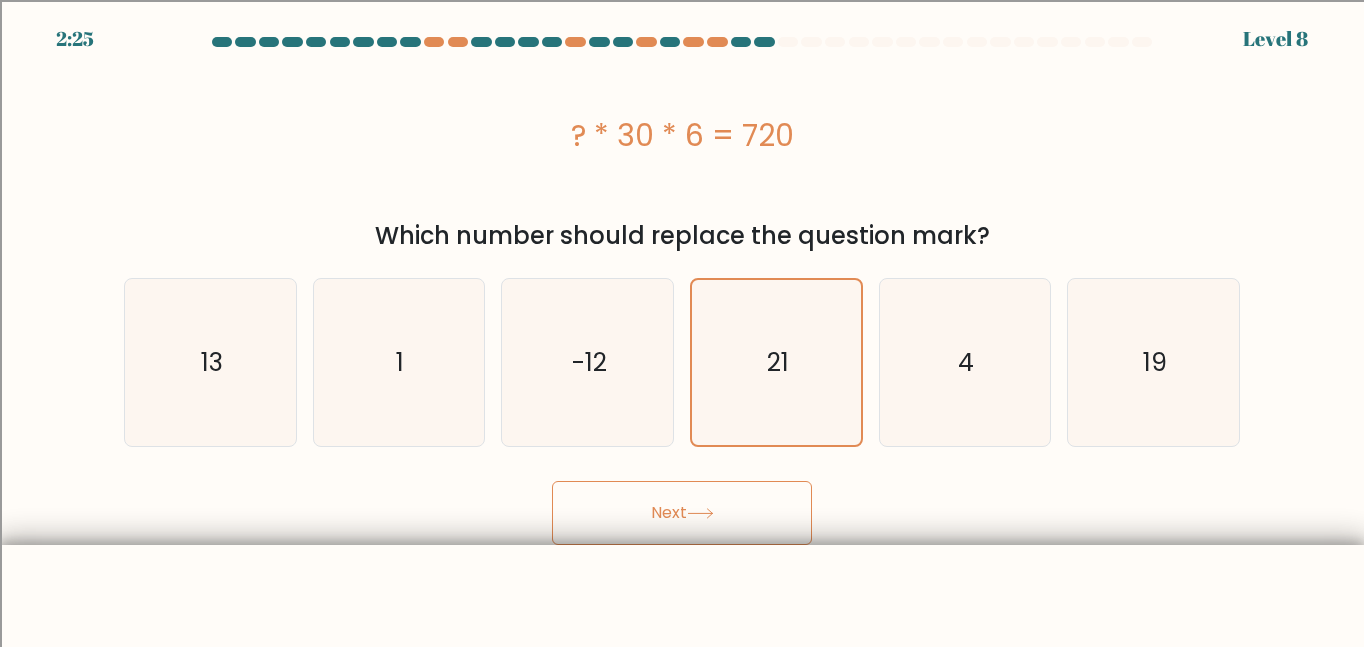 click on "Next" at bounding box center [682, 513] 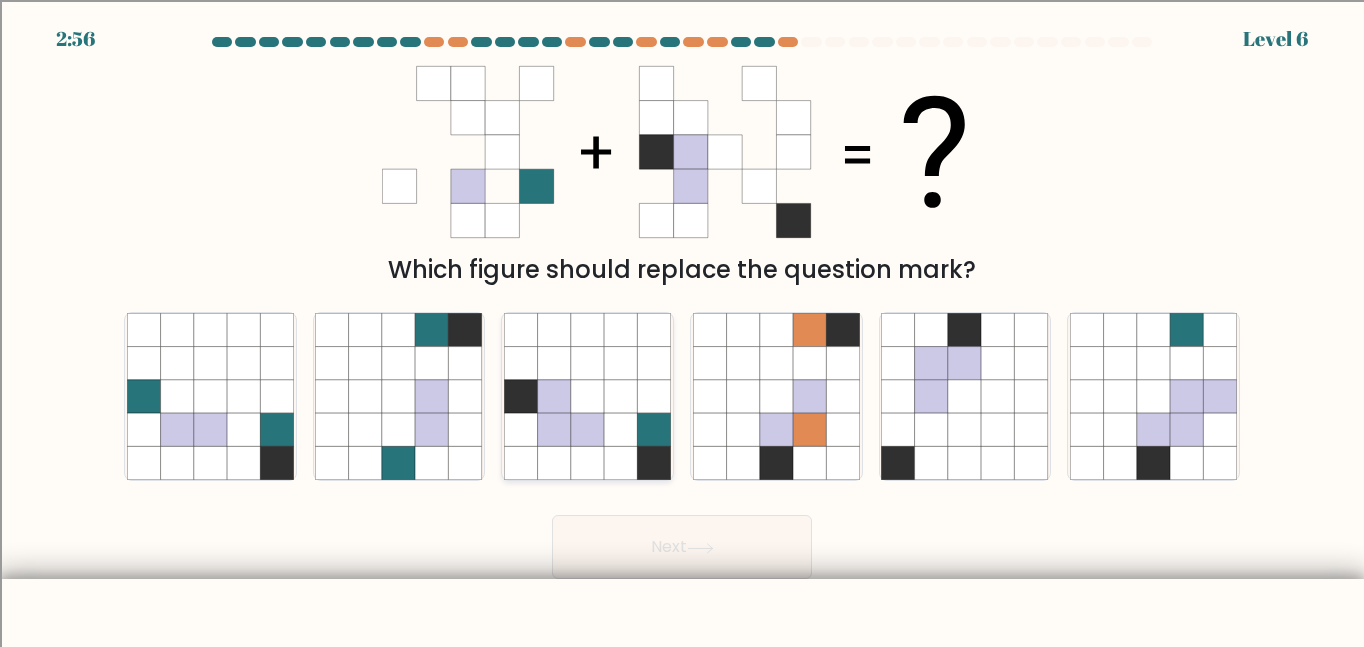click at bounding box center (587, 363) 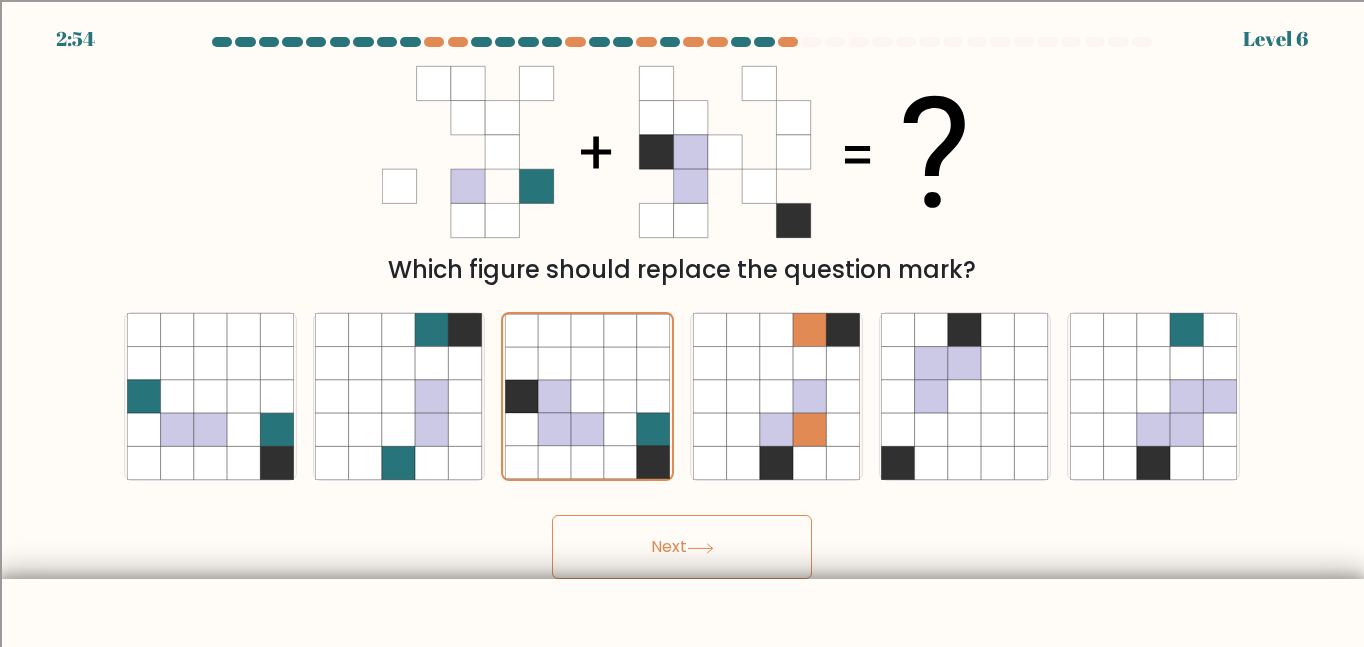 click on "Next" at bounding box center [682, 547] 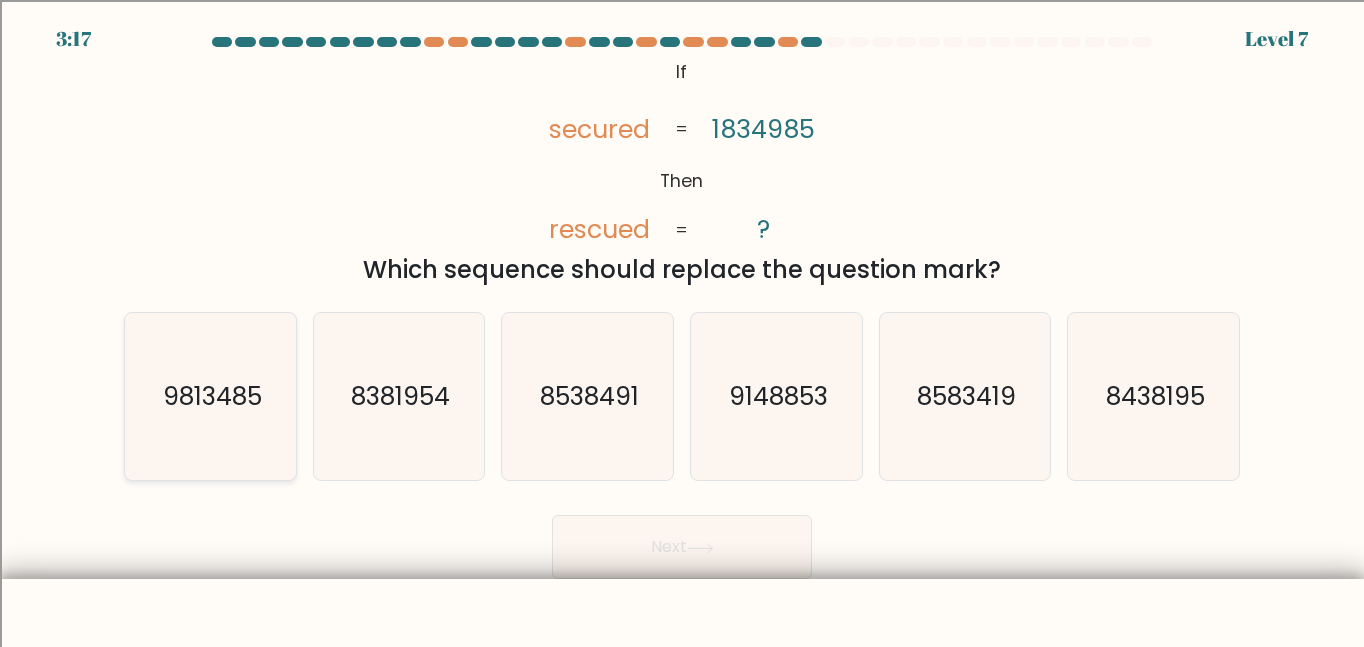 click on "9813485" at bounding box center (211, 396) 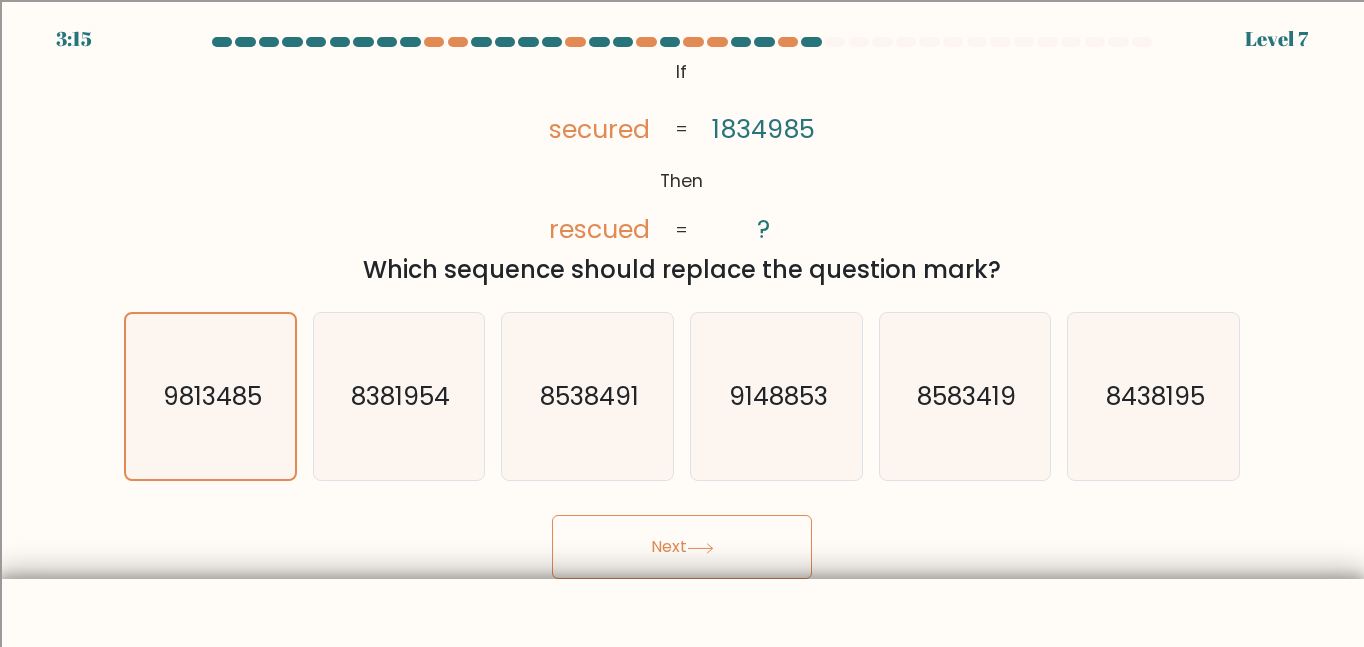 click on "Next" at bounding box center [682, 547] 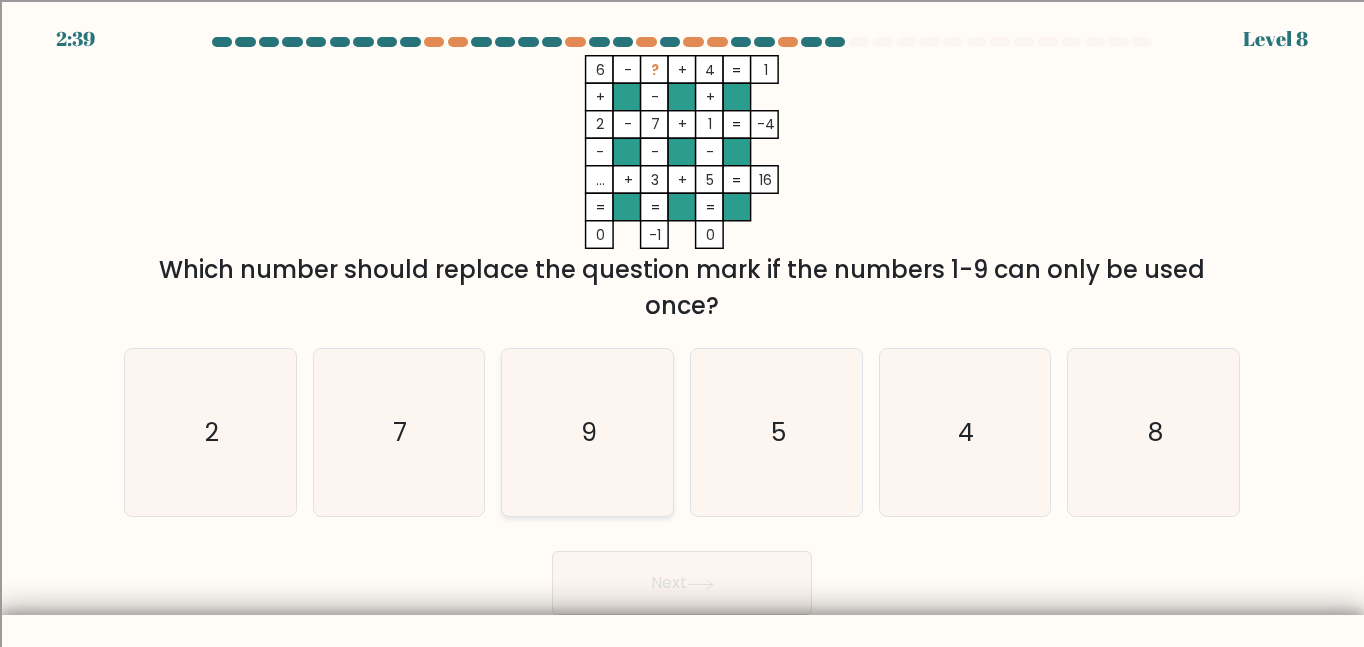 click on "9" at bounding box center [587, 432] 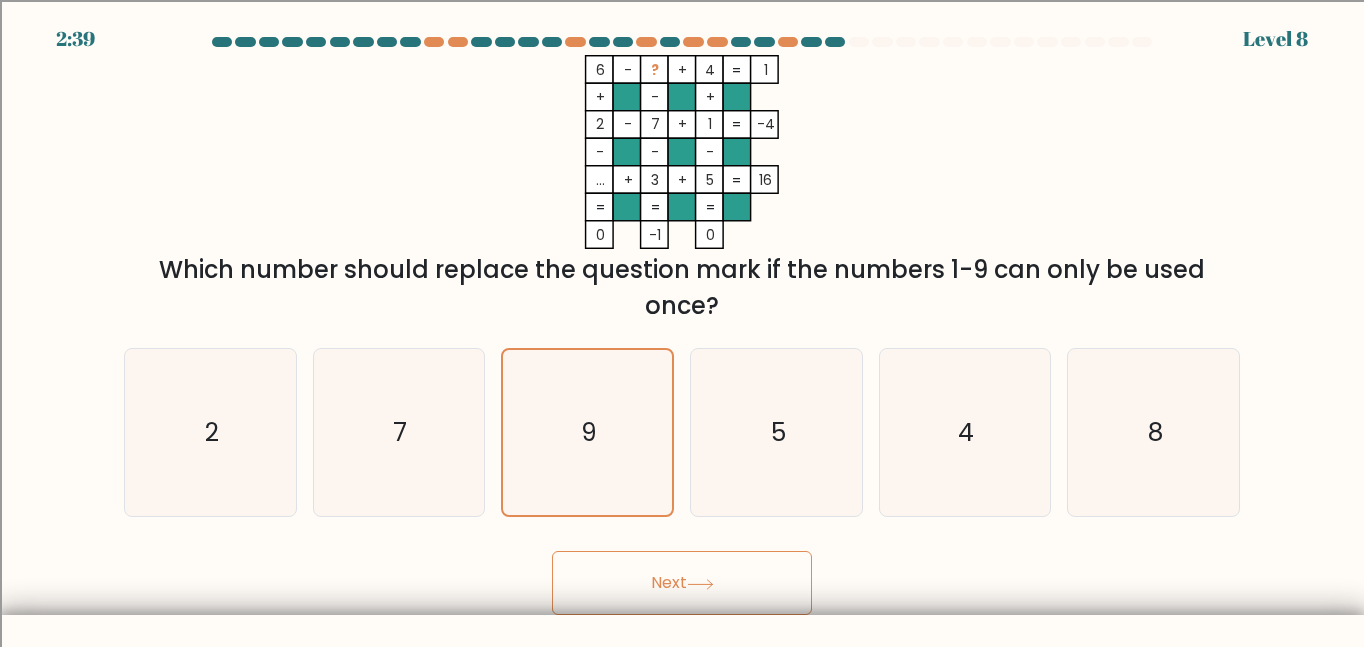 click on "Next" at bounding box center (682, 583) 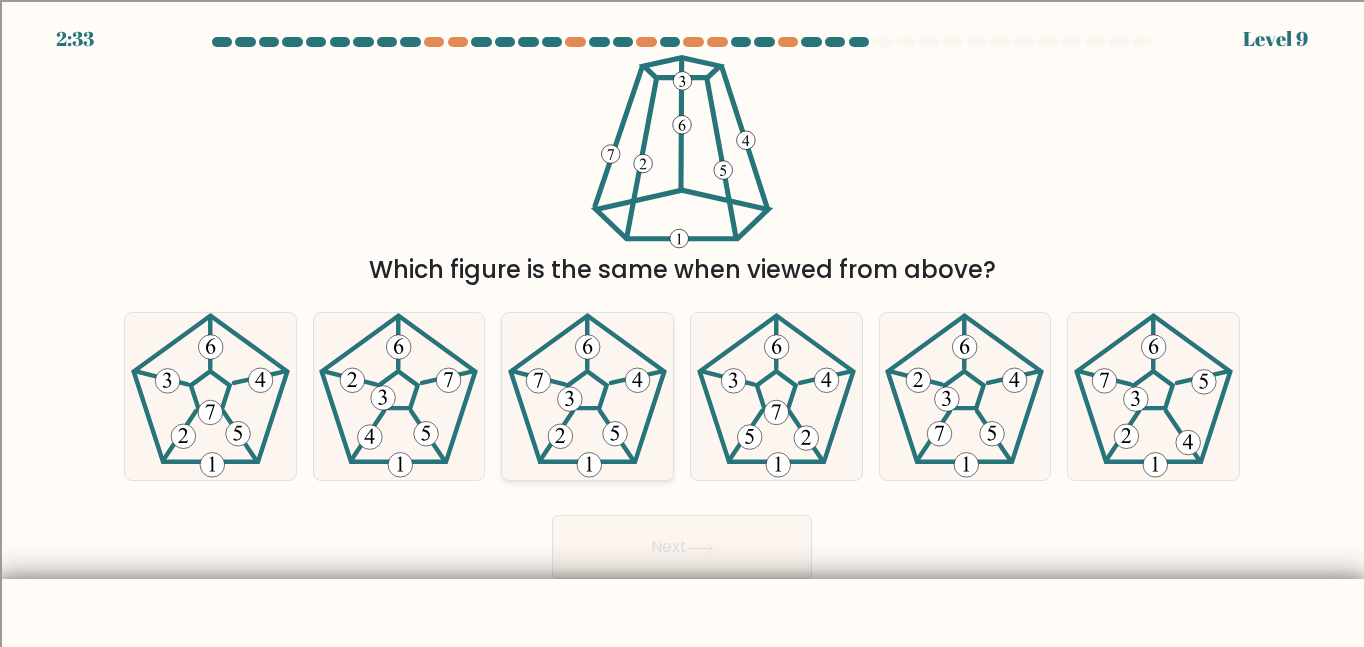 click at bounding box center (588, 347) 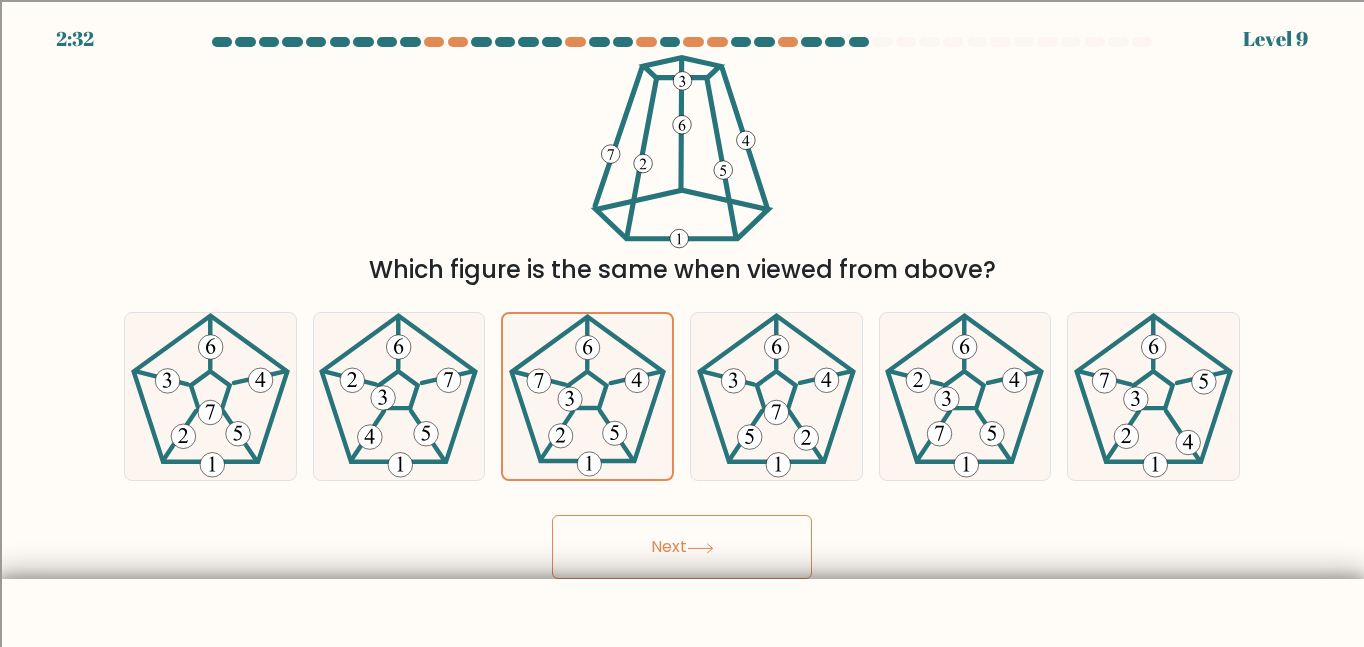 click on "Next" at bounding box center (682, 547) 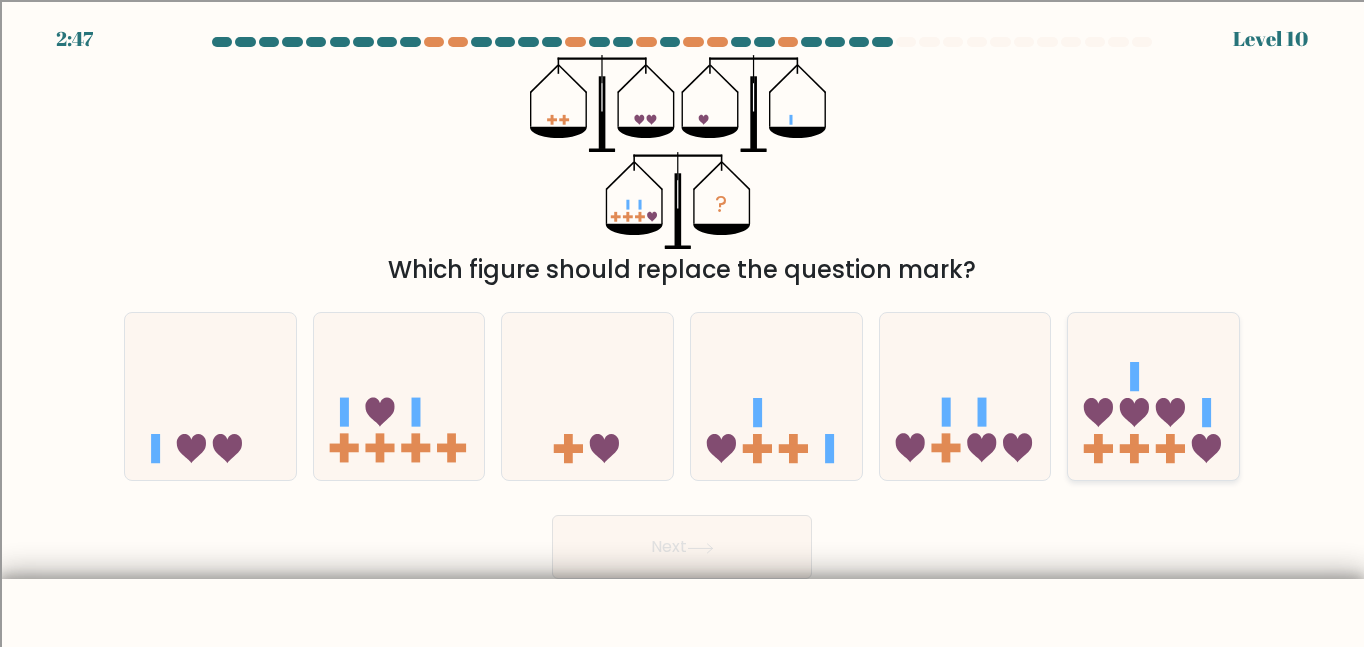 click at bounding box center [1206, 448] 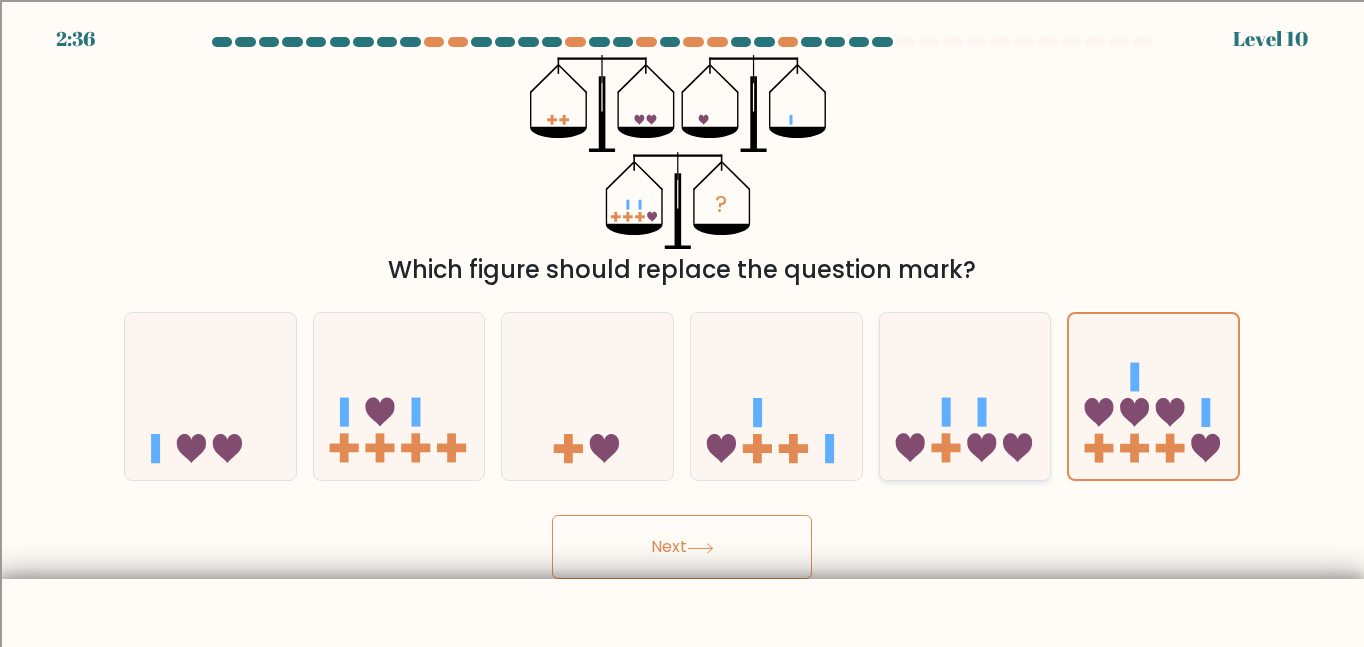 click at bounding box center [965, 396] 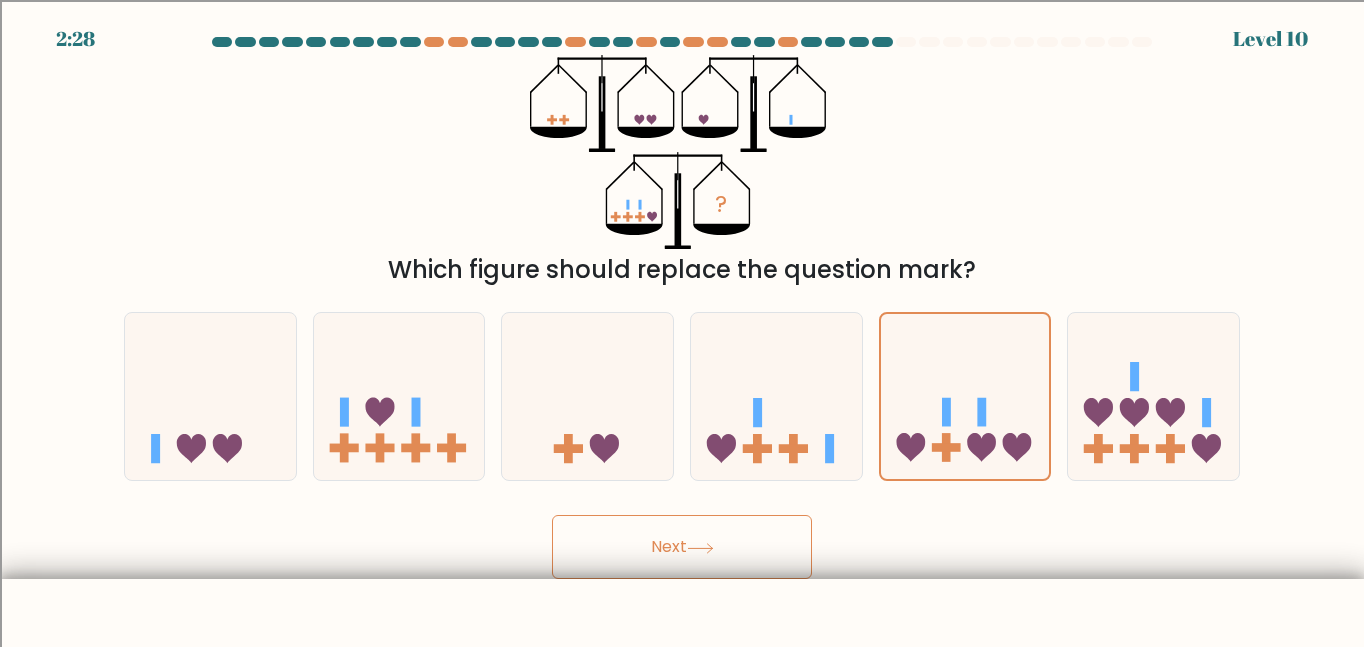 click on "Next" at bounding box center [682, 547] 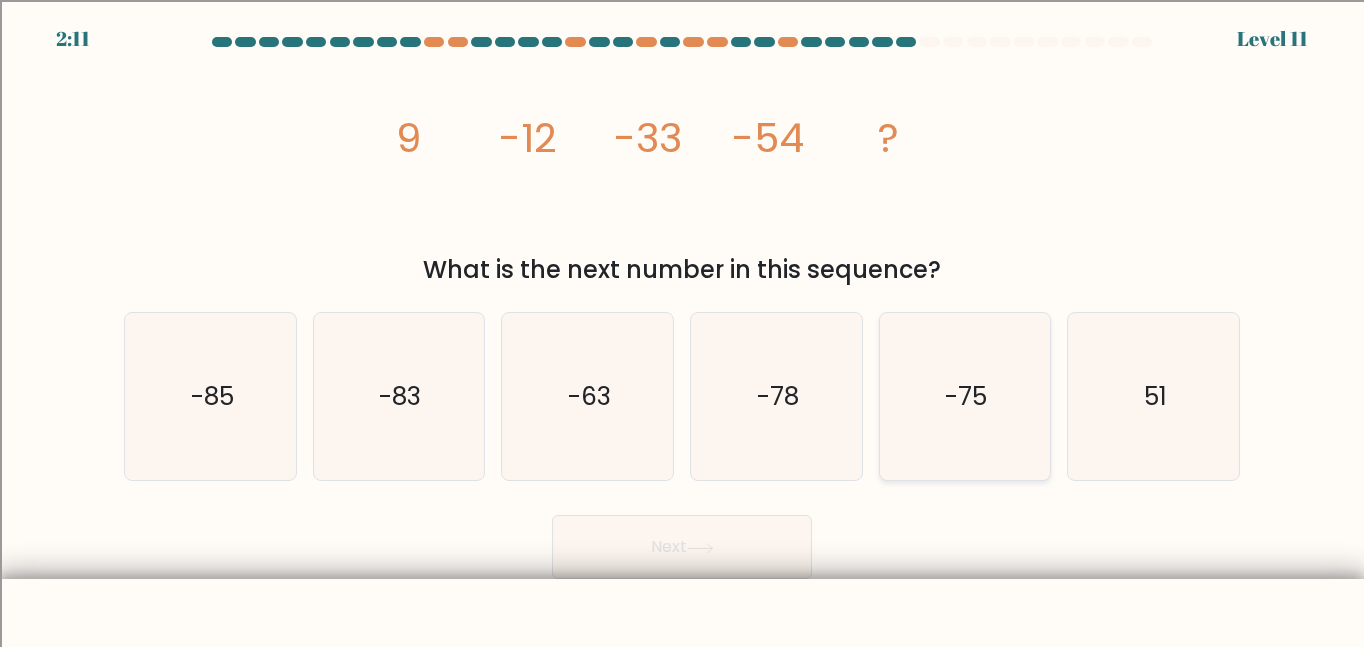 click on "-75" at bounding box center [964, 396] 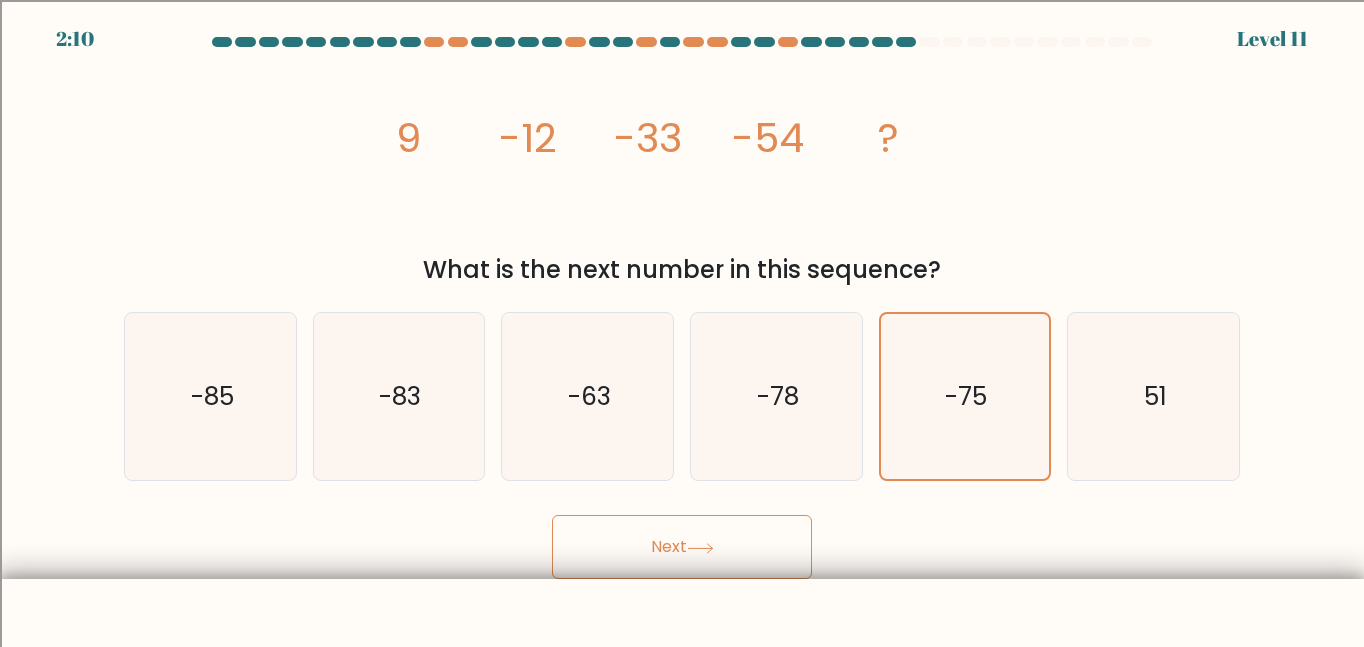 click on "Next" at bounding box center (682, 547) 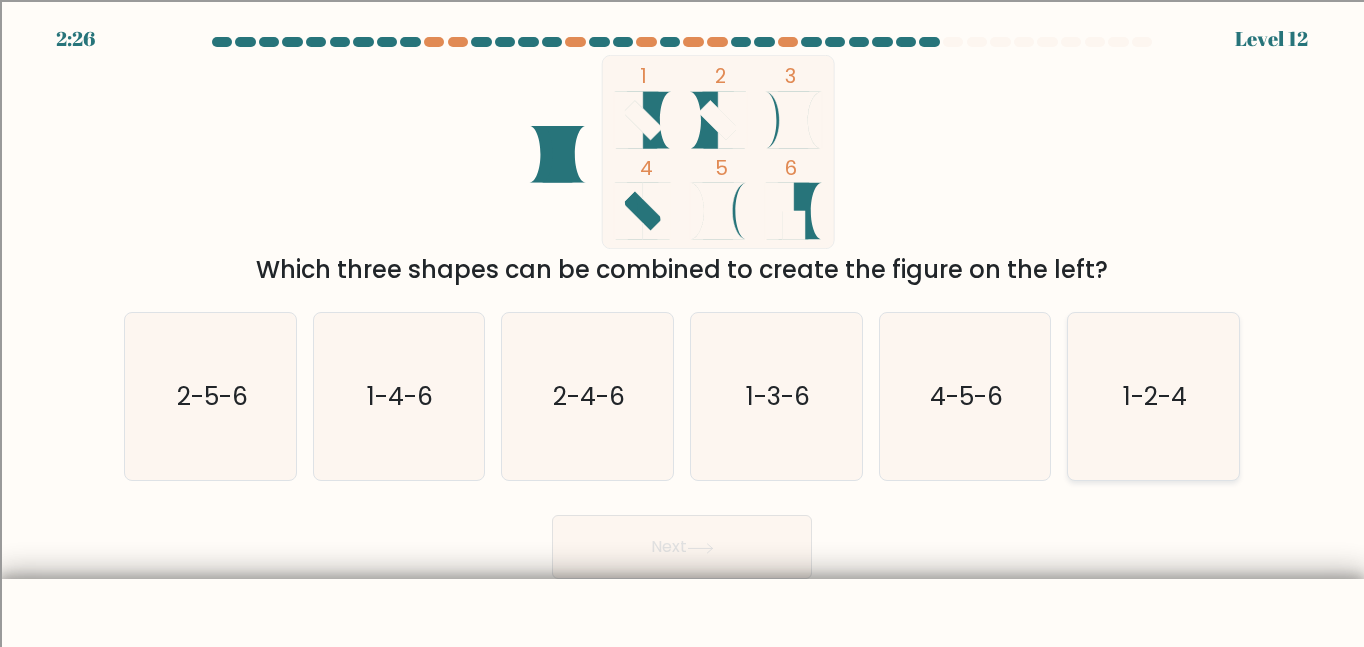 click on "1-2-4" at bounding box center [1153, 396] 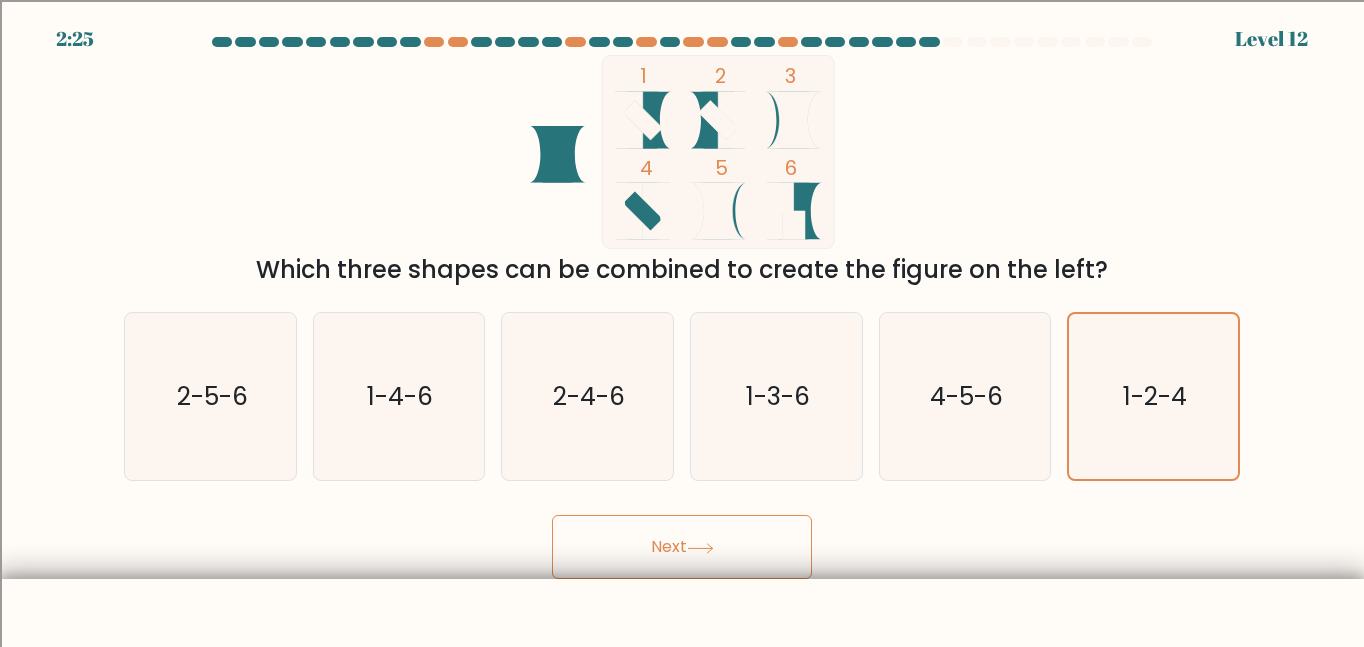 click on "Next" at bounding box center [682, 547] 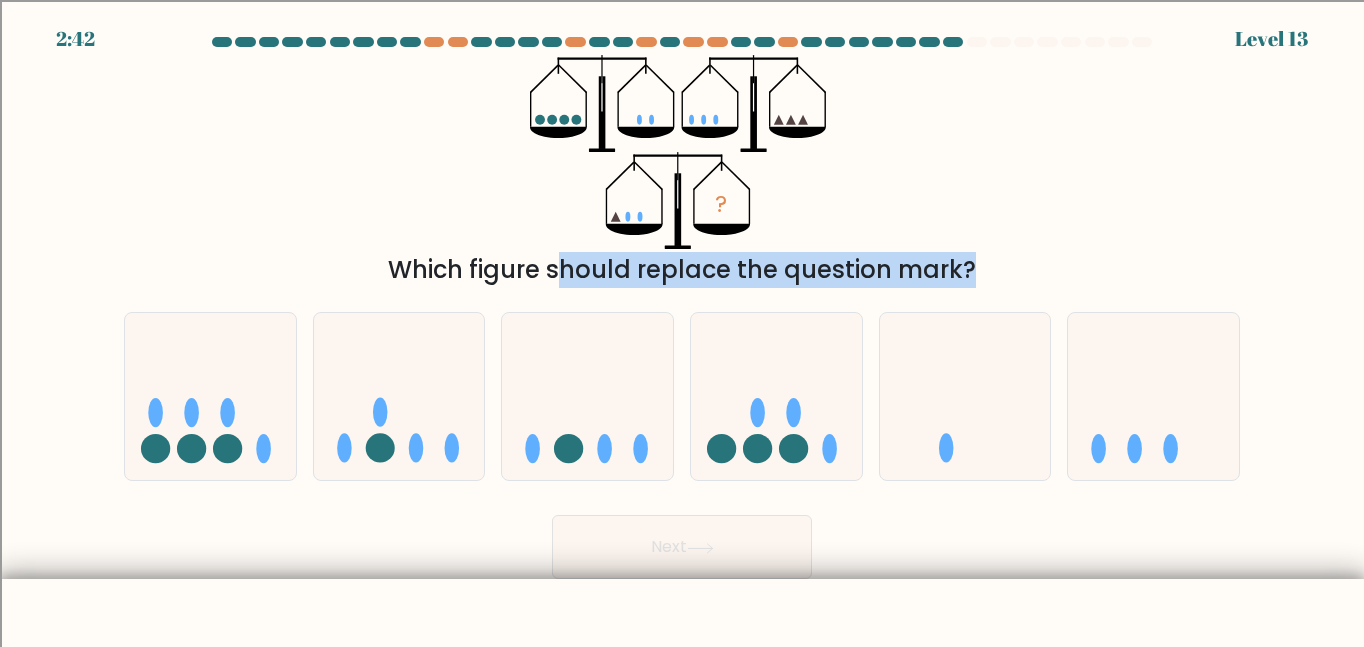 drag, startPoint x: 261, startPoint y: 399, endPoint x: 283, endPoint y: 276, distance: 124.95199 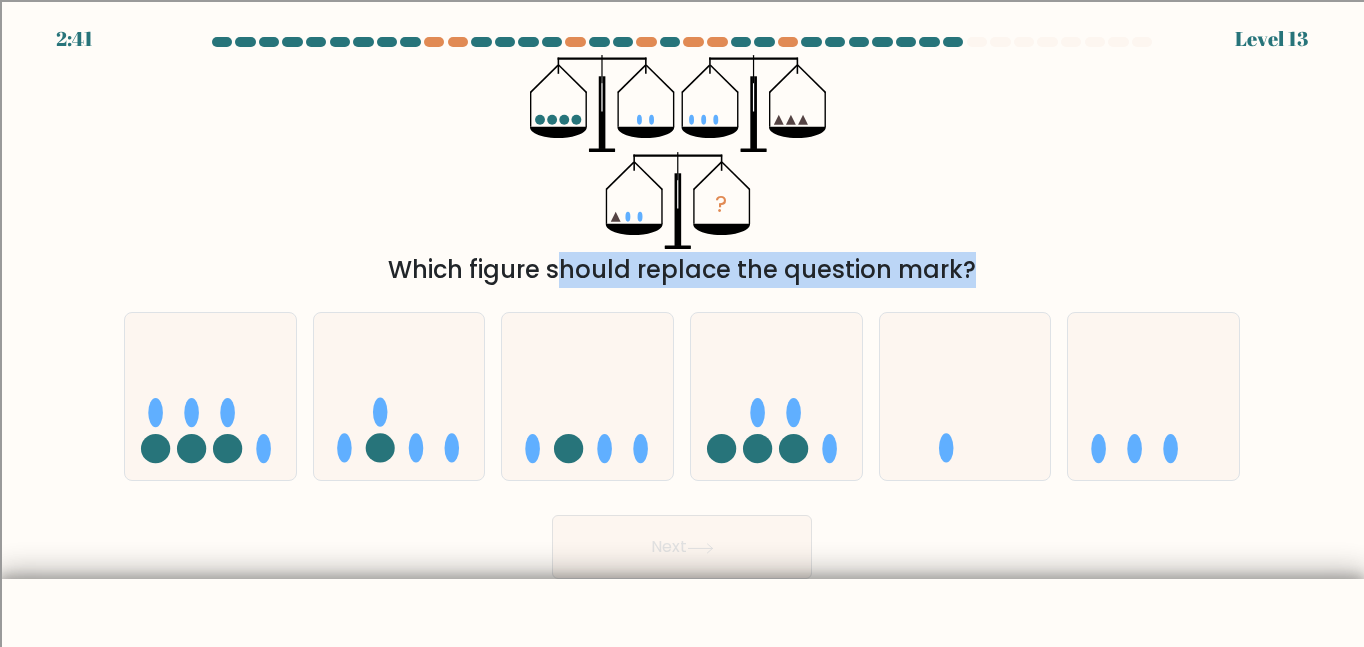 click on "Which figure should replace the question mark?" at bounding box center [682, 270] 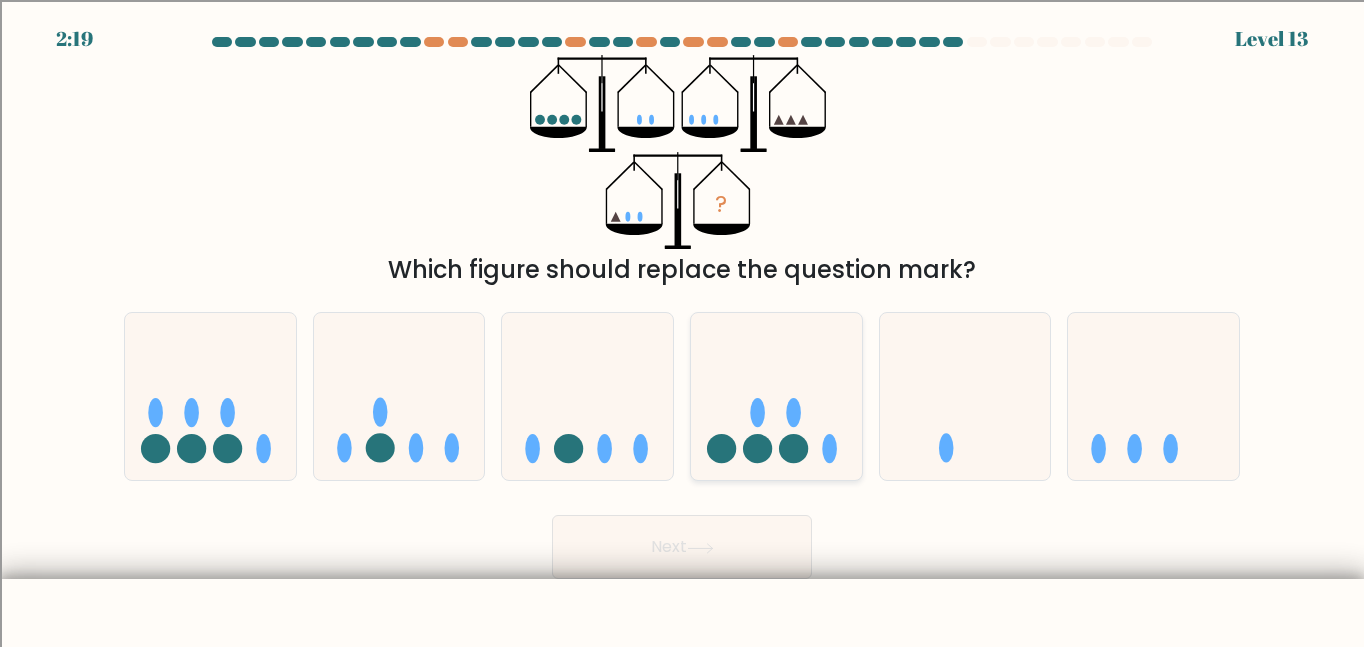 click at bounding box center [776, 396] 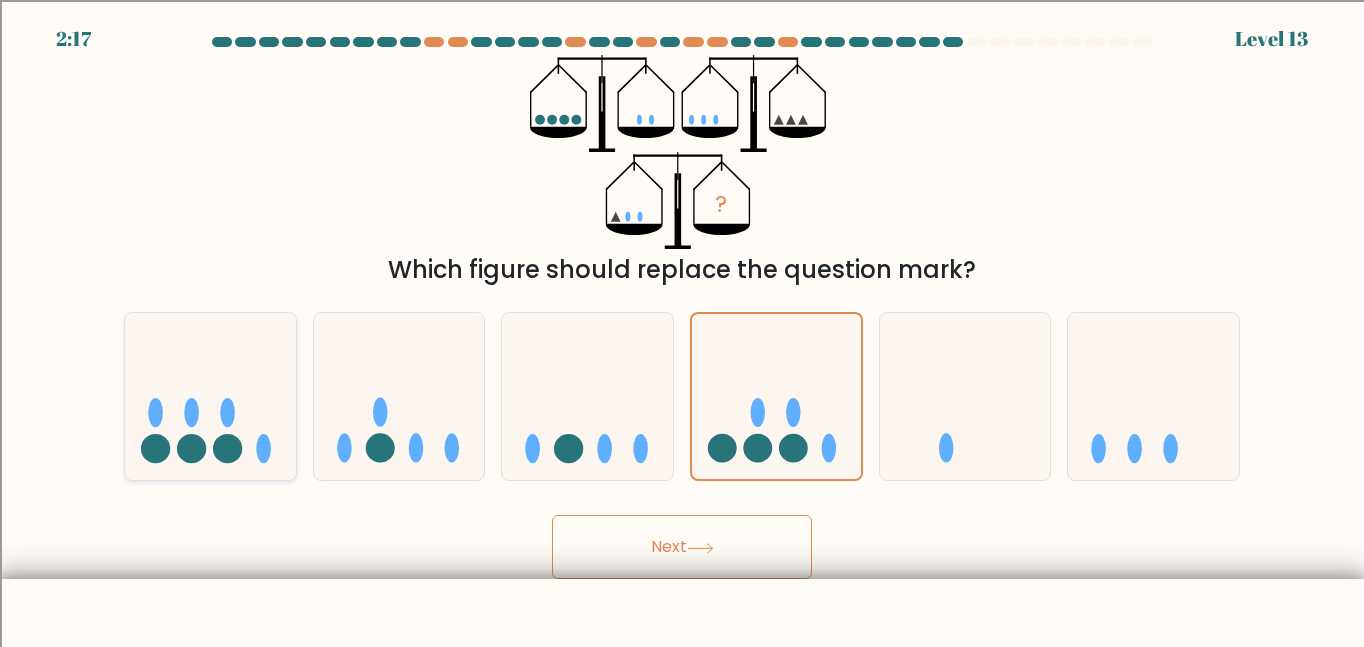 click at bounding box center [210, 396] 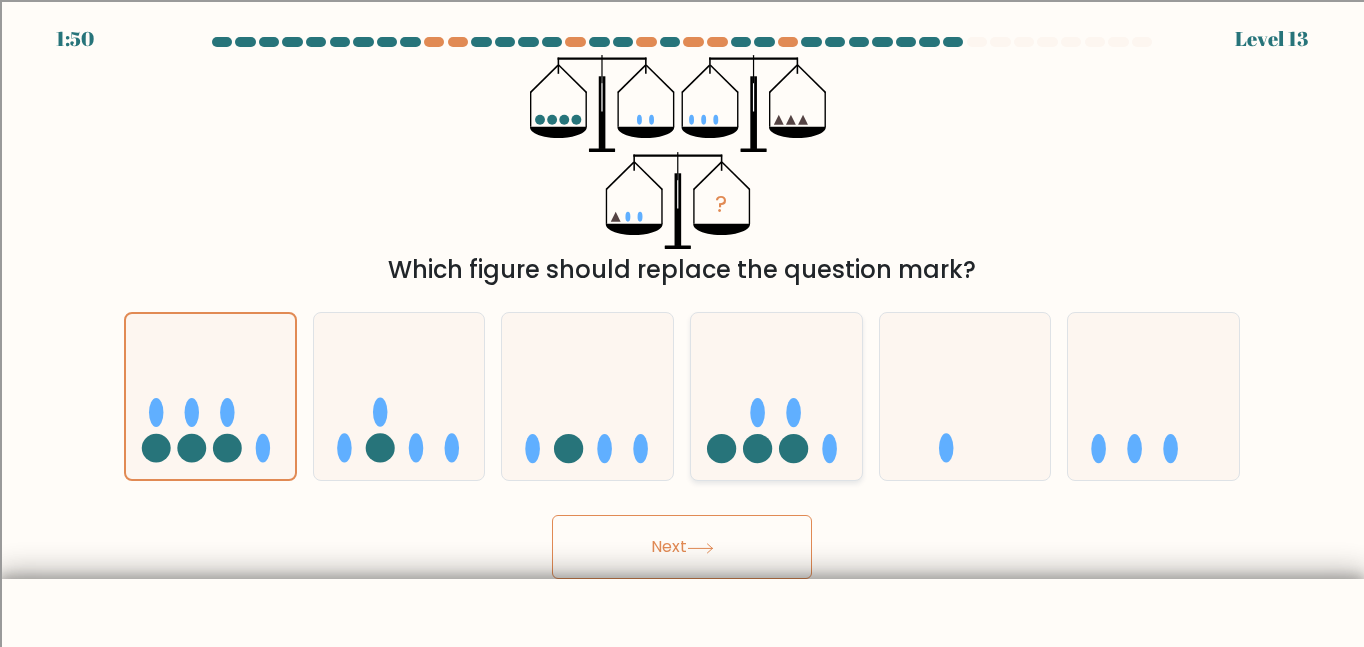 click at bounding box center [776, 396] 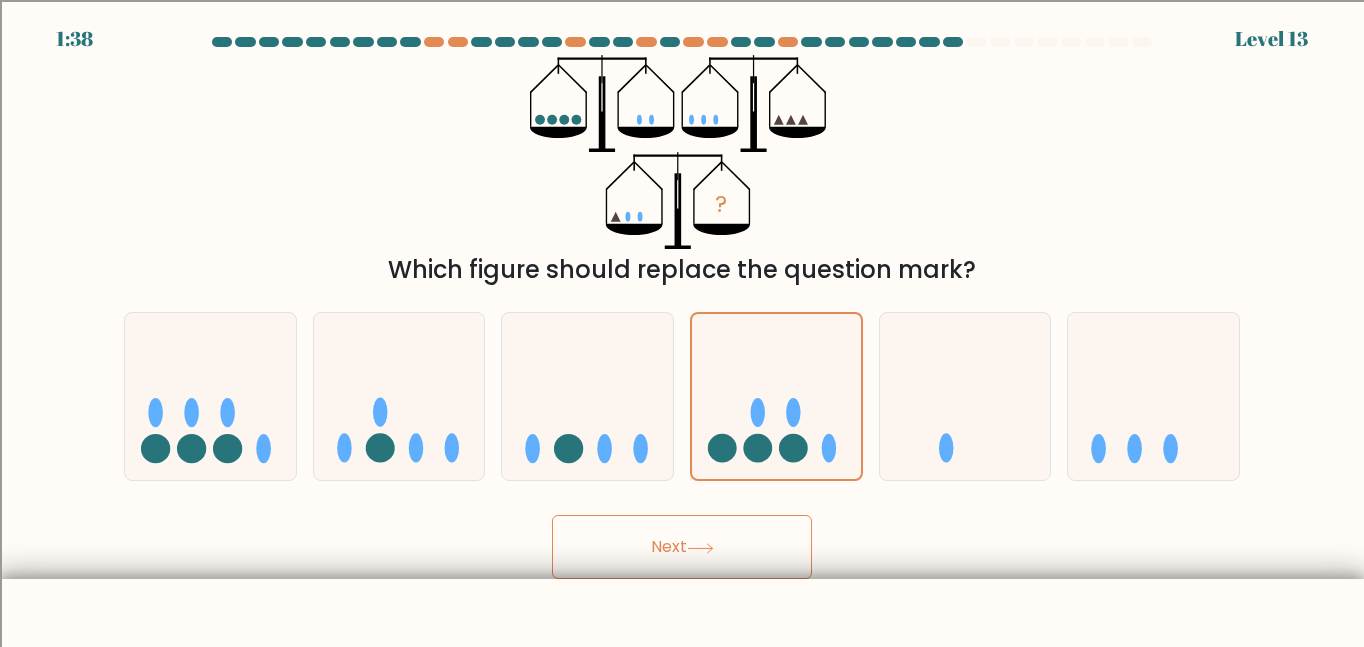 click on "Next" at bounding box center (682, 547) 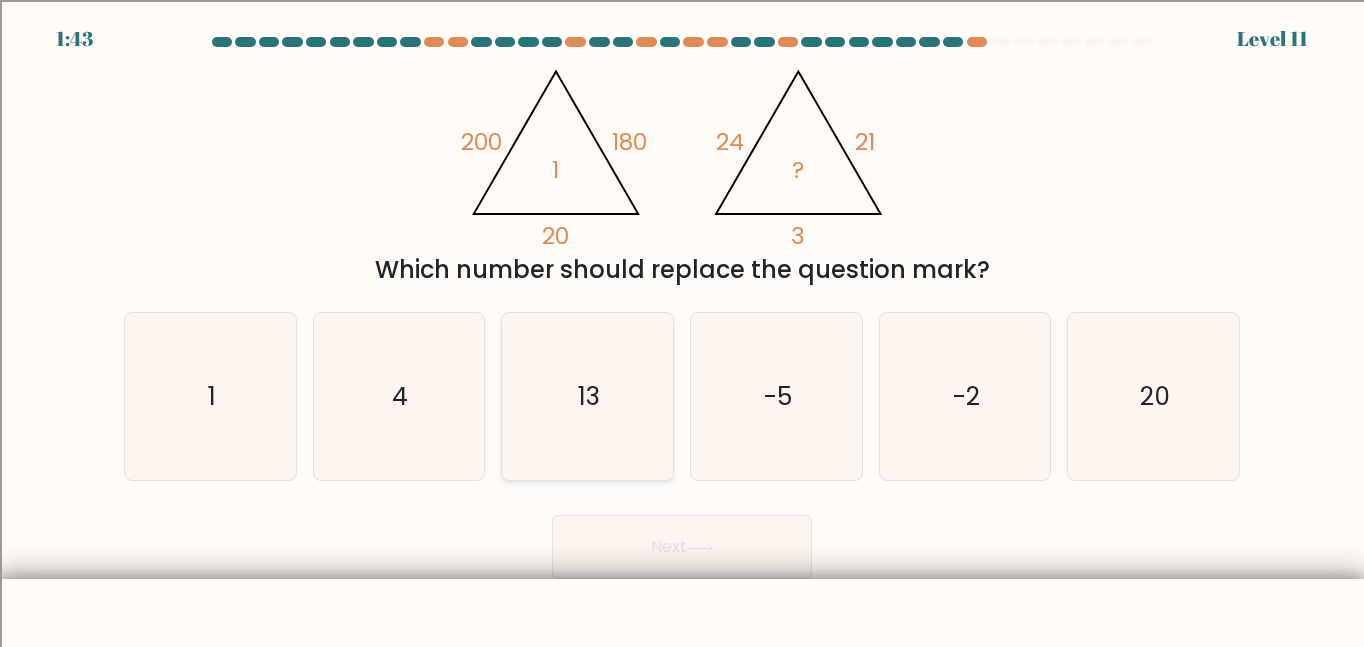 click on "13" at bounding box center [587, 396] 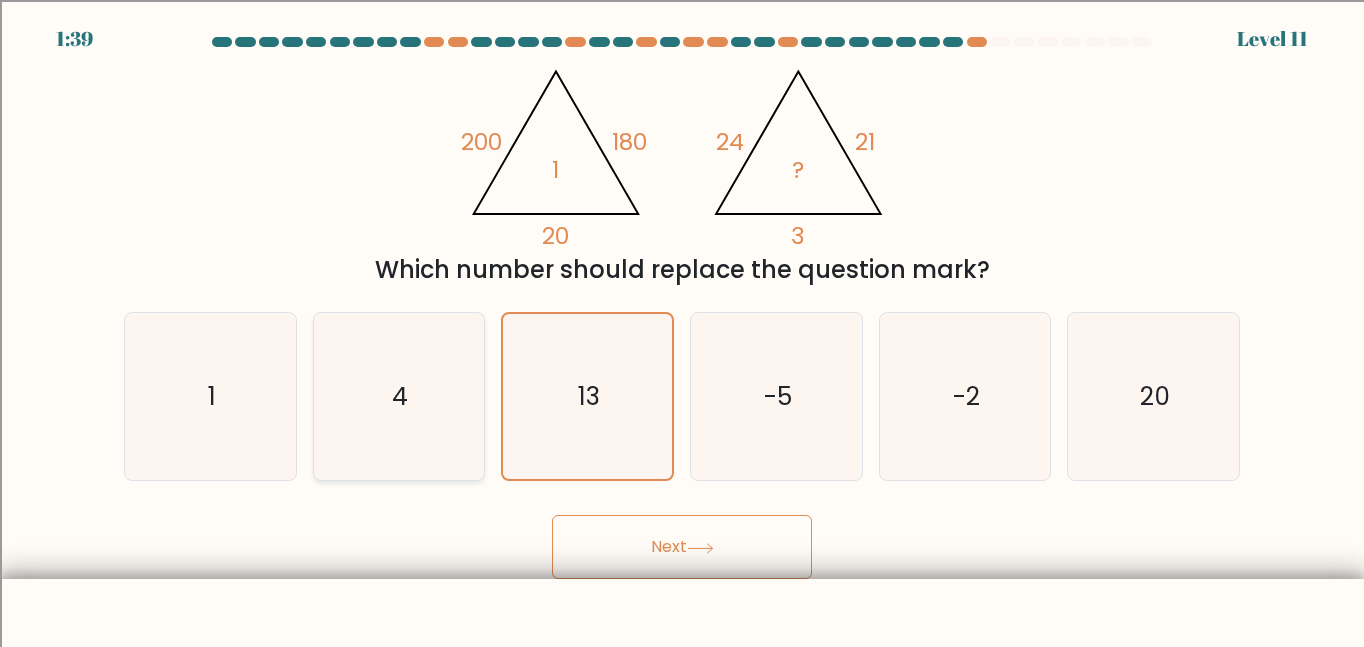 click on "4" at bounding box center [398, 396] 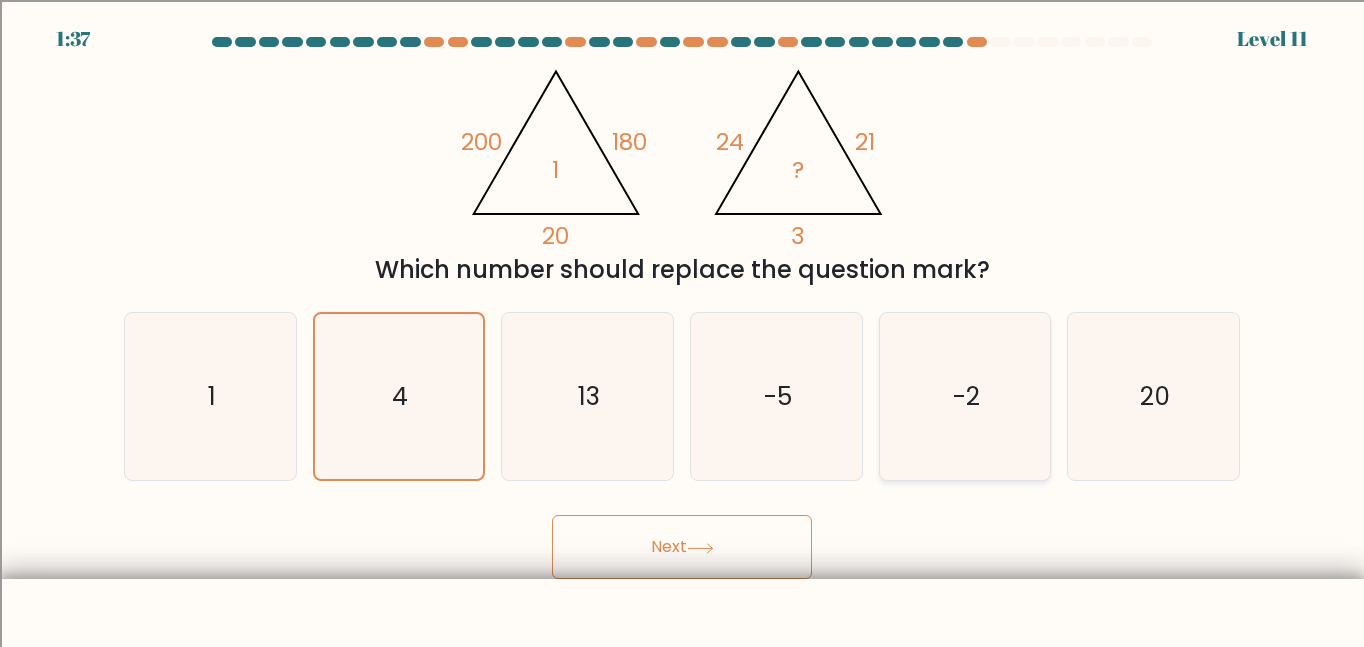 click on "-2" at bounding box center (964, 396) 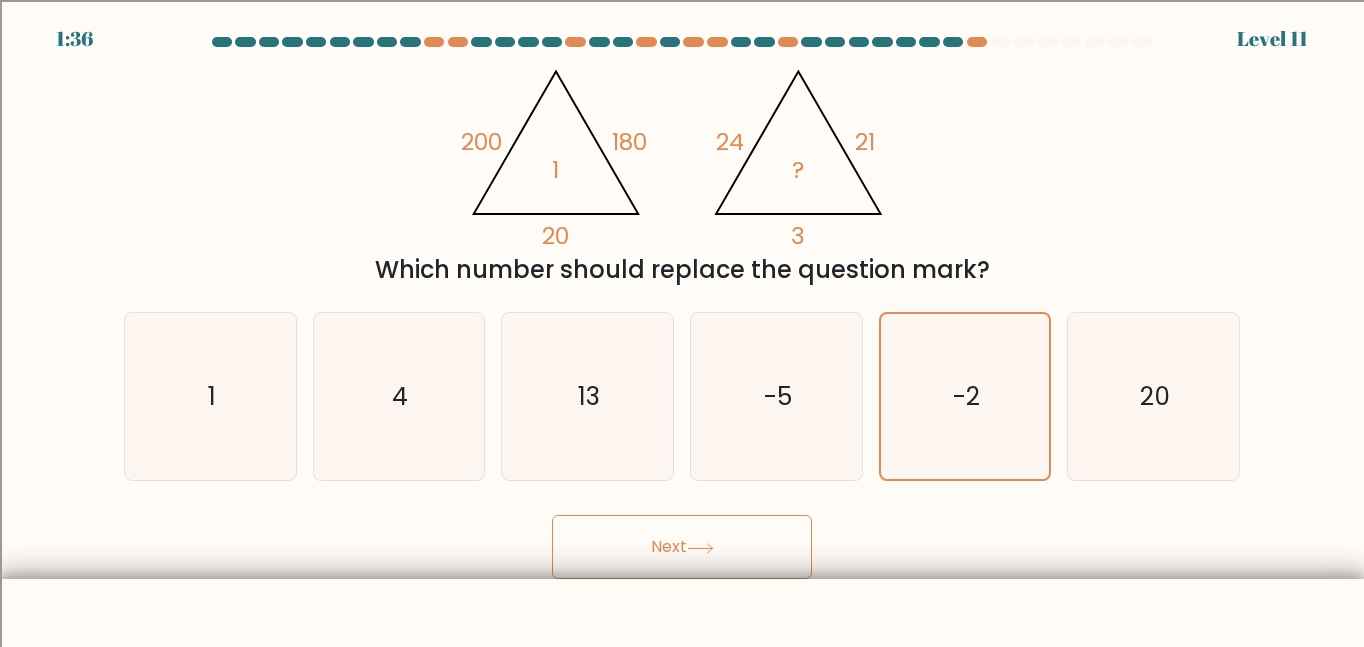 click on "Next" at bounding box center [682, 547] 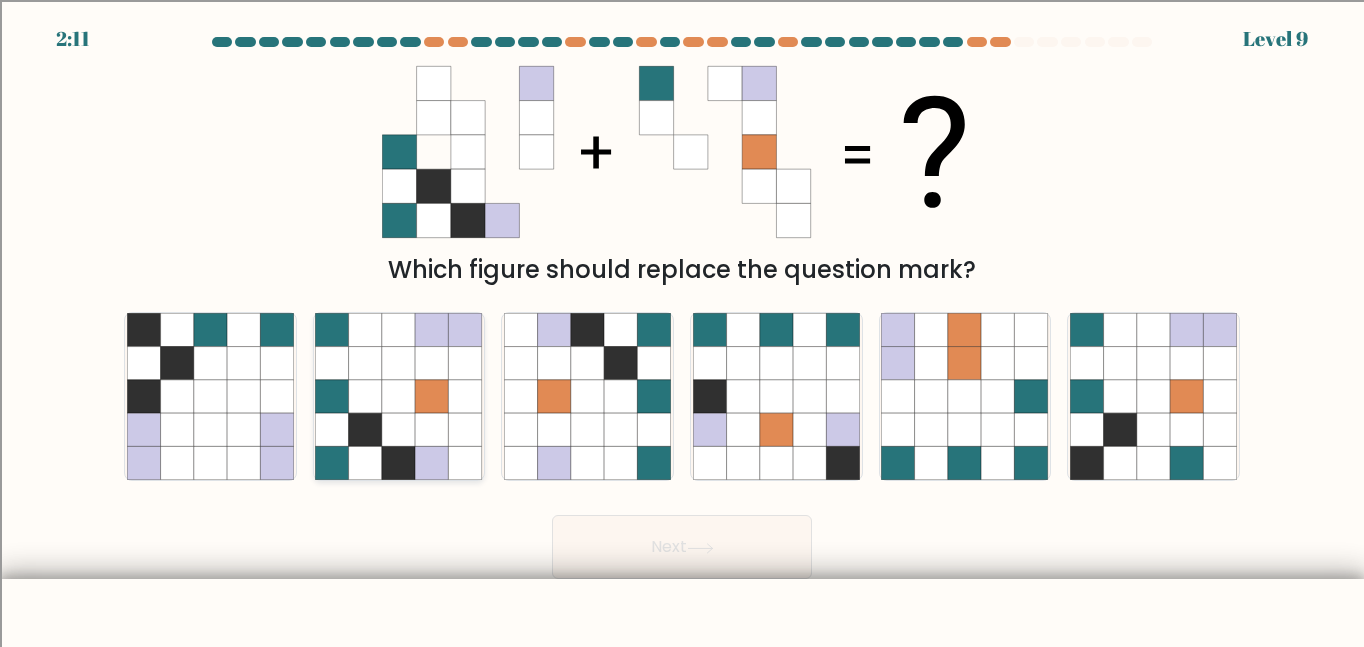 click at bounding box center [398, 463] 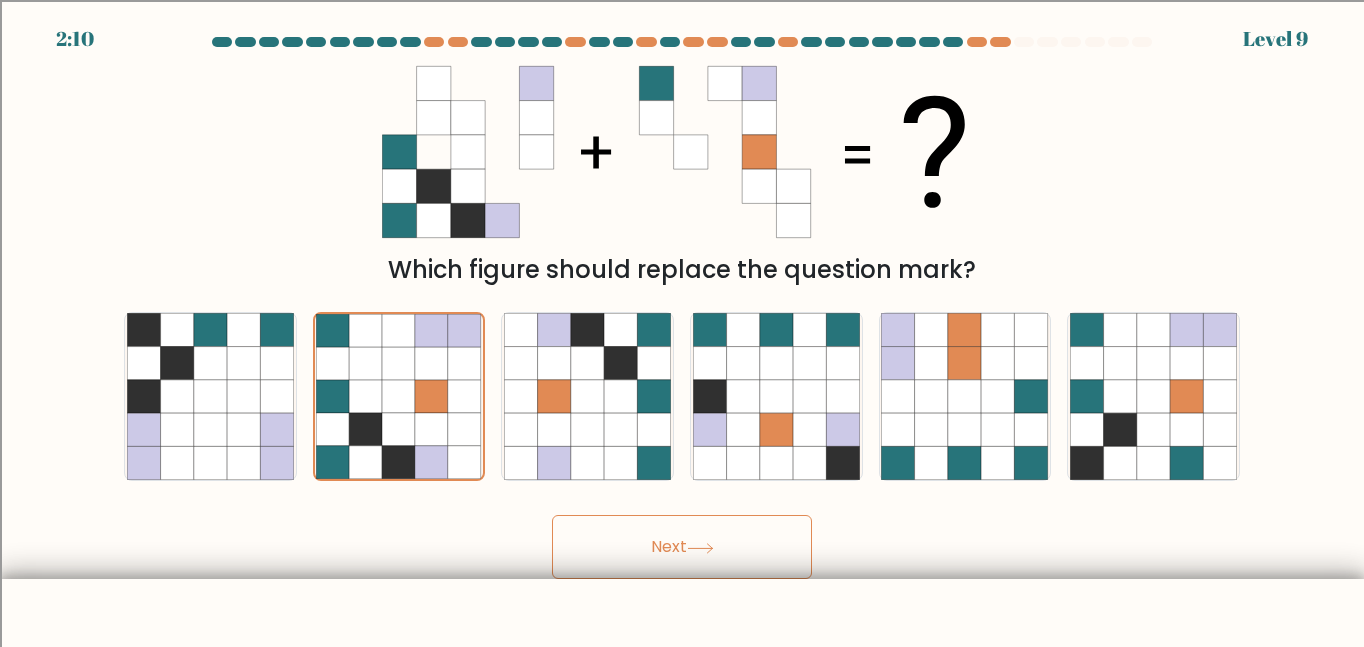 click on "Next" at bounding box center (682, 547) 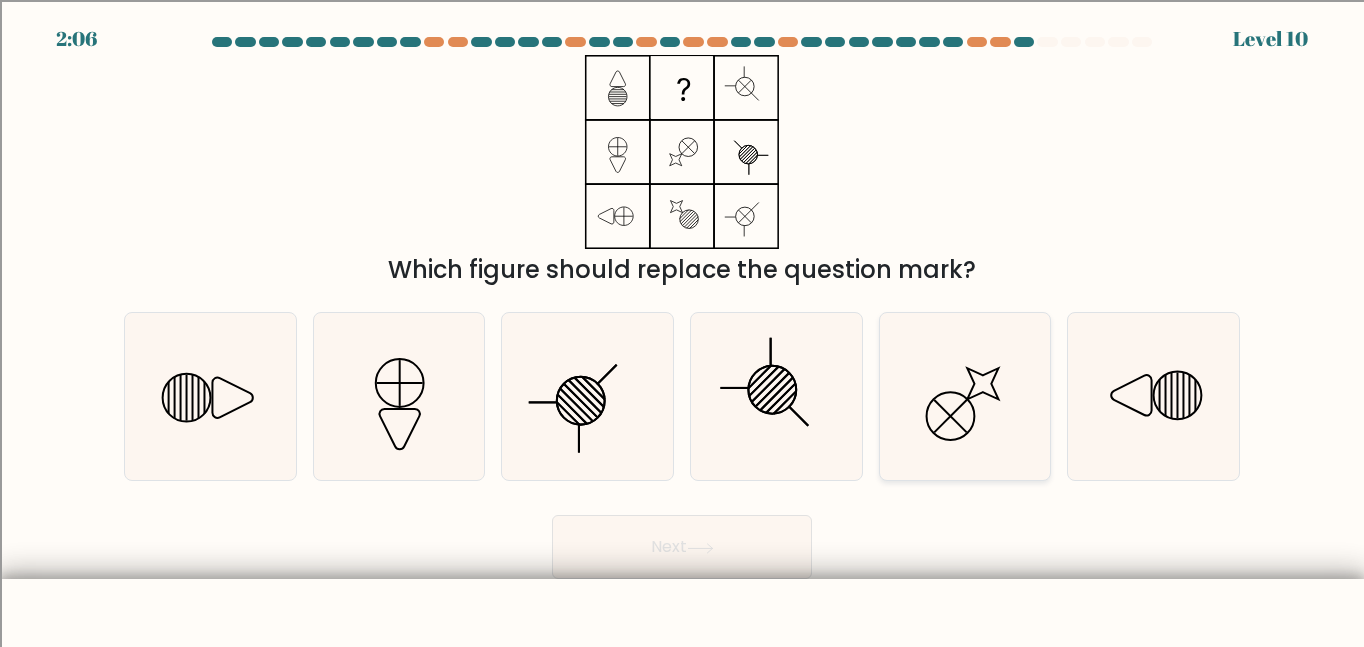 click at bounding box center [964, 396] 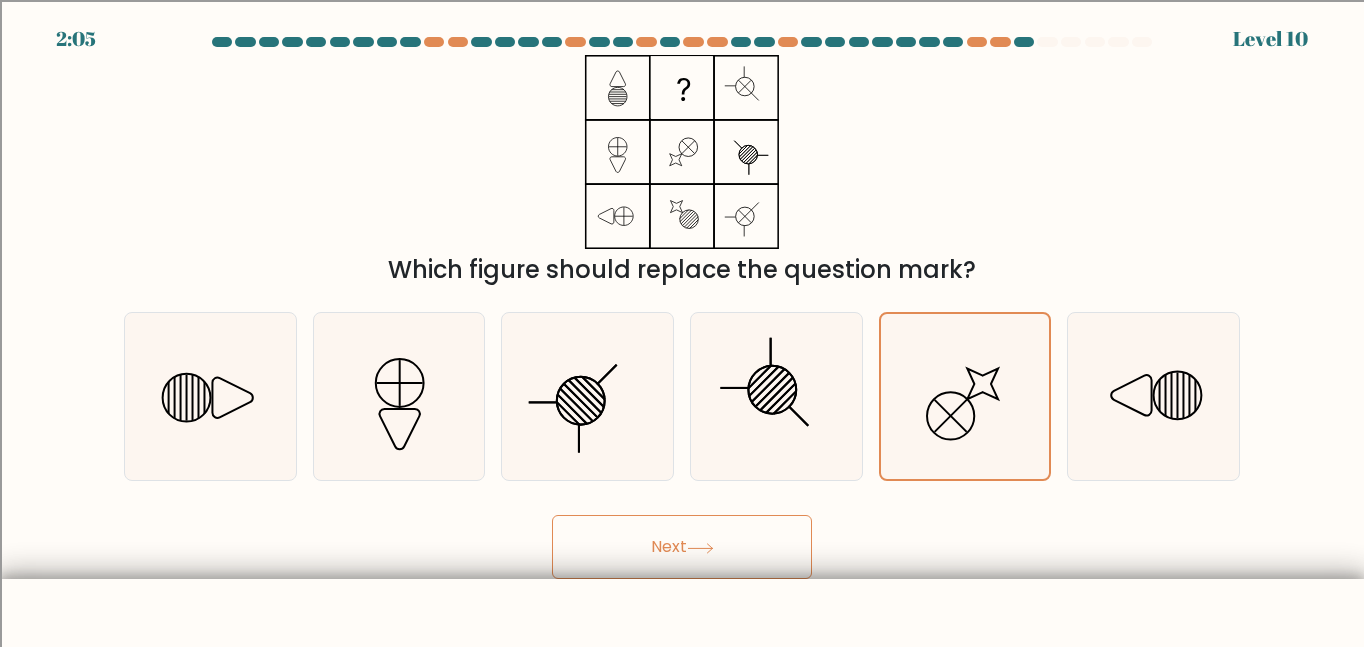click on "Next" at bounding box center [682, 547] 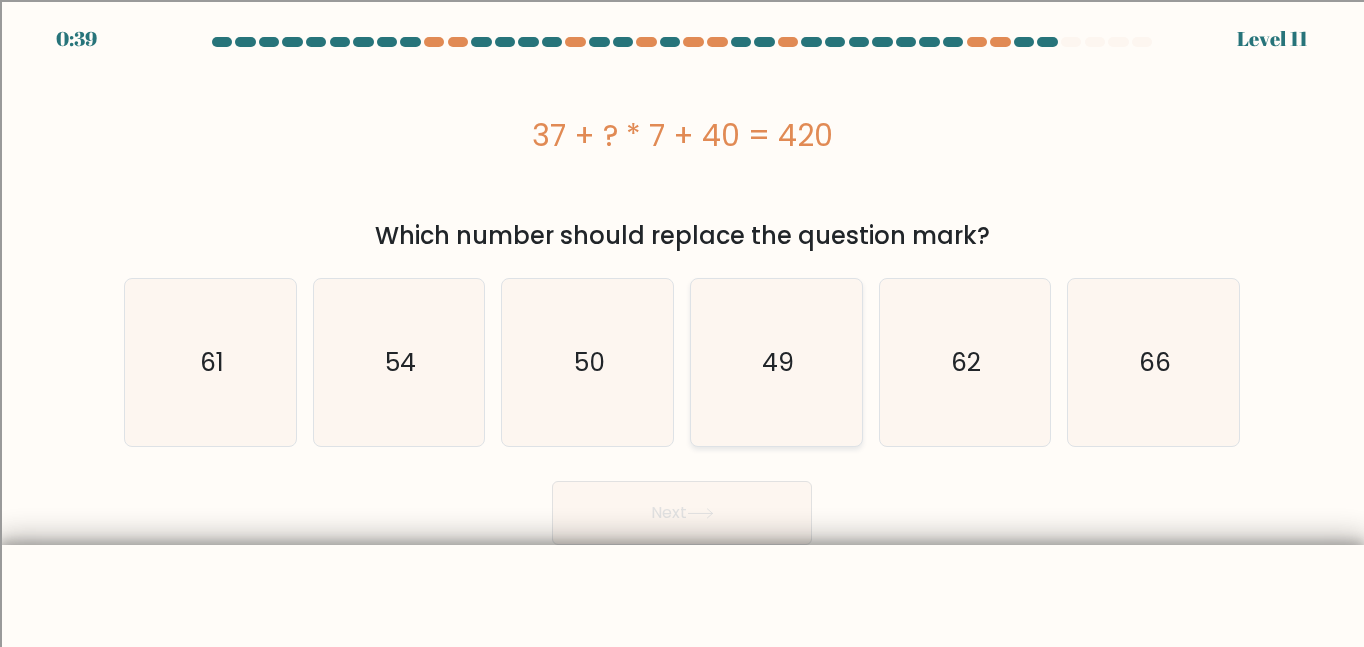click on "49" at bounding box center [778, 362] 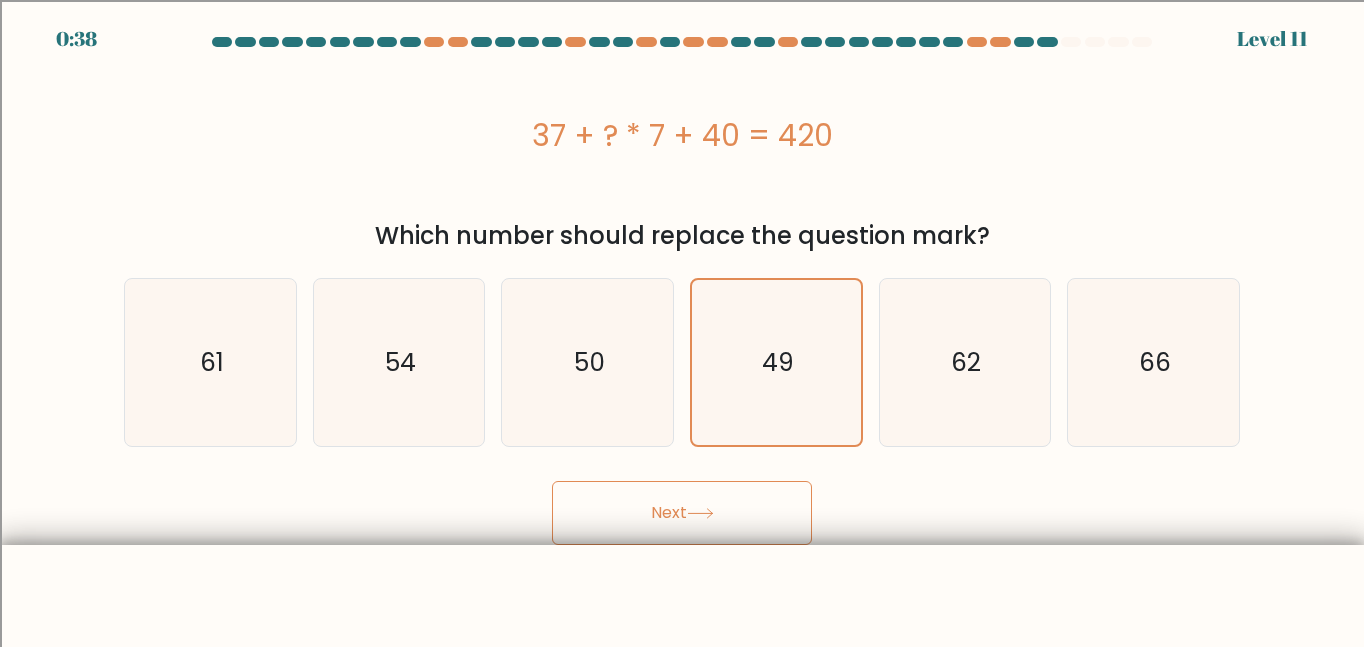 click on "Next" at bounding box center (682, 513) 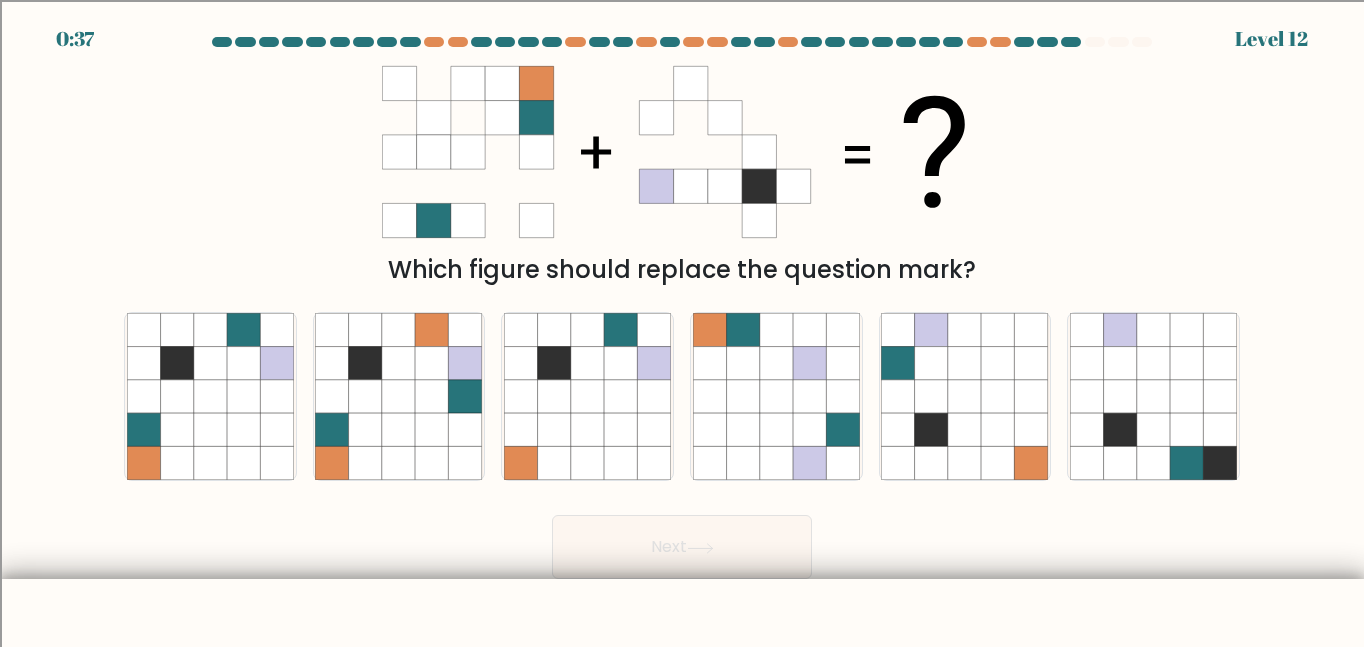 click on "Next" at bounding box center (682, 547) 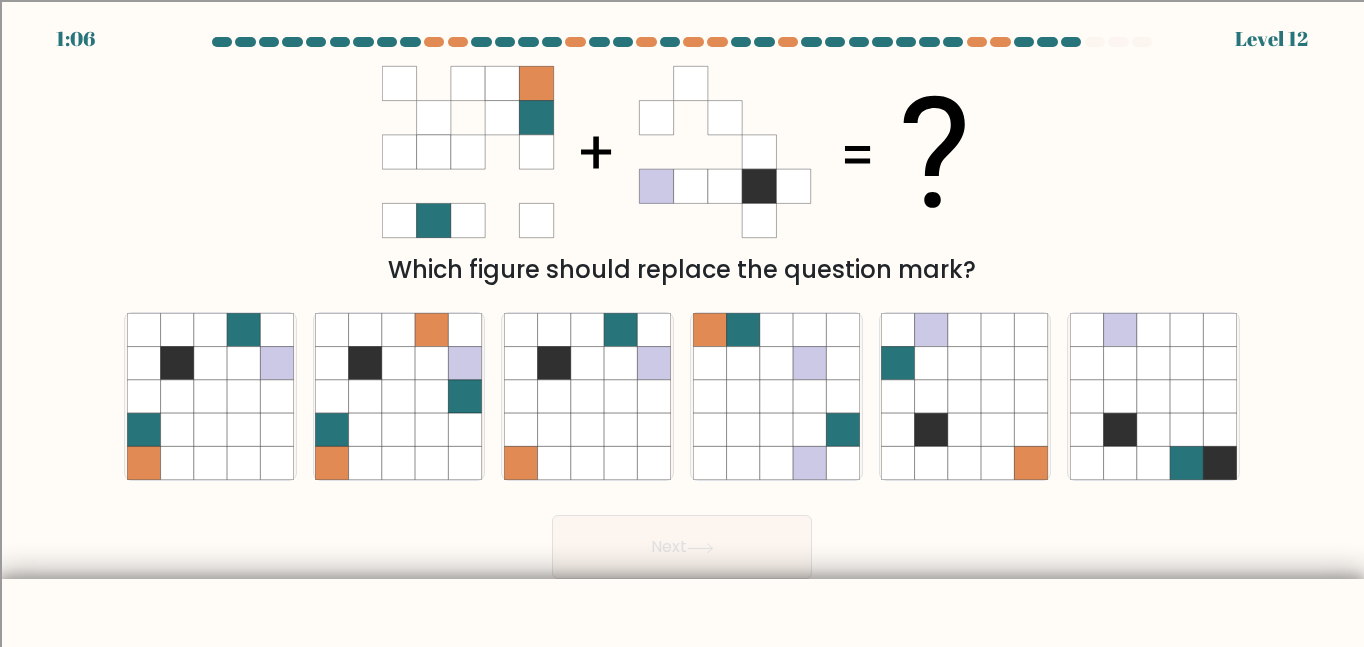 click at bounding box center [682, 152] 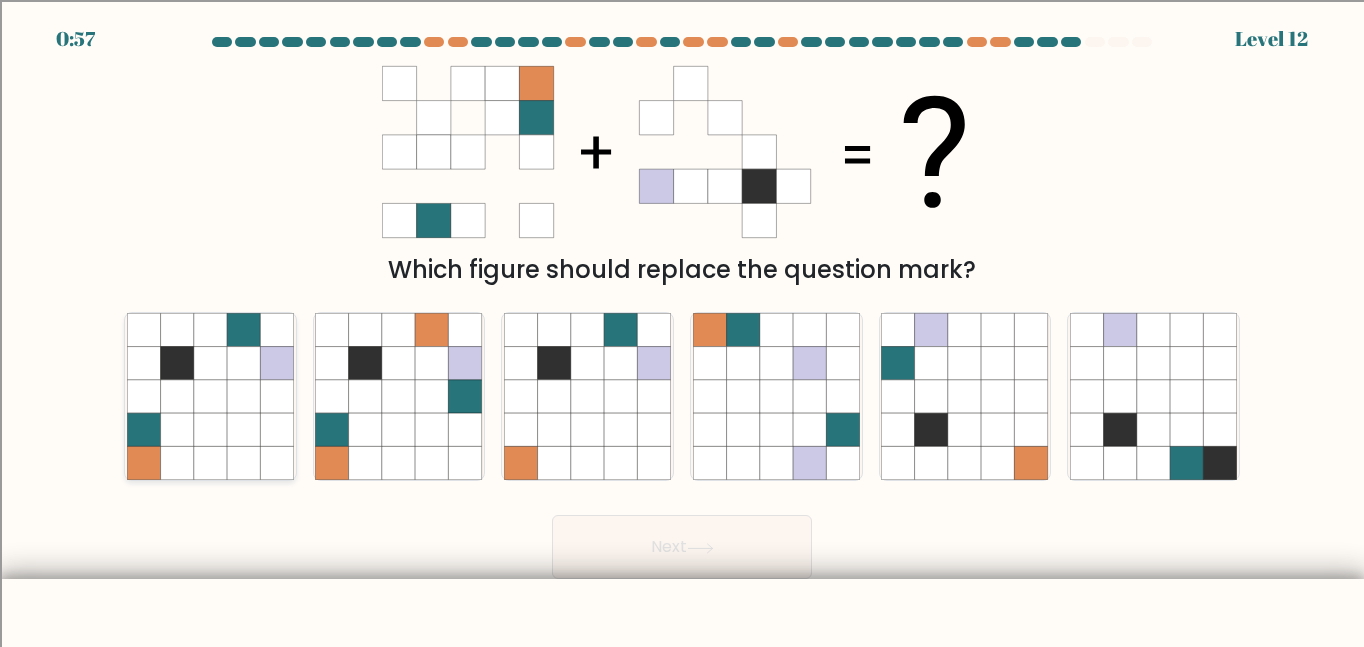 click at bounding box center (243, 429) 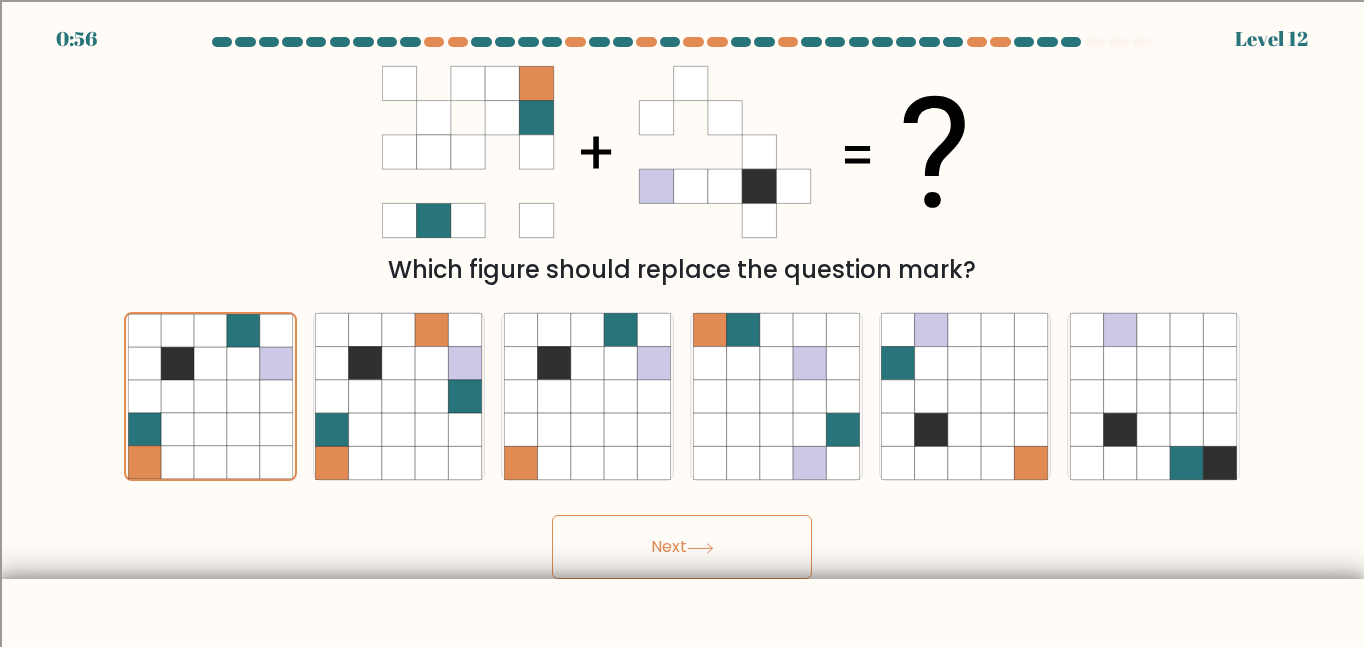 click on "Next" at bounding box center [682, 547] 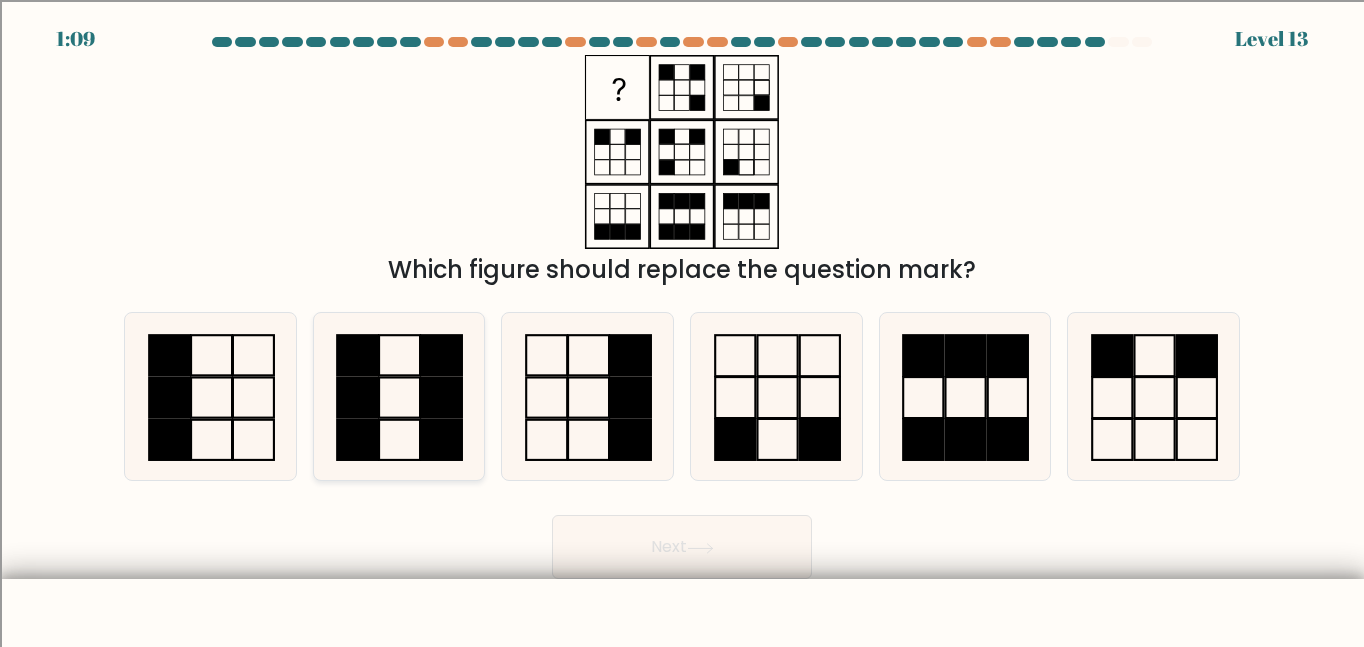 click at bounding box center (398, 396) 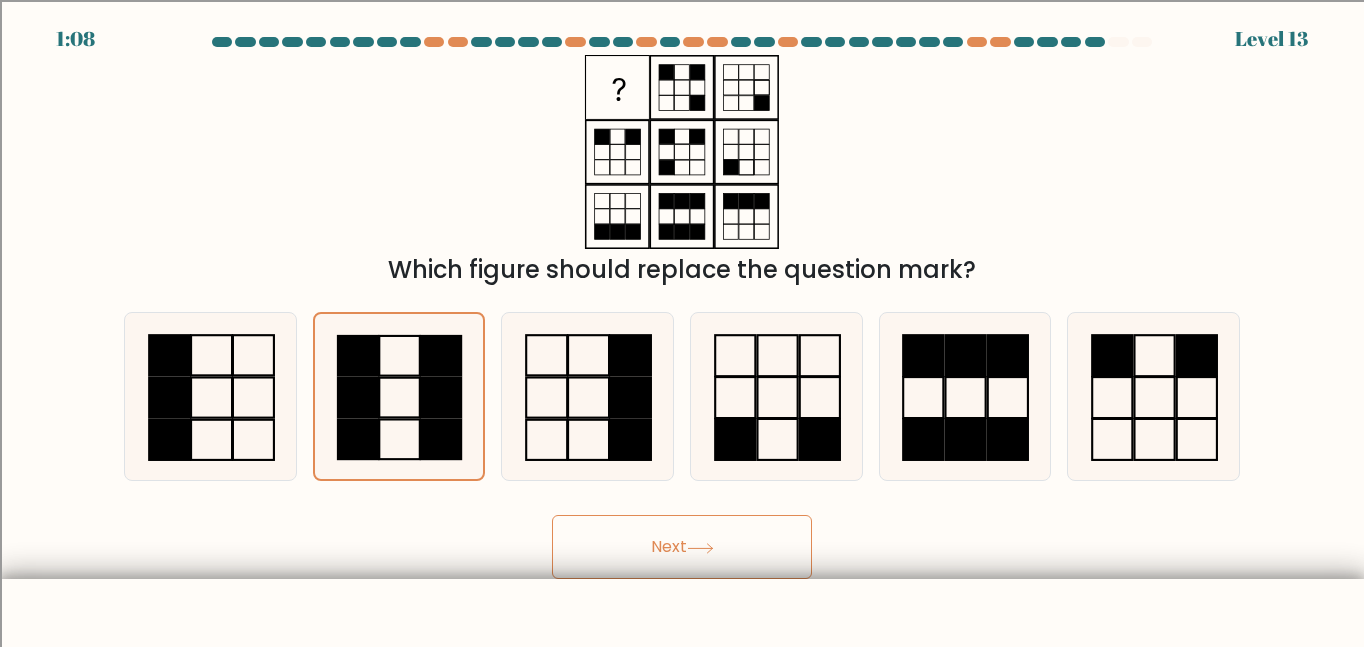 click on "Next" at bounding box center [682, 547] 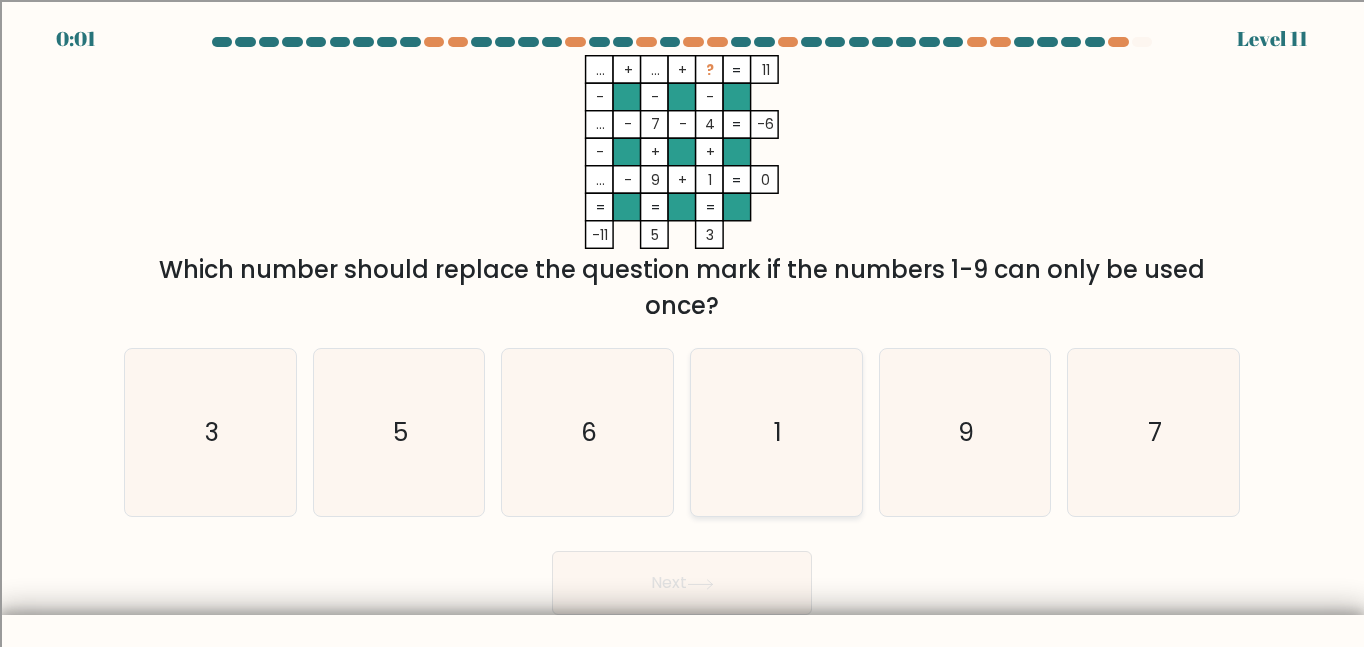 click on "1" at bounding box center [776, 432] 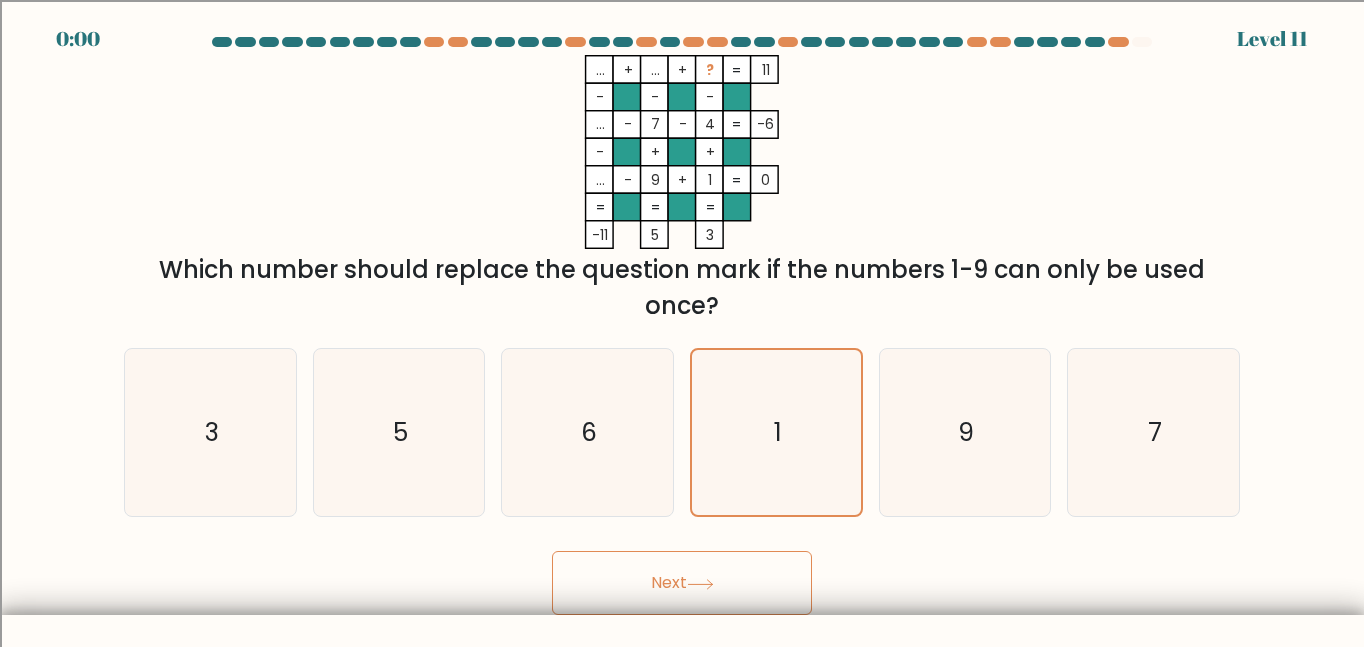 click on "Next" at bounding box center [682, 583] 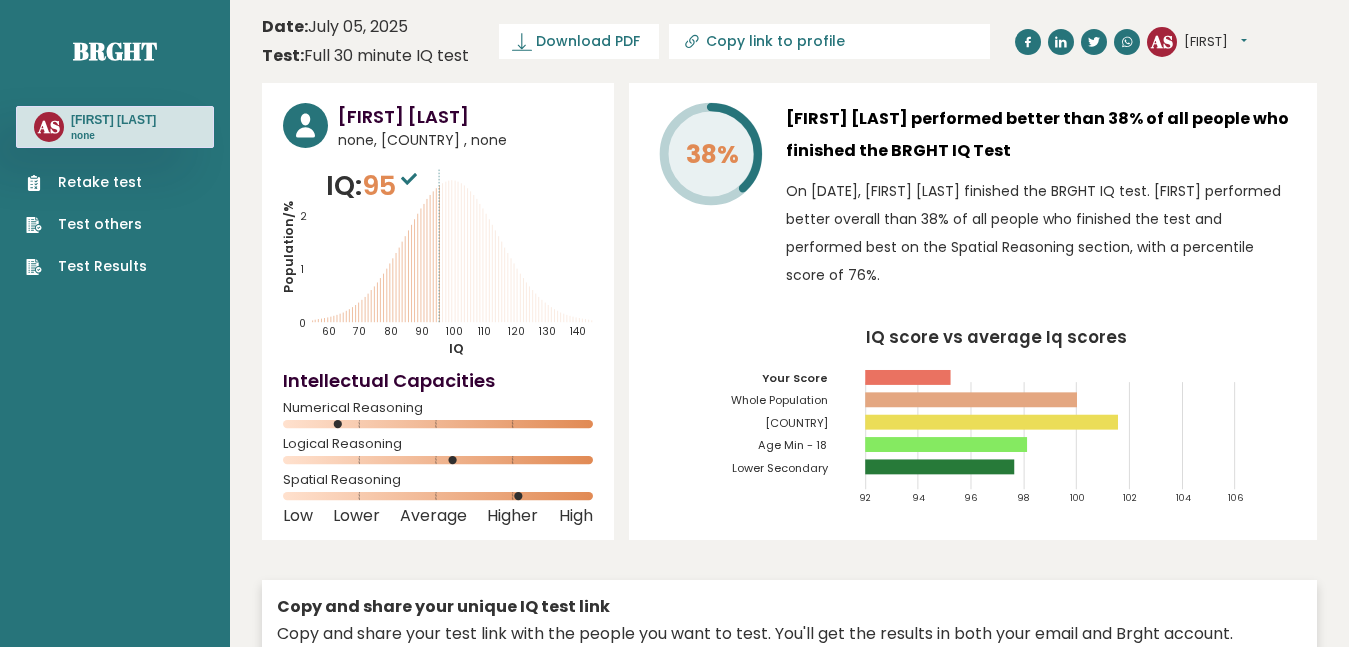 scroll, scrollTop: 0, scrollLeft: 0, axis: both 